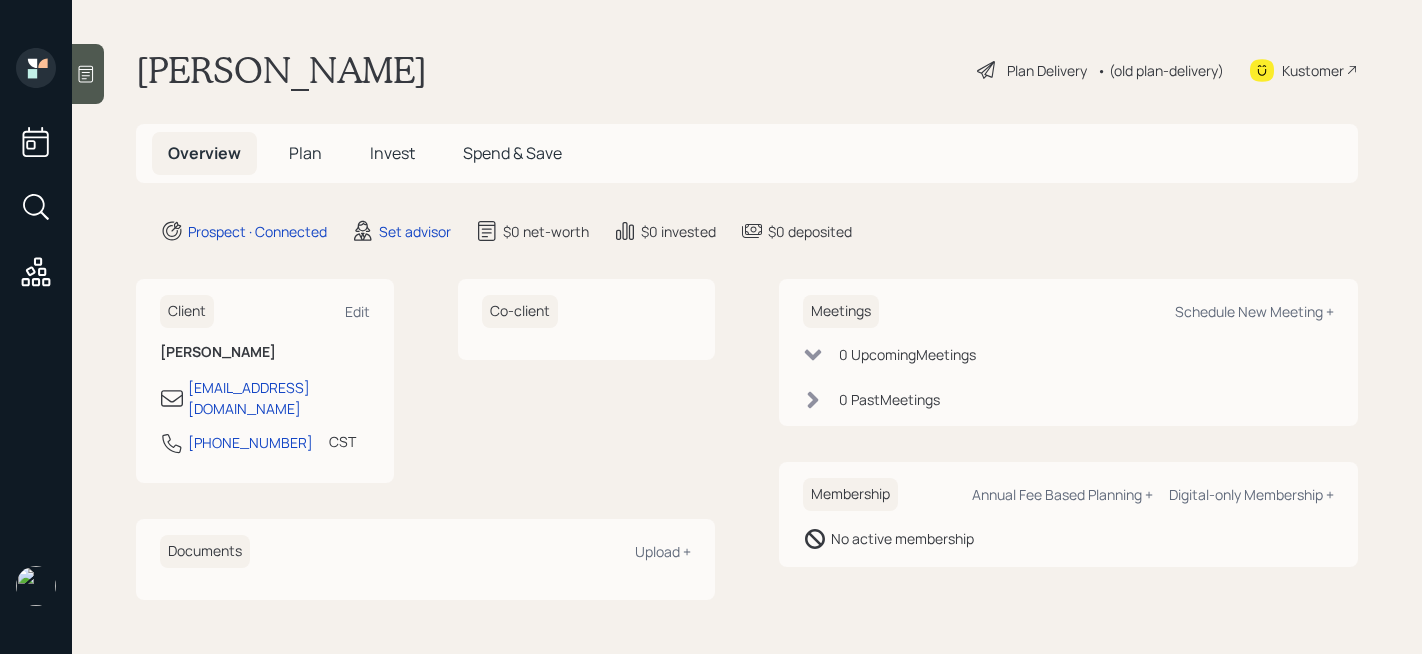 scroll, scrollTop: 0, scrollLeft: 0, axis: both 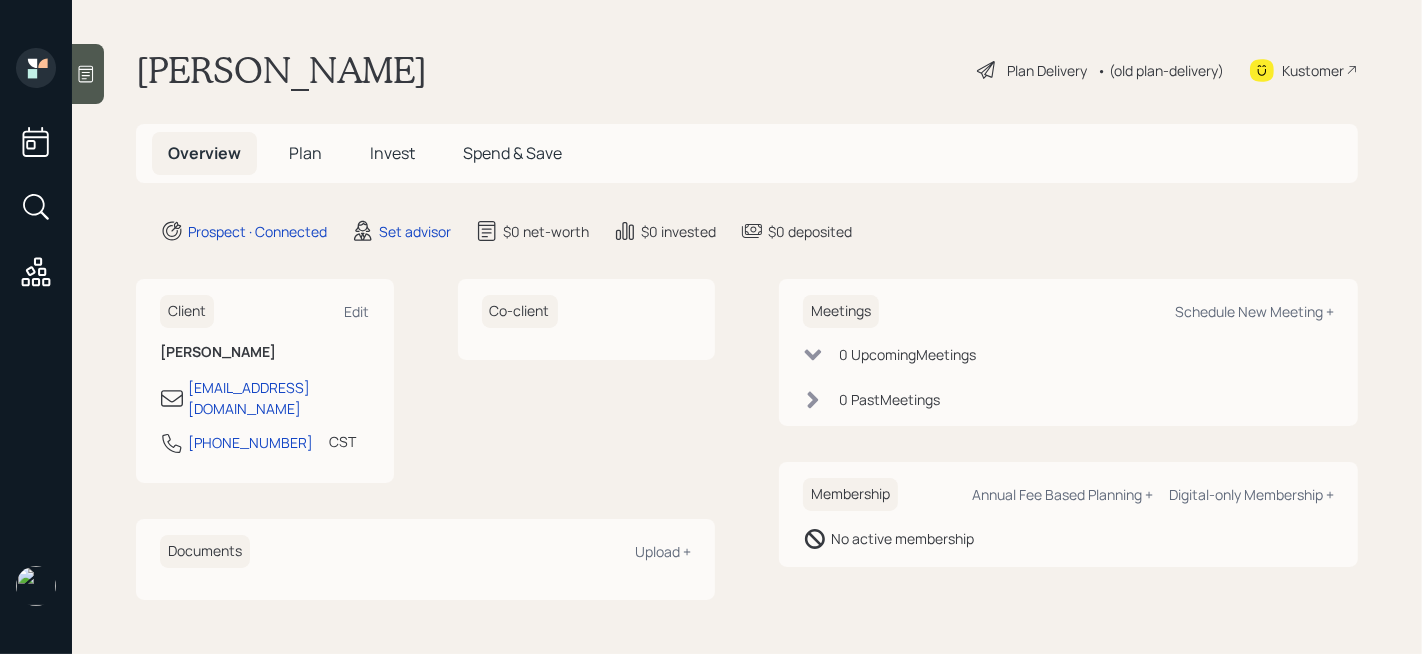 click at bounding box center [88, 74] 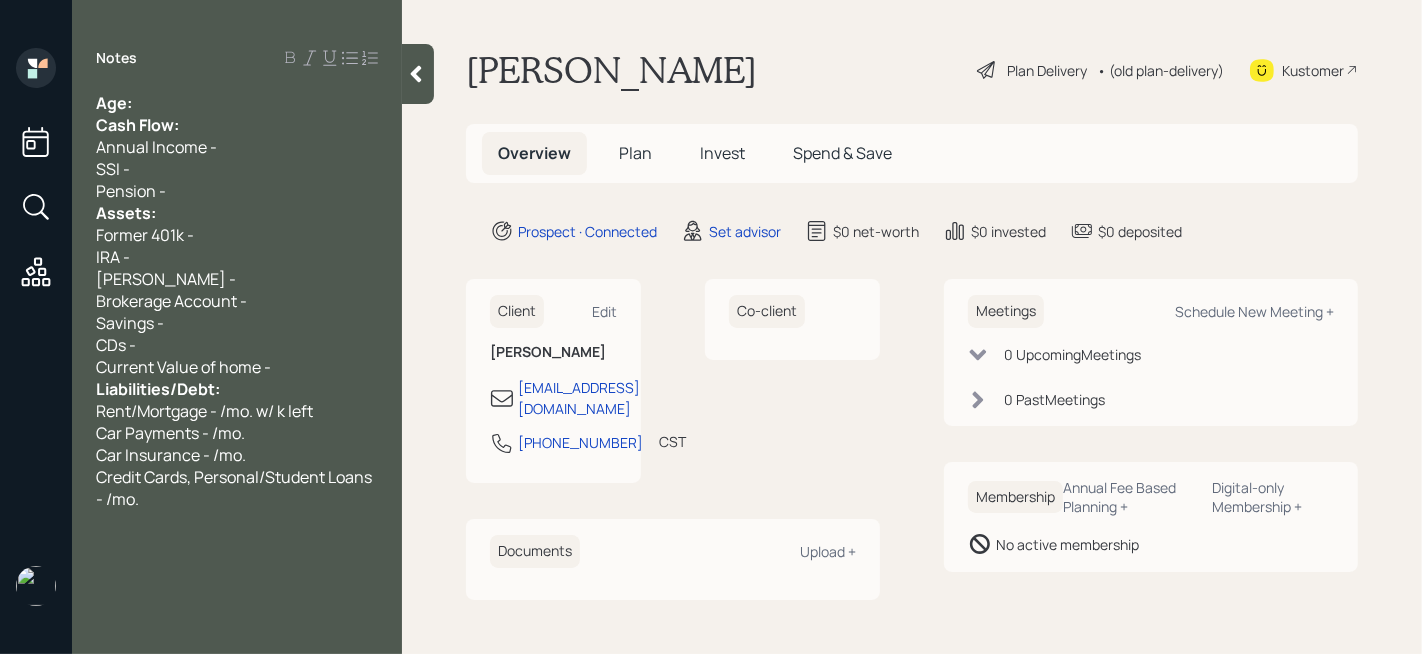 click on "Age:" at bounding box center [237, 103] 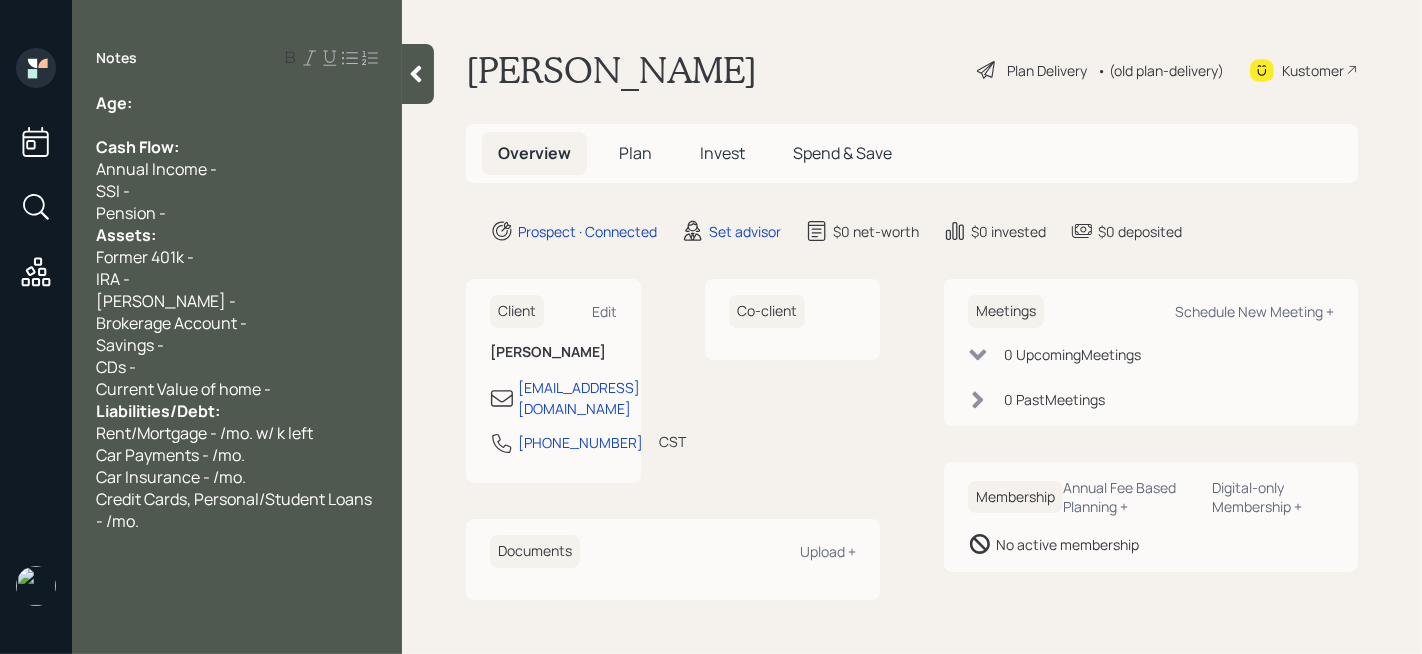 click on "Pension -" at bounding box center [237, 213] 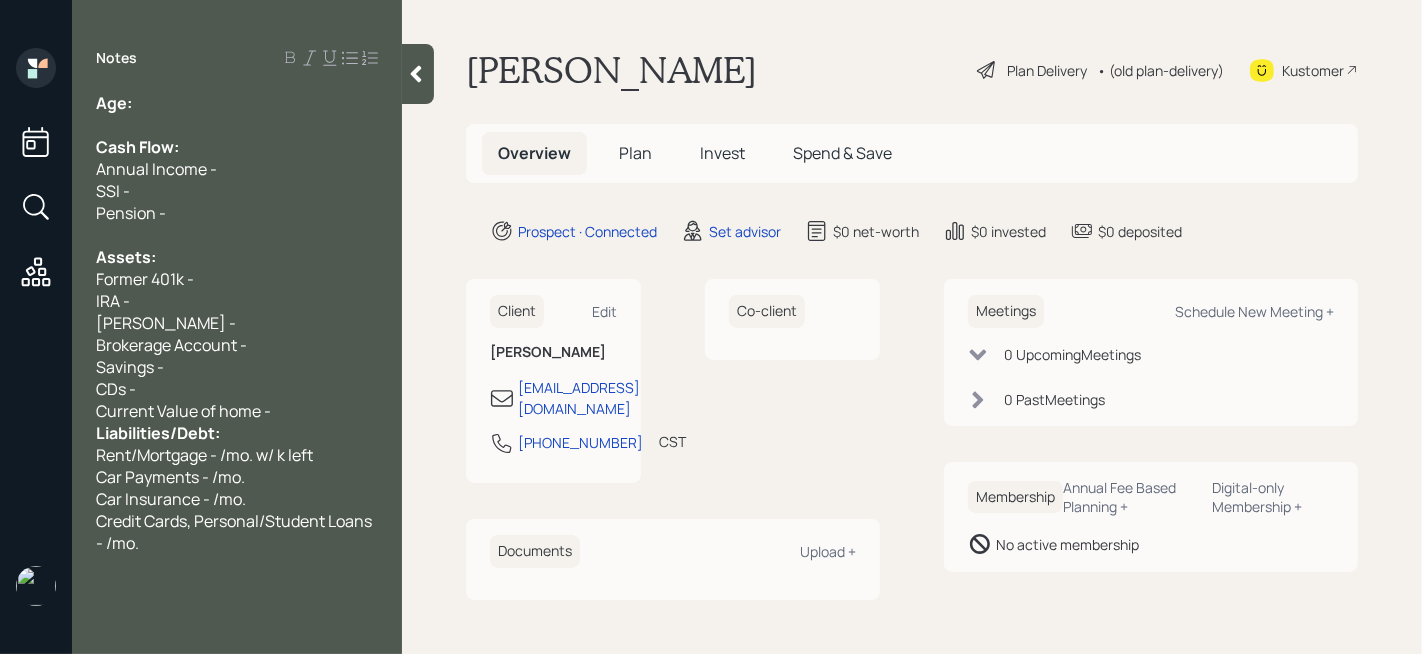 click on "Current Value of home -" at bounding box center [237, 411] 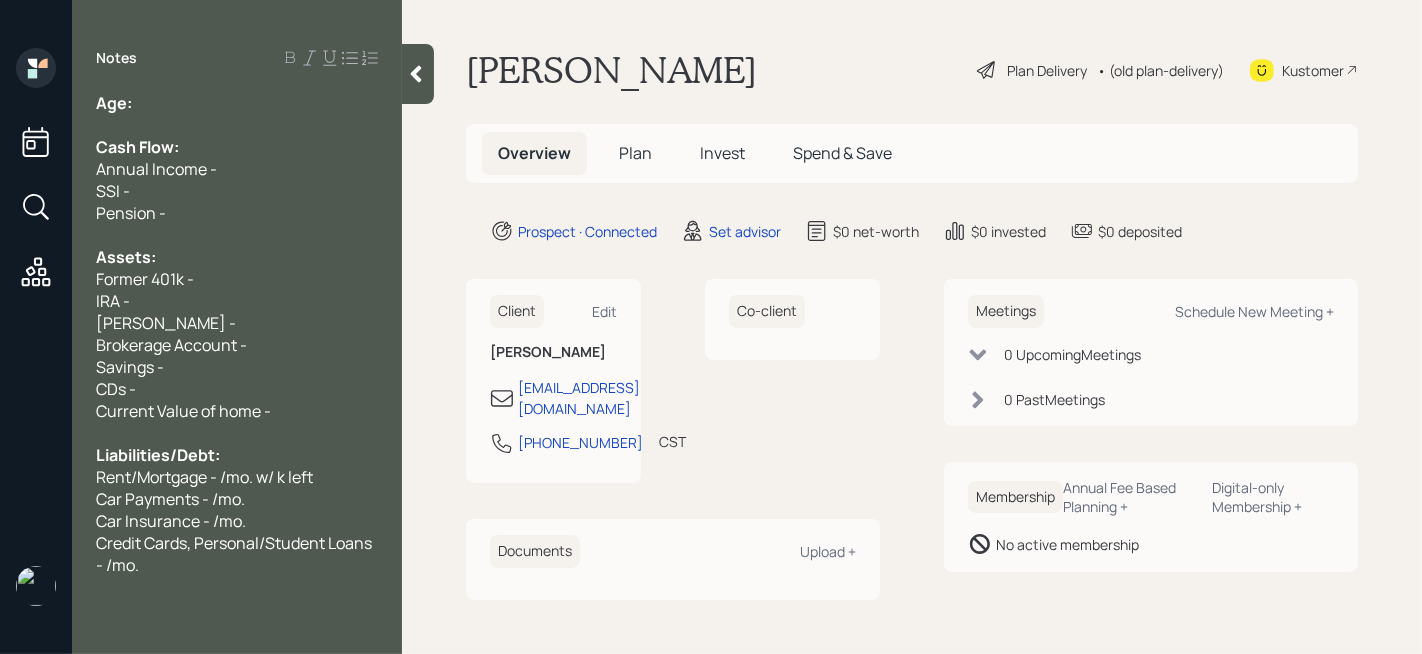 click on "Savings -" at bounding box center [237, 367] 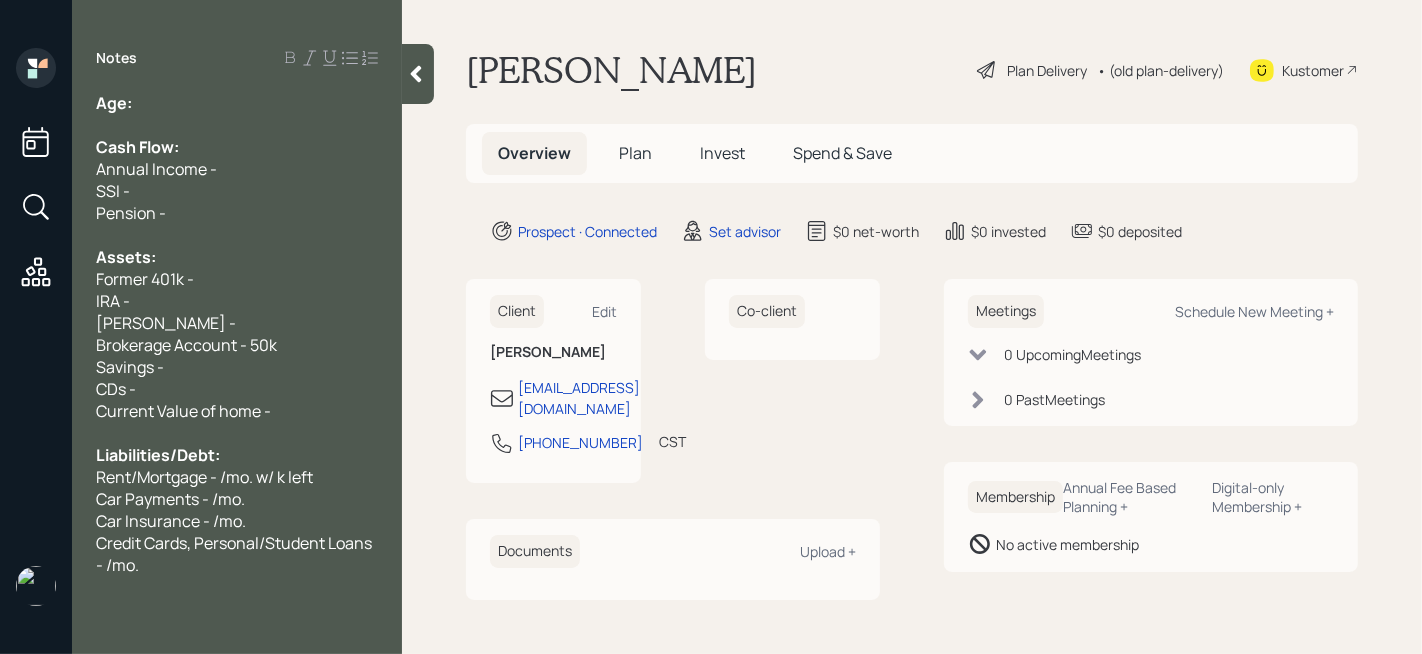 click on "Brokerage Account - 50k" at bounding box center (186, 345) 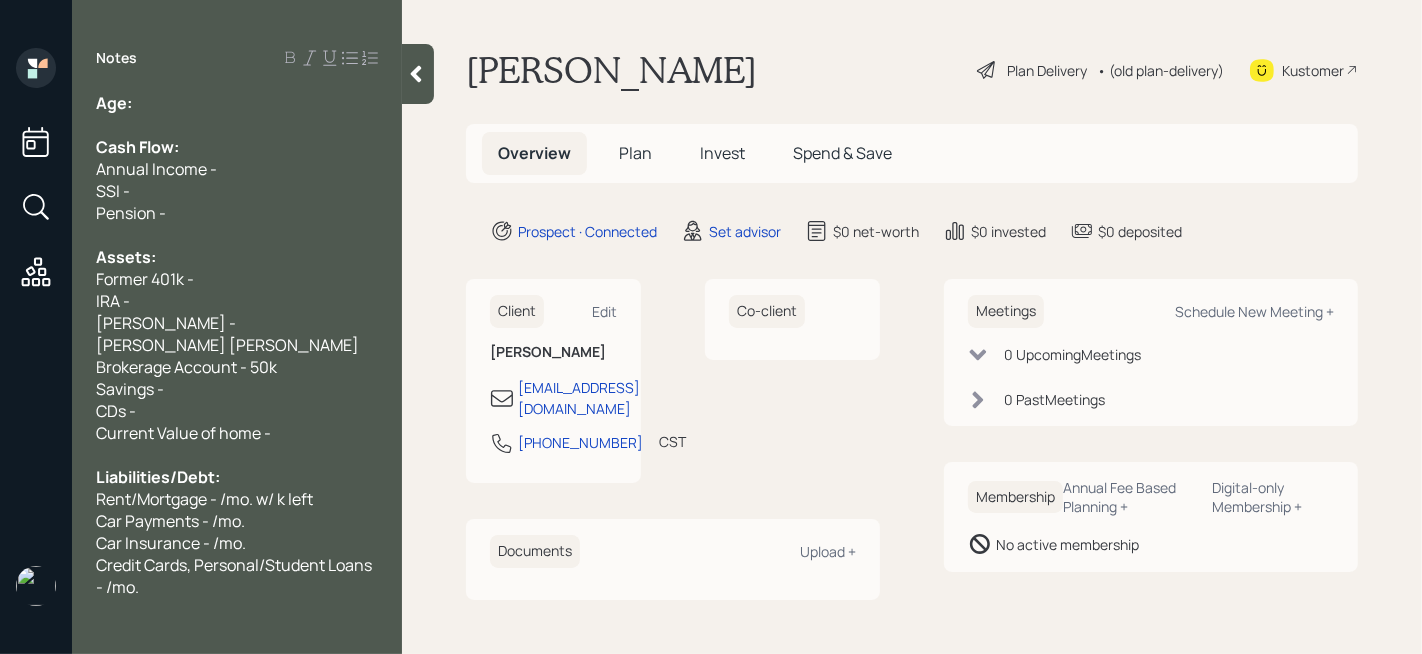 click on "[PERSON_NAME] [PERSON_NAME] Brokerage Account - 50k" at bounding box center [229, 356] 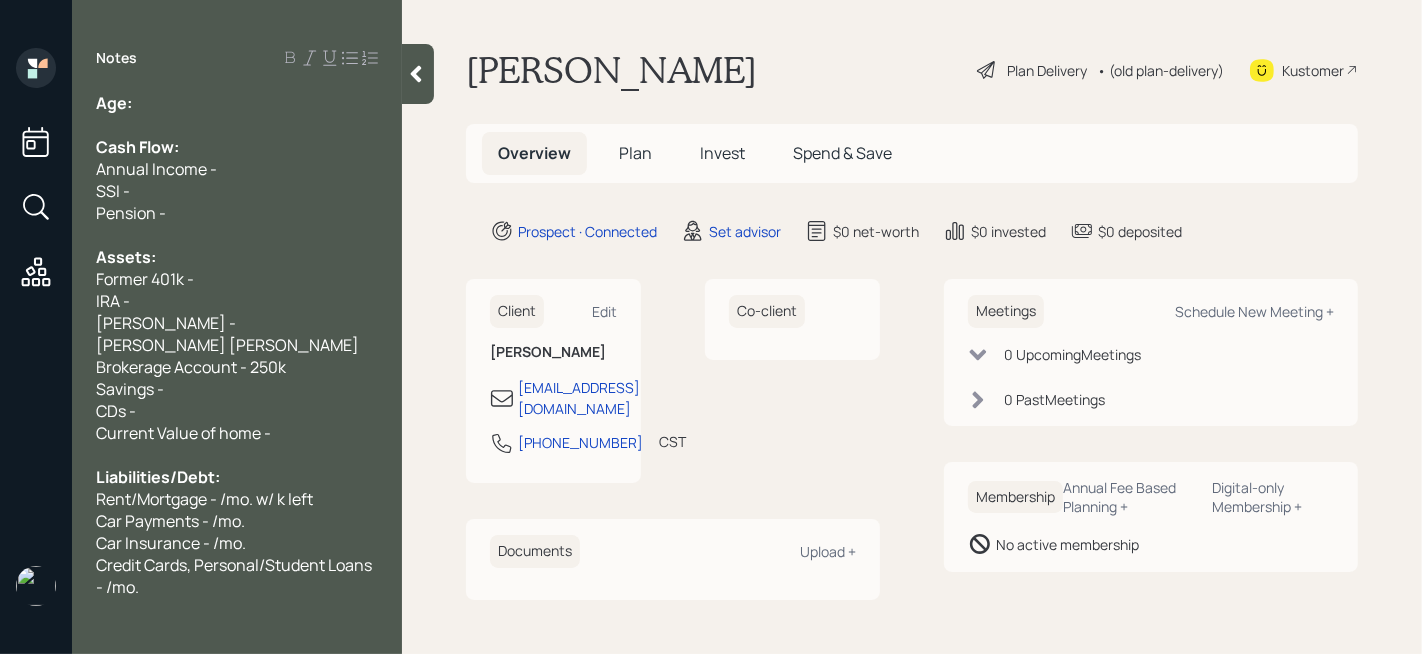 click on "Age: Cash Flow: Annual Income - SSI - Pension - Assets: Former 401k - IRA - [PERSON_NAME] [PERSON_NAME] Brokerage Account - 250k Savings - CDs - Current Value of home - Liabilities/Debt: Rent/Mortgage - /mo. w/ k left Car Payments - /mo. Car Insurance - /mo. Credit Cards, Personal/Student Loans - /mo." at bounding box center [237, 345] 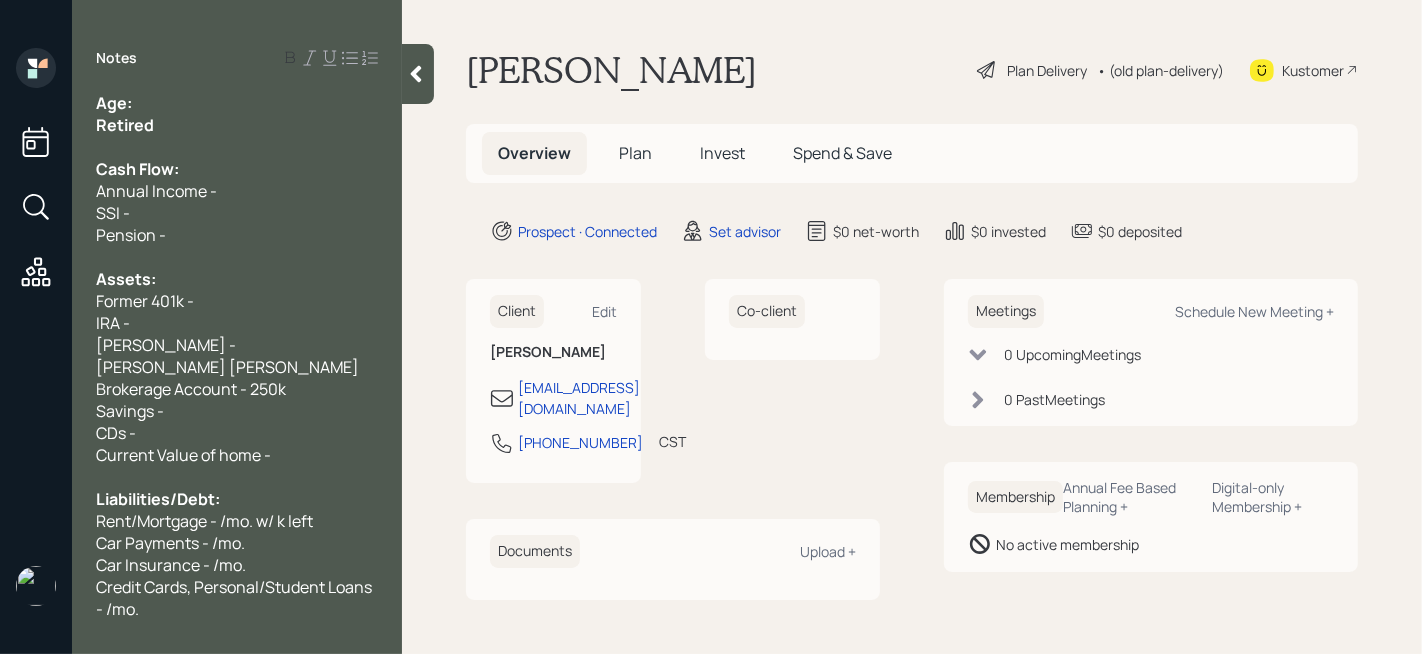 click on "Age:" at bounding box center (237, 103) 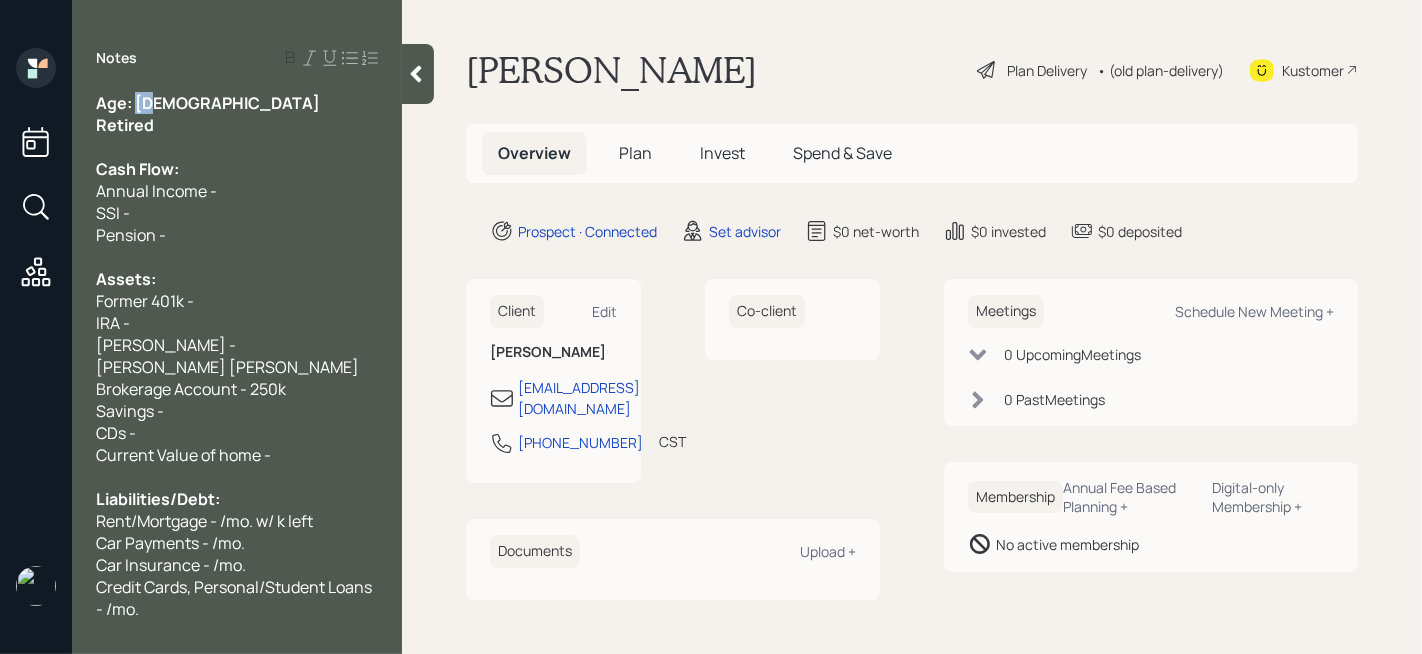drag, startPoint x: 156, startPoint y: 97, endPoint x: 139, endPoint y: 97, distance: 17 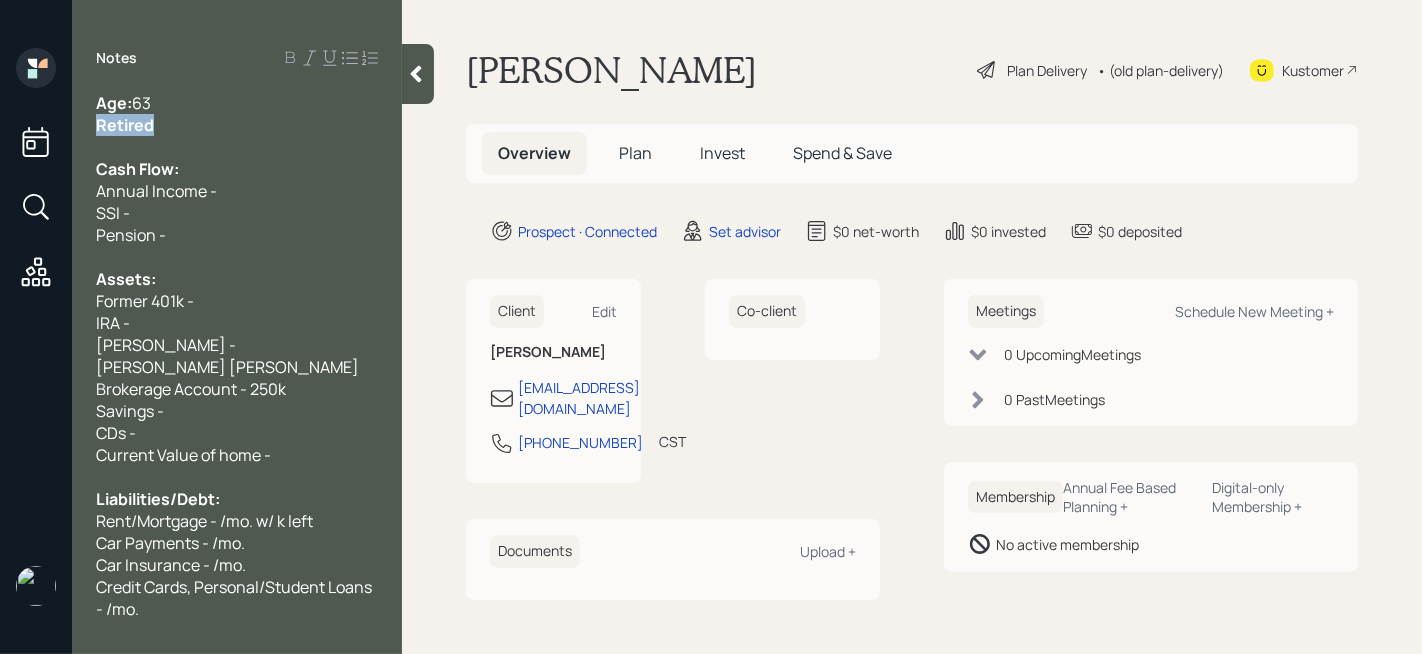 drag, startPoint x: 175, startPoint y: 124, endPoint x: 55, endPoint y: 124, distance: 120 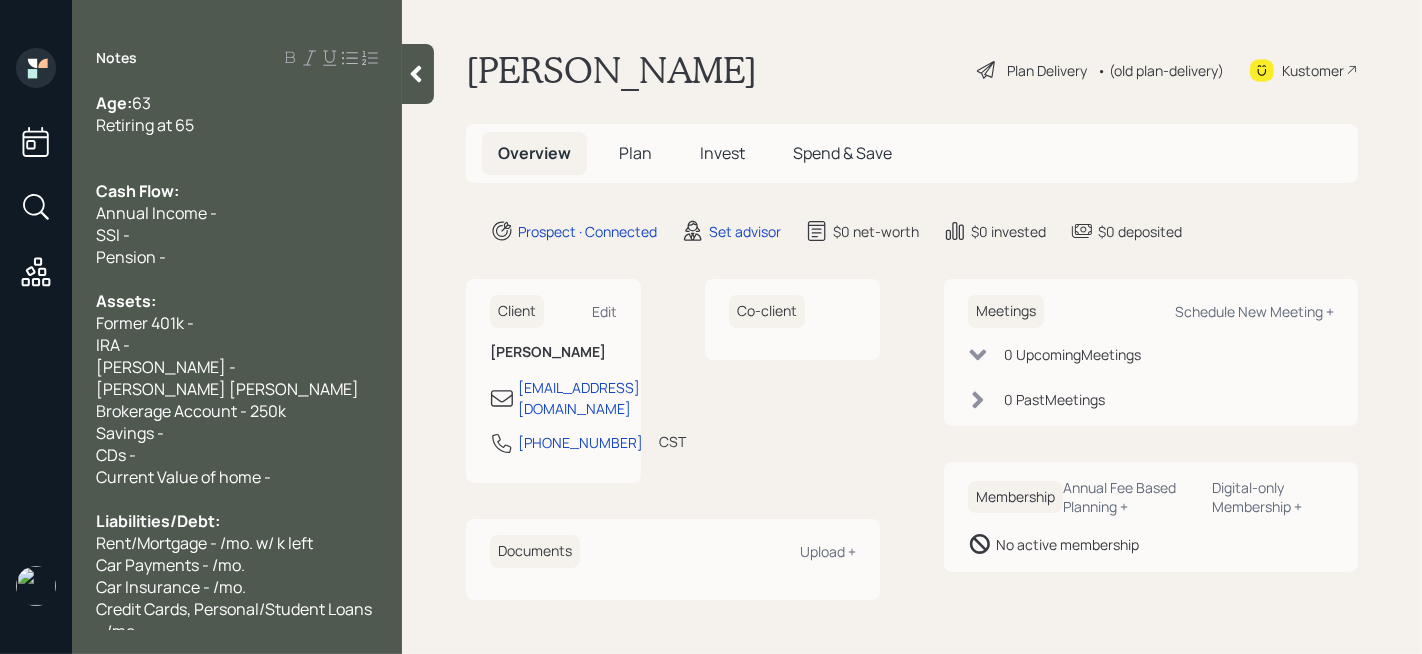 click on "Age:  [DEMOGRAPHIC_DATA]" at bounding box center (237, 103) 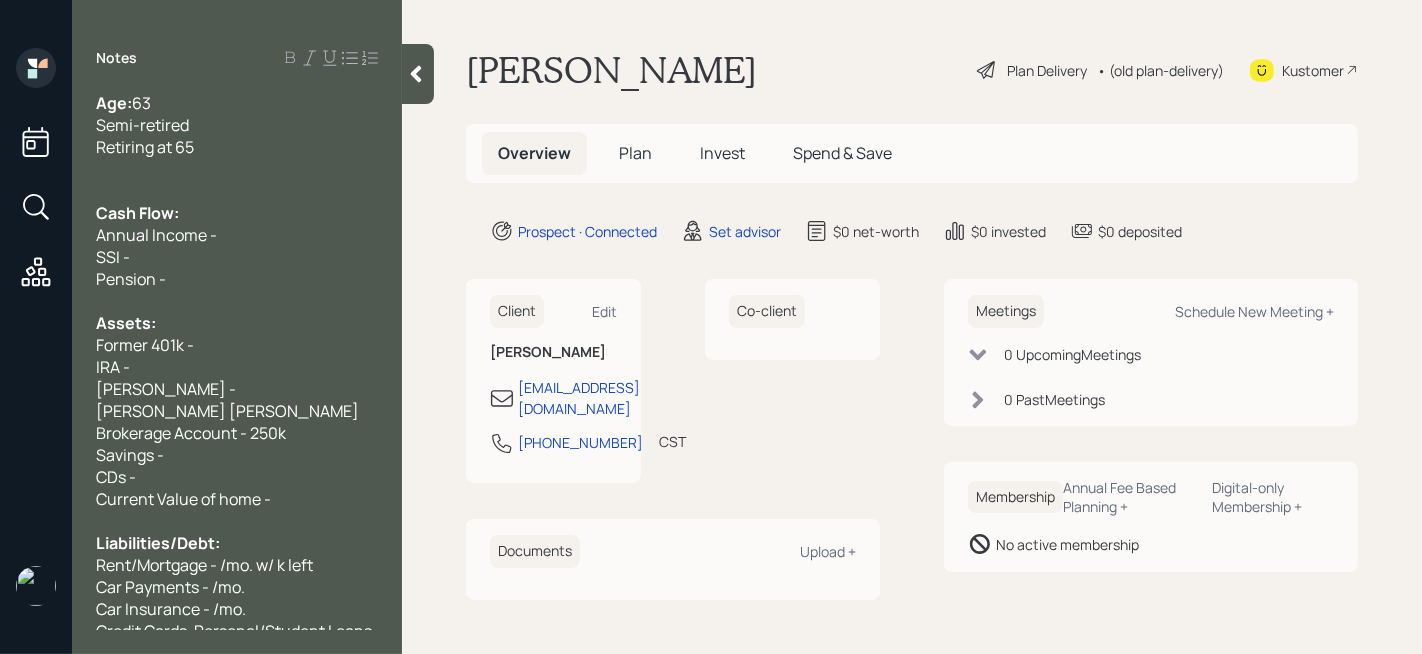 click on "Retiring at 65" at bounding box center [237, 147] 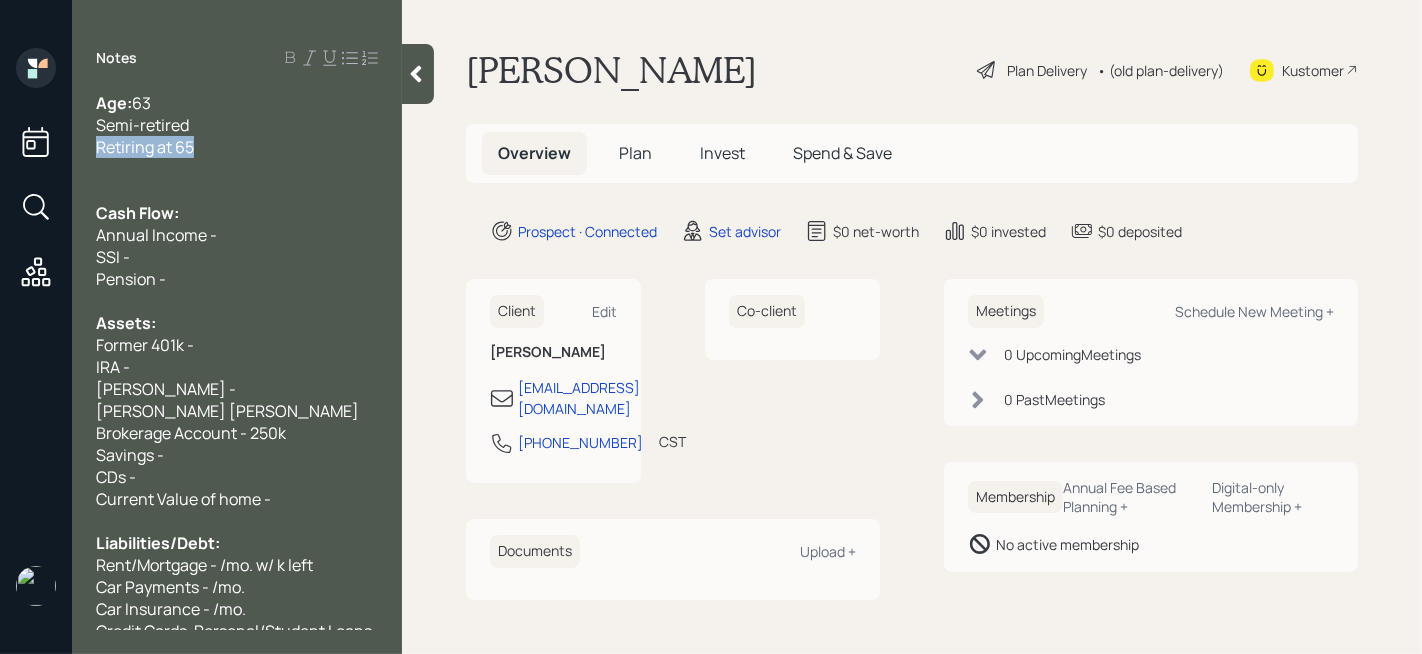 drag, startPoint x: 207, startPoint y: 147, endPoint x: 59, endPoint y: 147, distance: 148 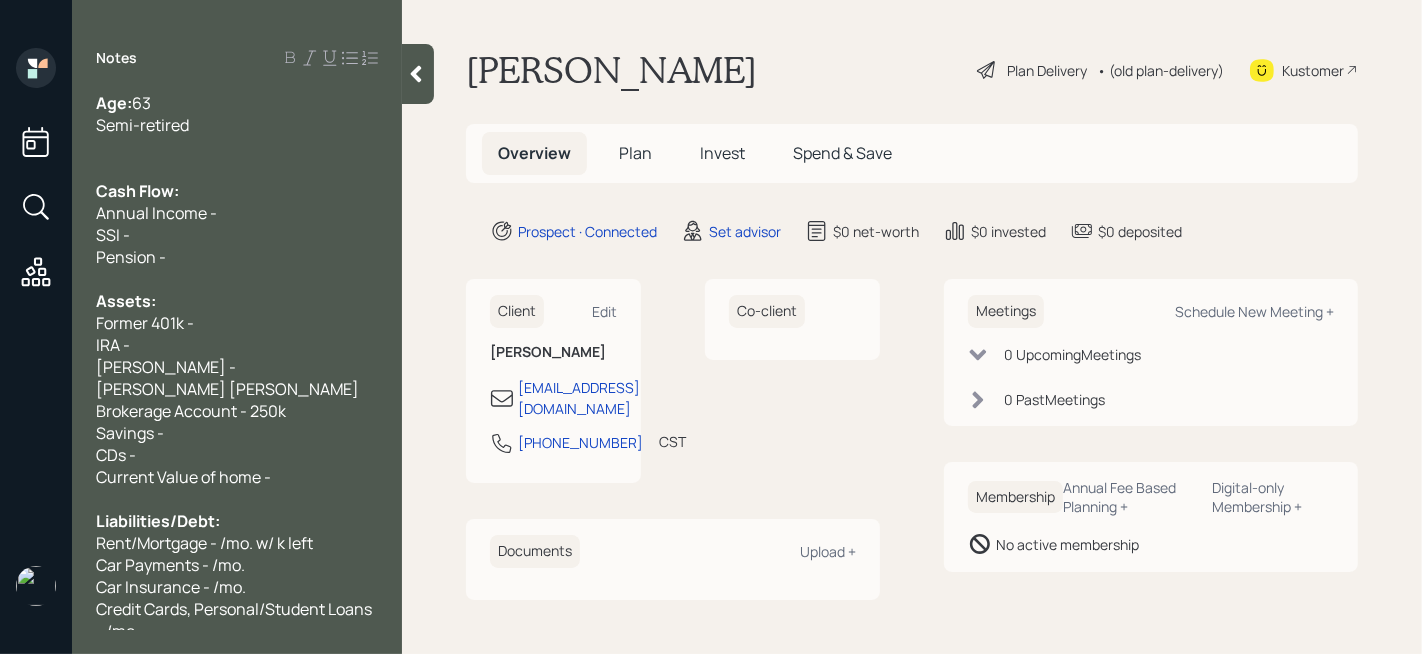 click on "Annual Income -" at bounding box center [237, 213] 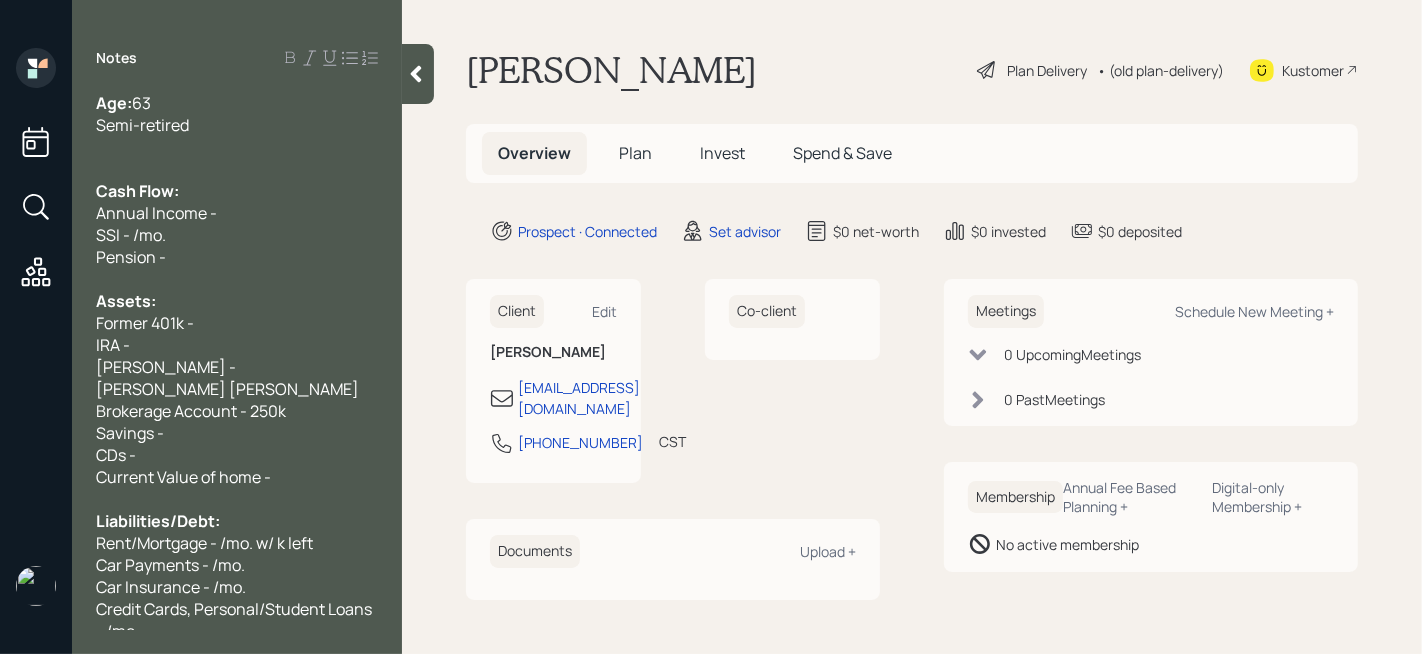 click at bounding box center [237, 169] 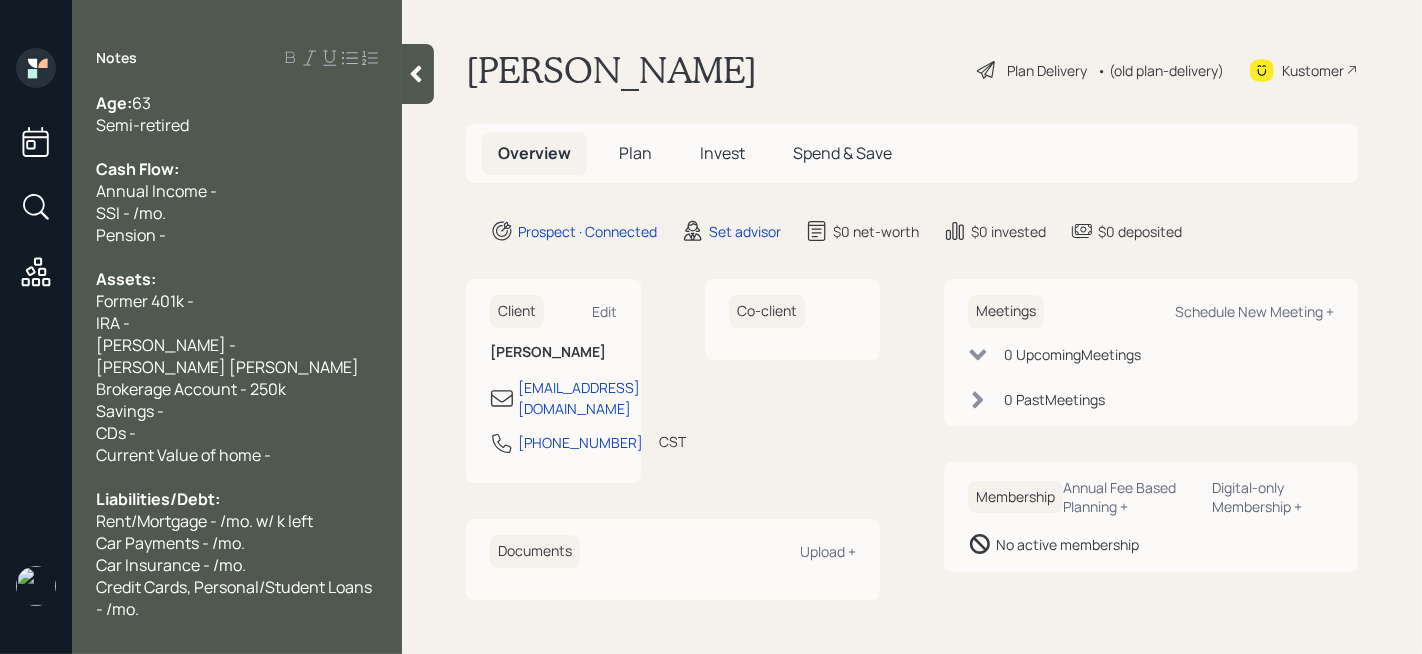 click on "SSI - /mo." at bounding box center [237, 213] 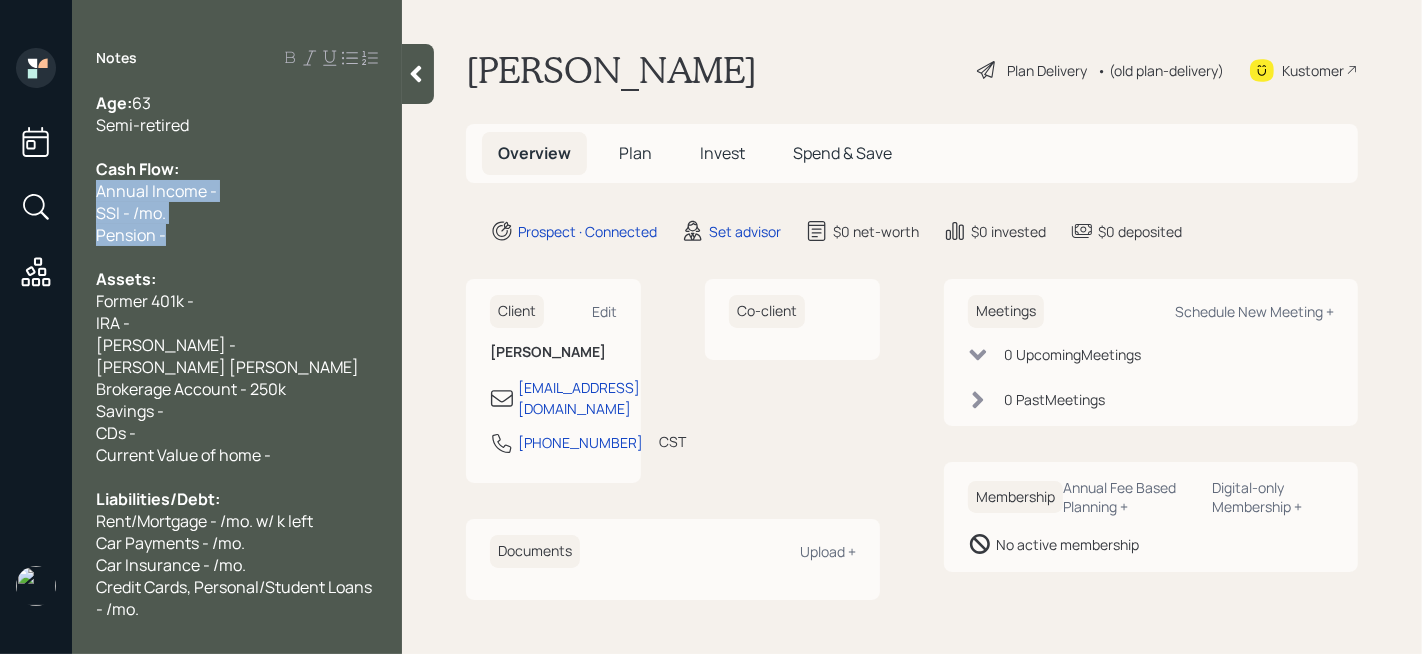 drag, startPoint x: 195, startPoint y: 245, endPoint x: 94, endPoint y: 196, distance: 112.25863 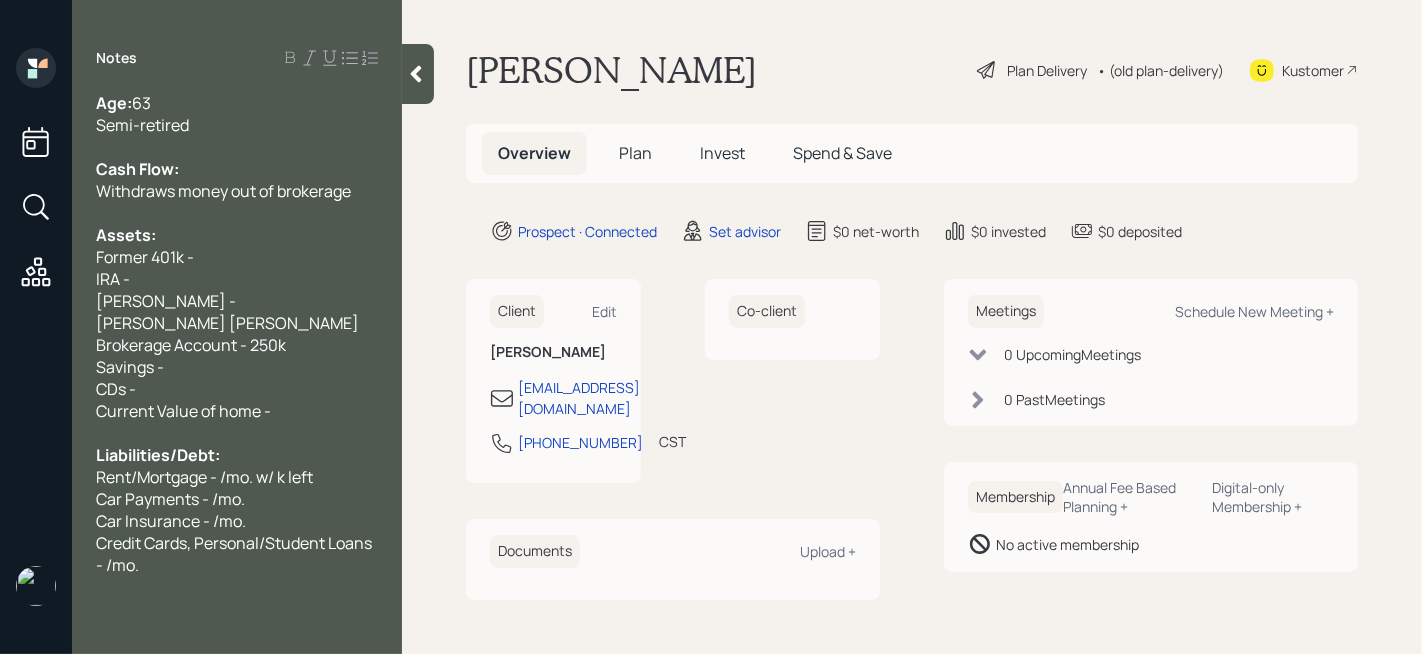 click at bounding box center [237, 213] 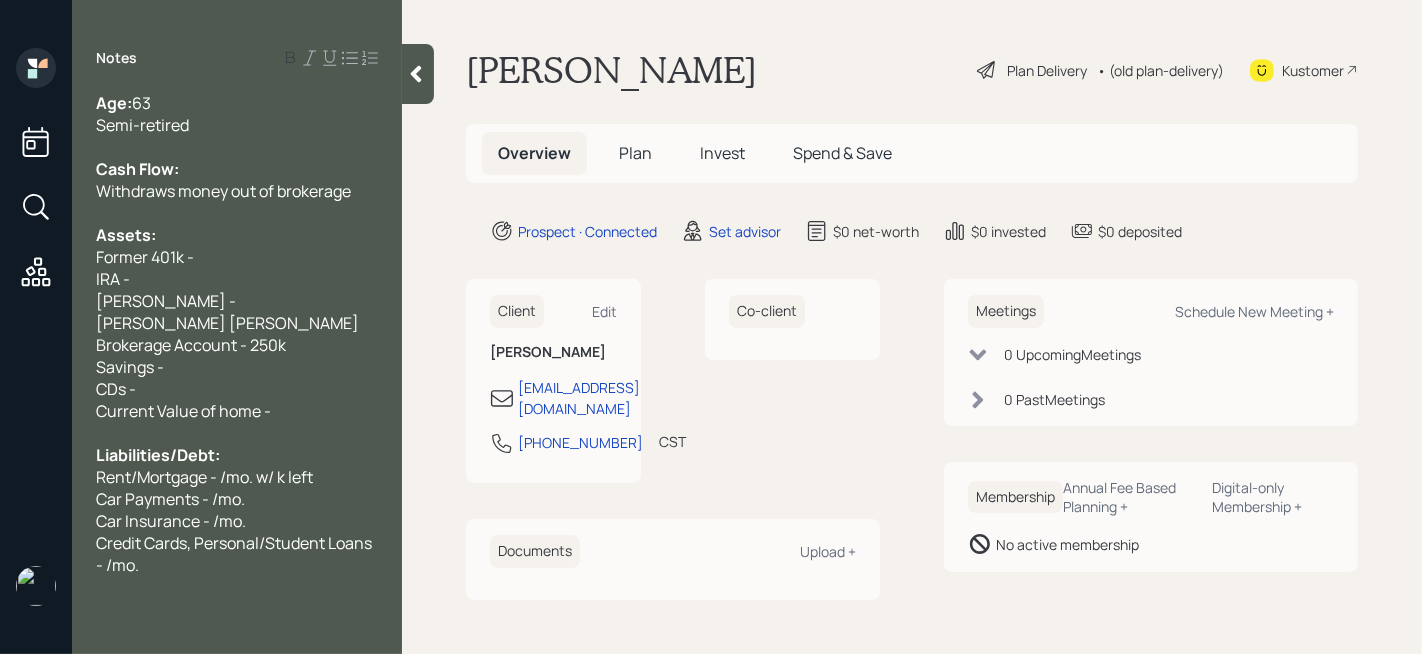 click on "Former 401k -" at bounding box center (237, 257) 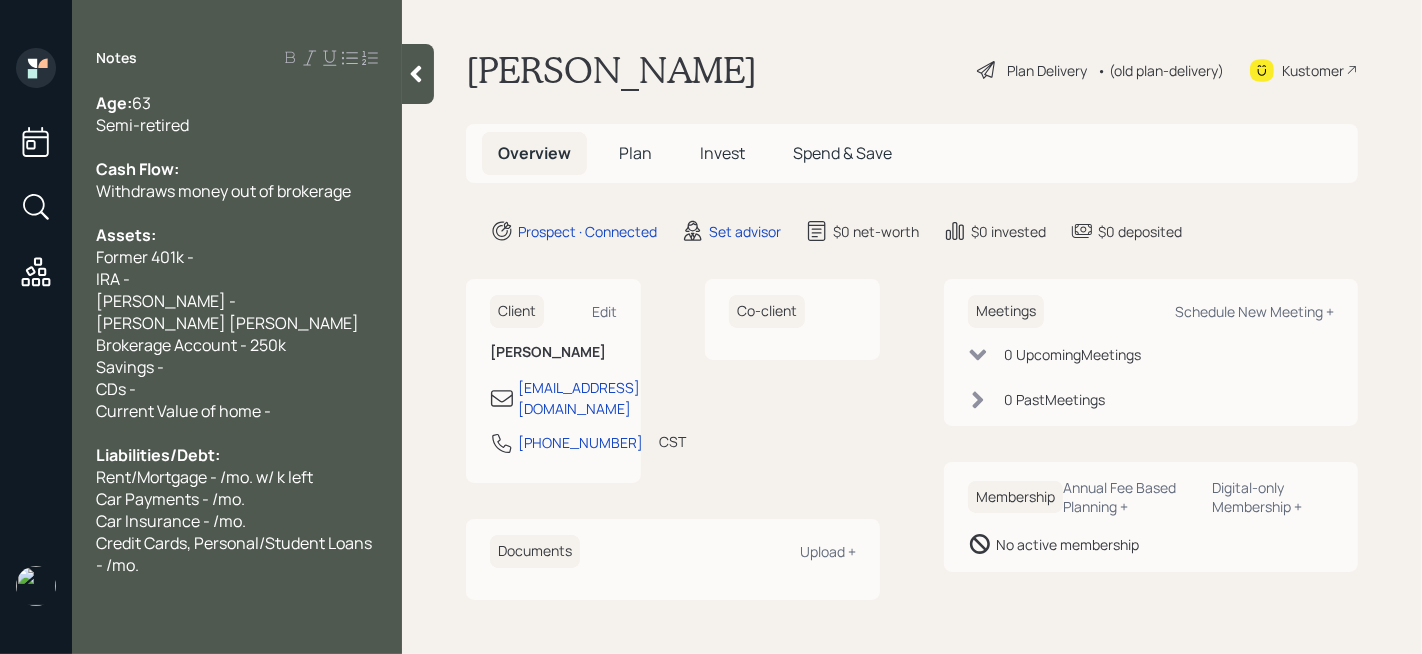 click on "IRA -" at bounding box center [237, 279] 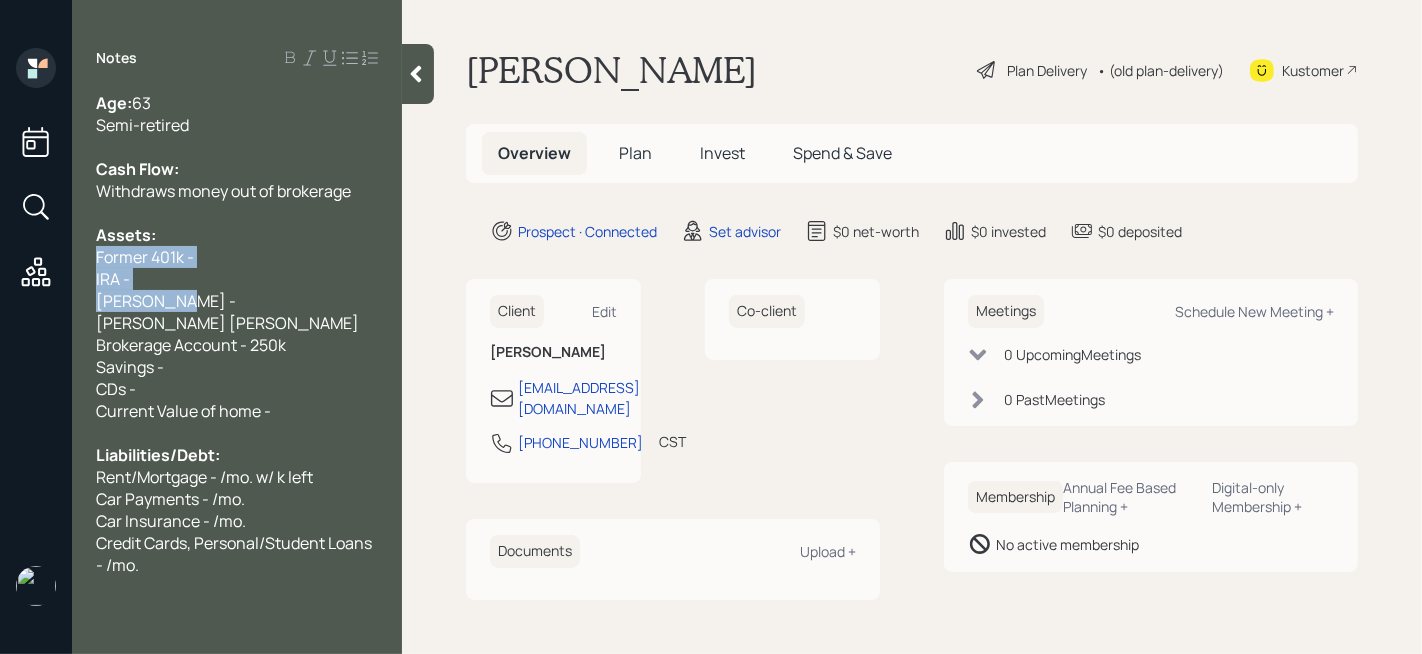 drag, startPoint x: 214, startPoint y: 304, endPoint x: 91, endPoint y: 253, distance: 133.15405 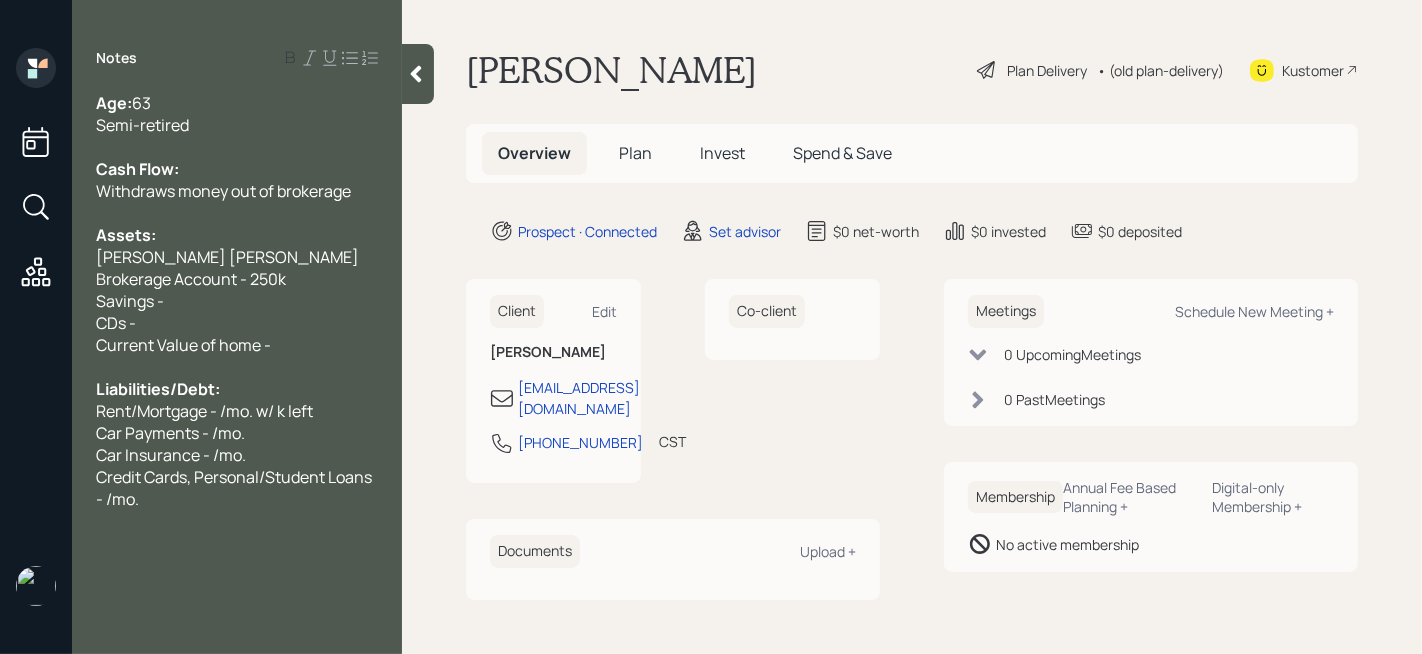click on "Savings -" at bounding box center [130, 301] 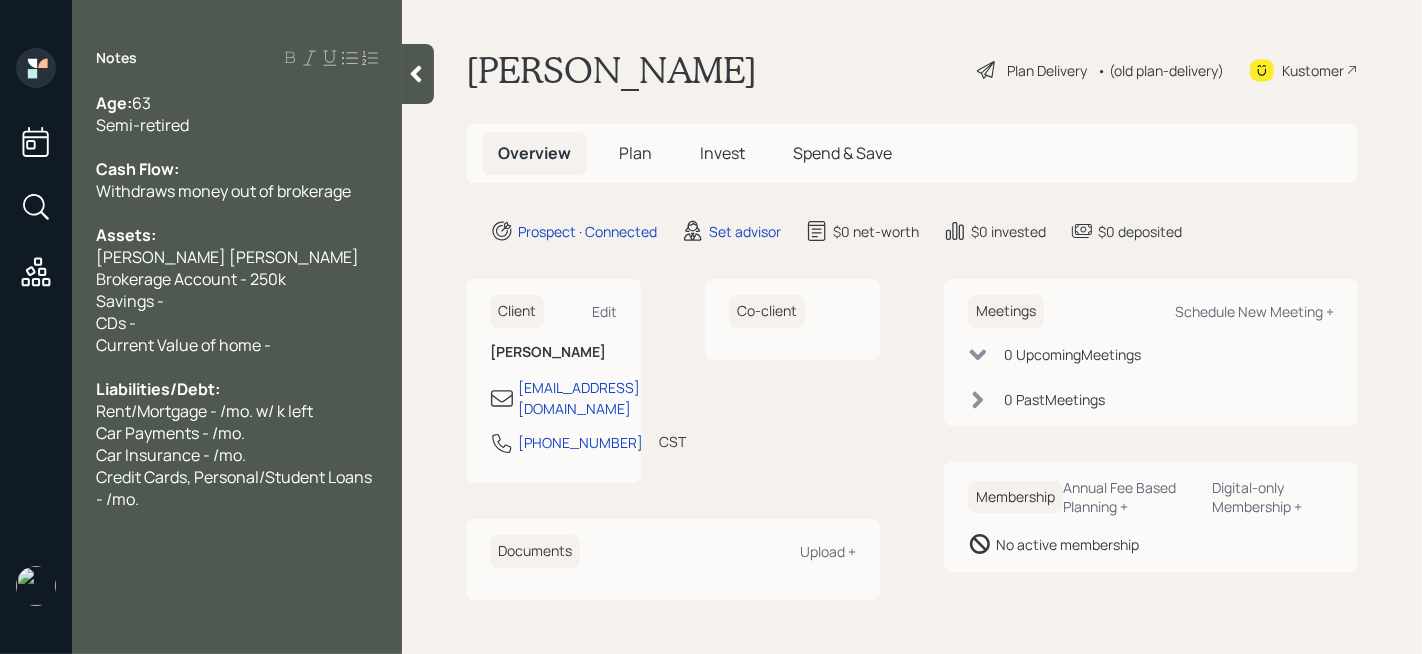 click on "Savings -" at bounding box center (237, 301) 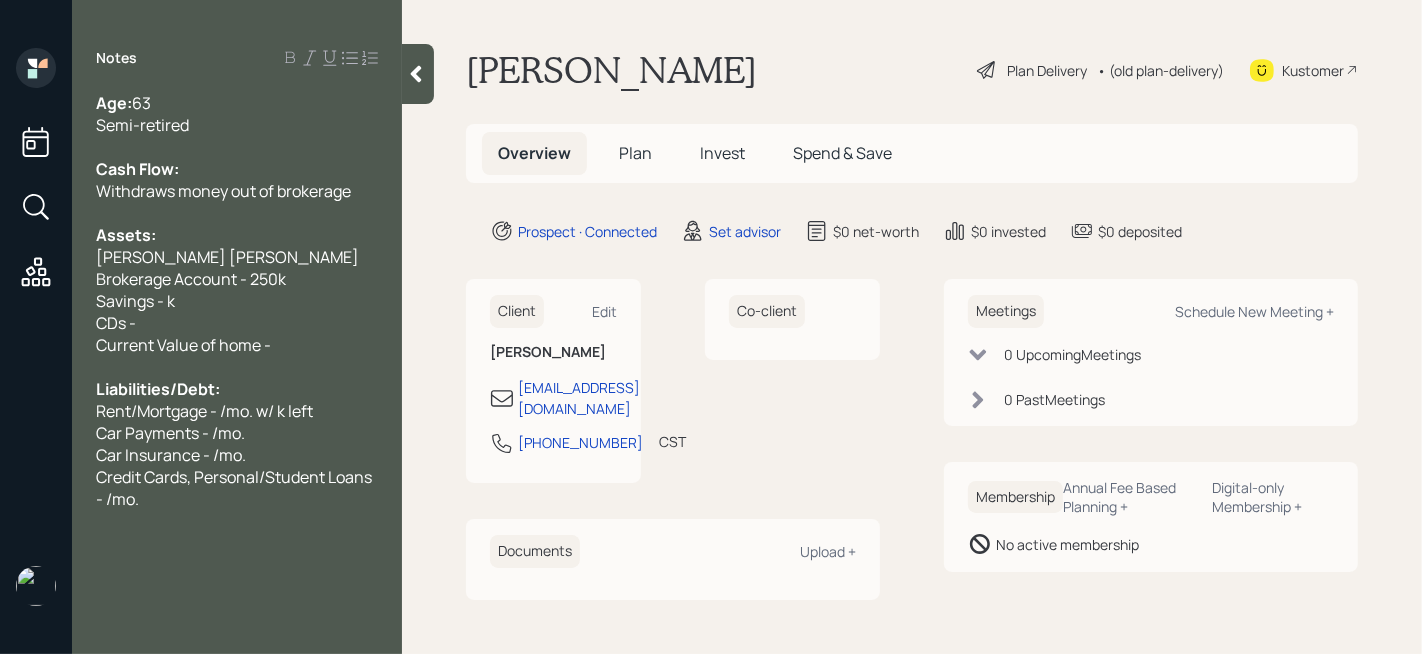 click on "[PERSON_NAME] [PERSON_NAME] Brokerage Account - 250k" at bounding box center [237, 268] 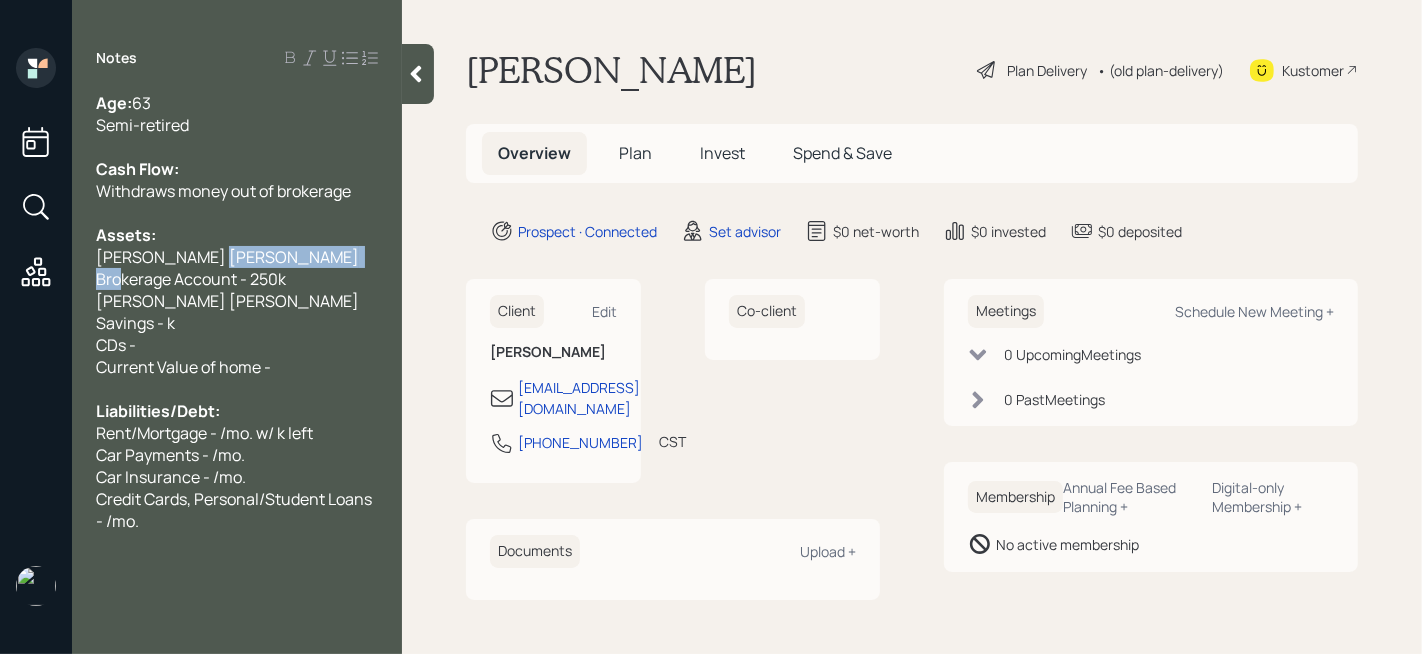 drag, startPoint x: 333, startPoint y: 265, endPoint x: 195, endPoint y: 264, distance: 138.00362 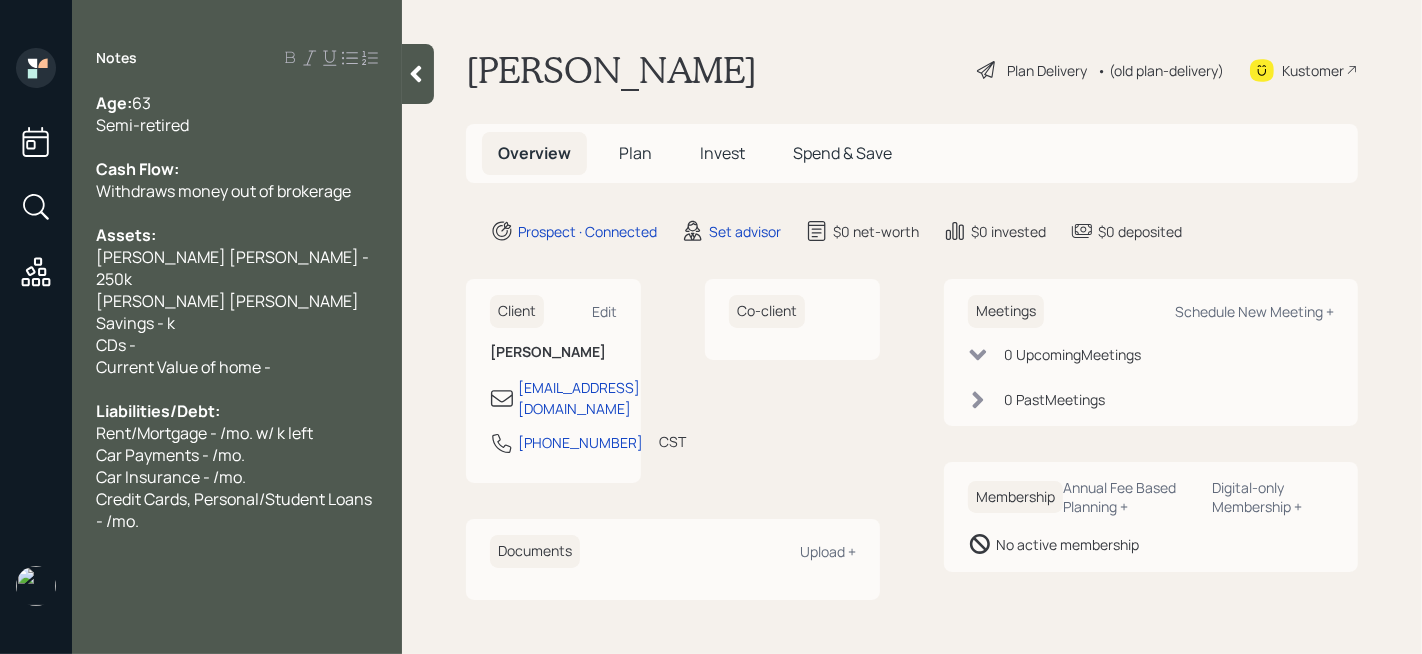 click on "[PERSON_NAME] [PERSON_NAME]" at bounding box center (237, 301) 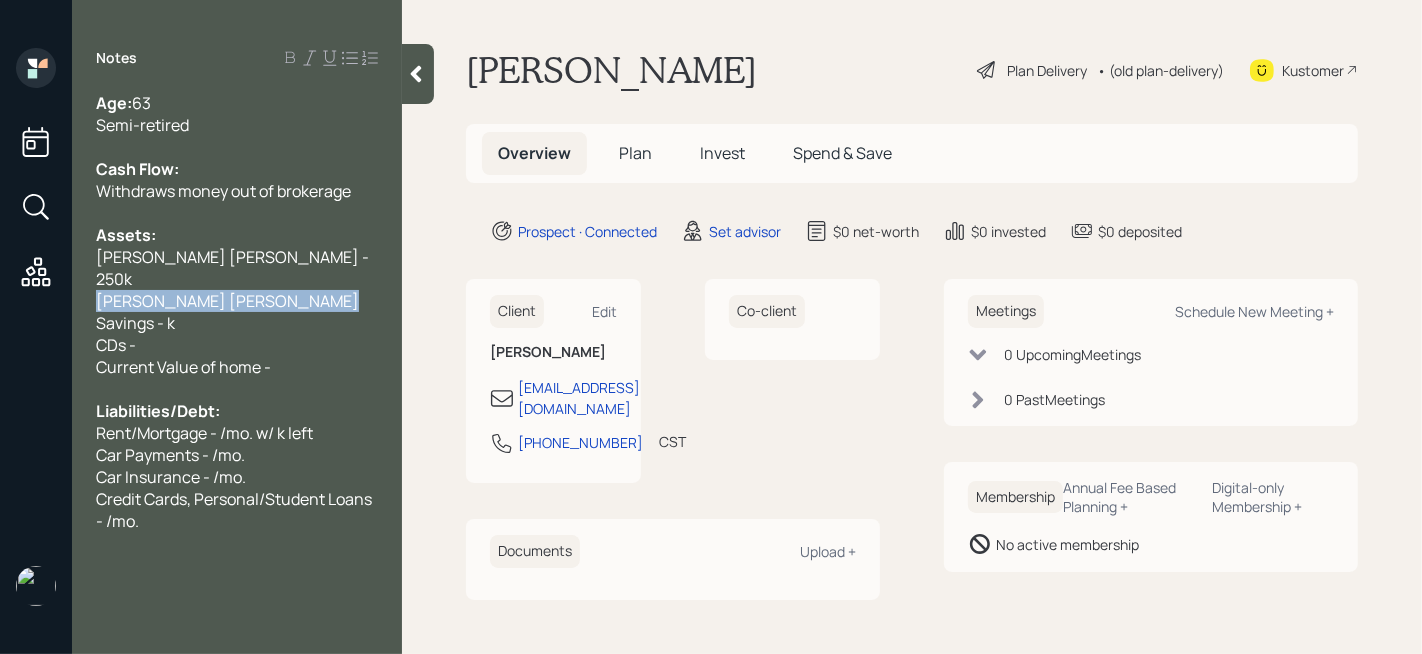 drag, startPoint x: 228, startPoint y: 284, endPoint x: 0, endPoint y: 284, distance: 228 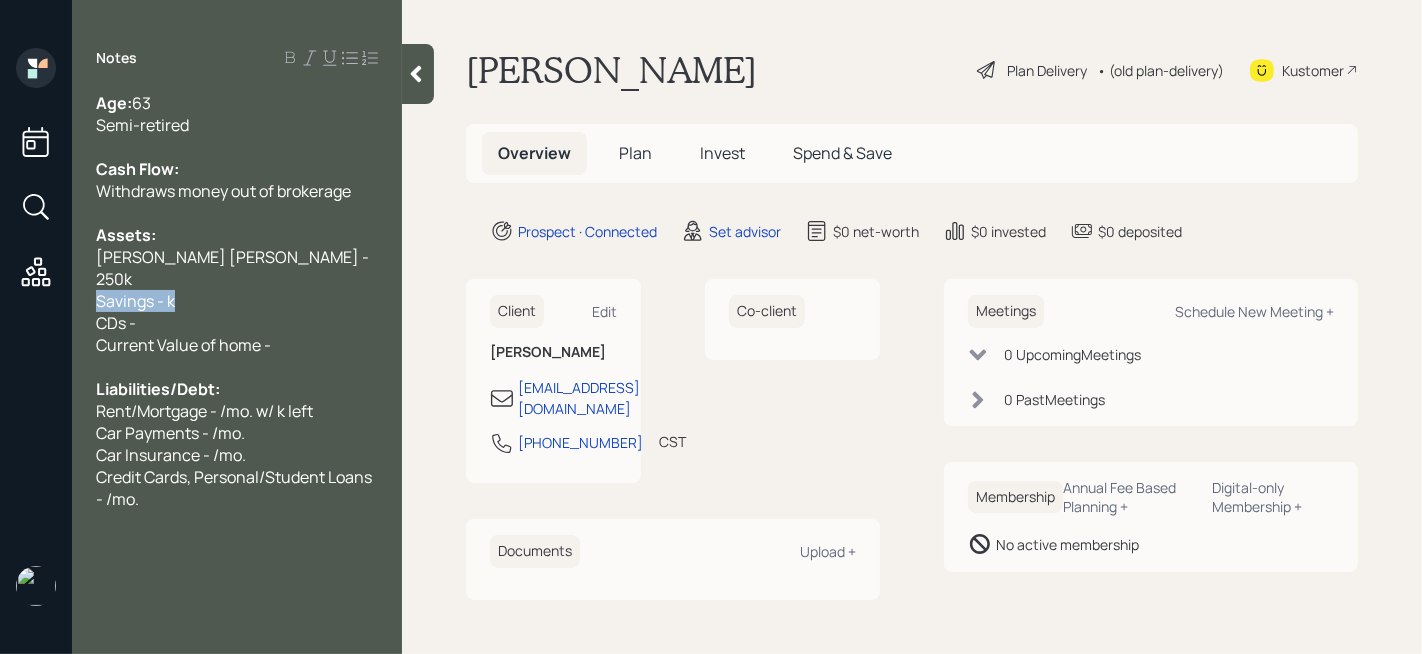 drag, startPoint x: 218, startPoint y: 284, endPoint x: 0, endPoint y: 284, distance: 218 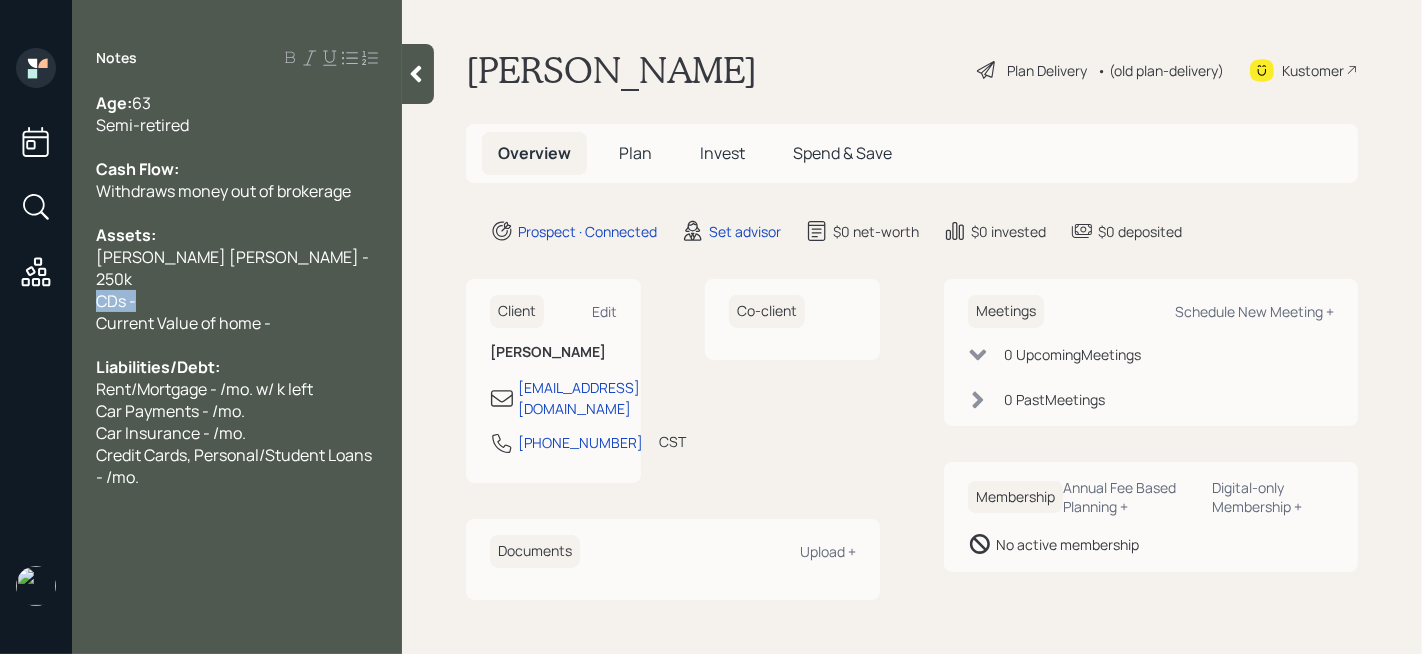 drag, startPoint x: 189, startPoint y: 287, endPoint x: 0, endPoint y: 287, distance: 189 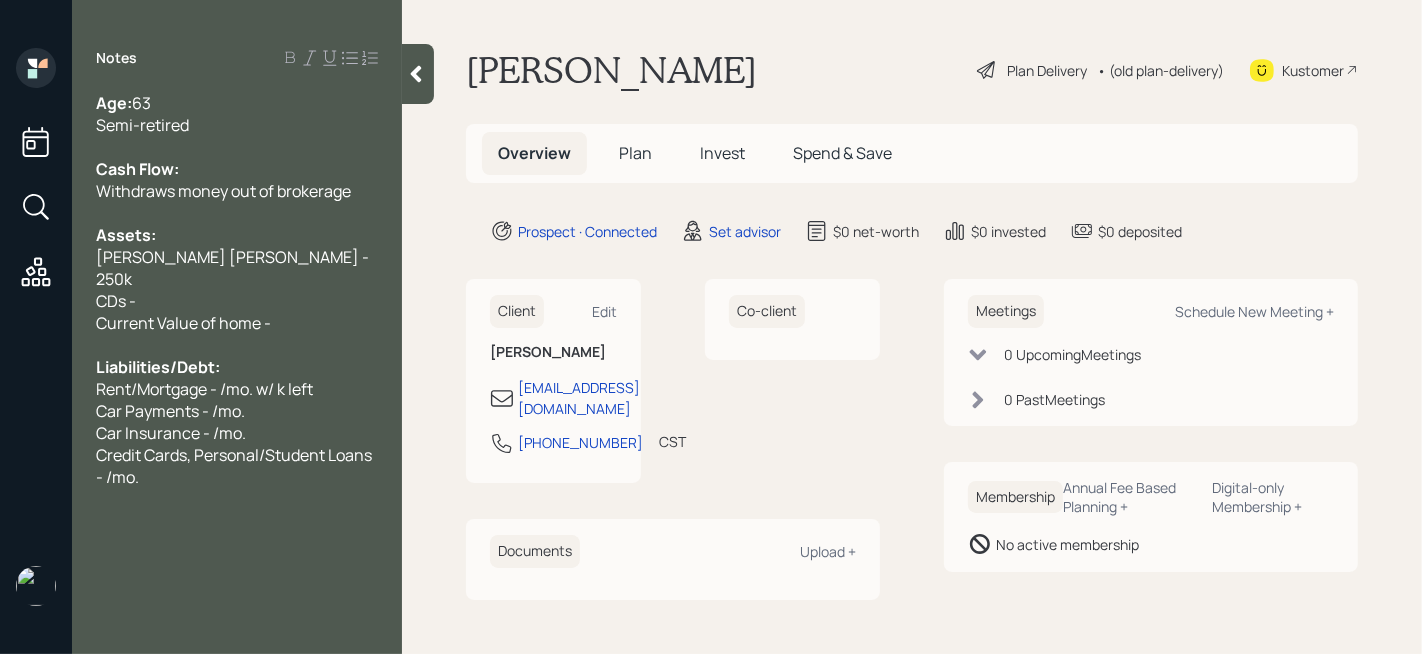 click on "CDs -" at bounding box center (237, 301) 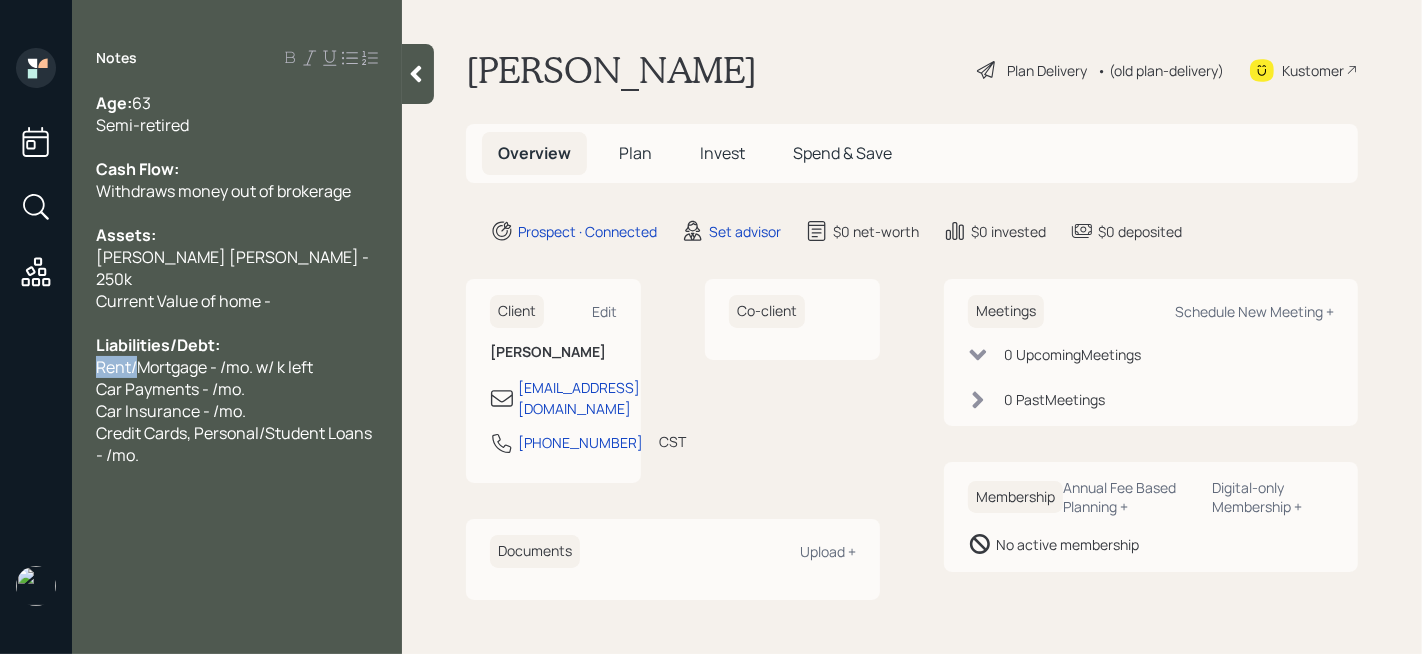 drag, startPoint x: 124, startPoint y: 349, endPoint x: 2, endPoint y: 344, distance: 122.10242 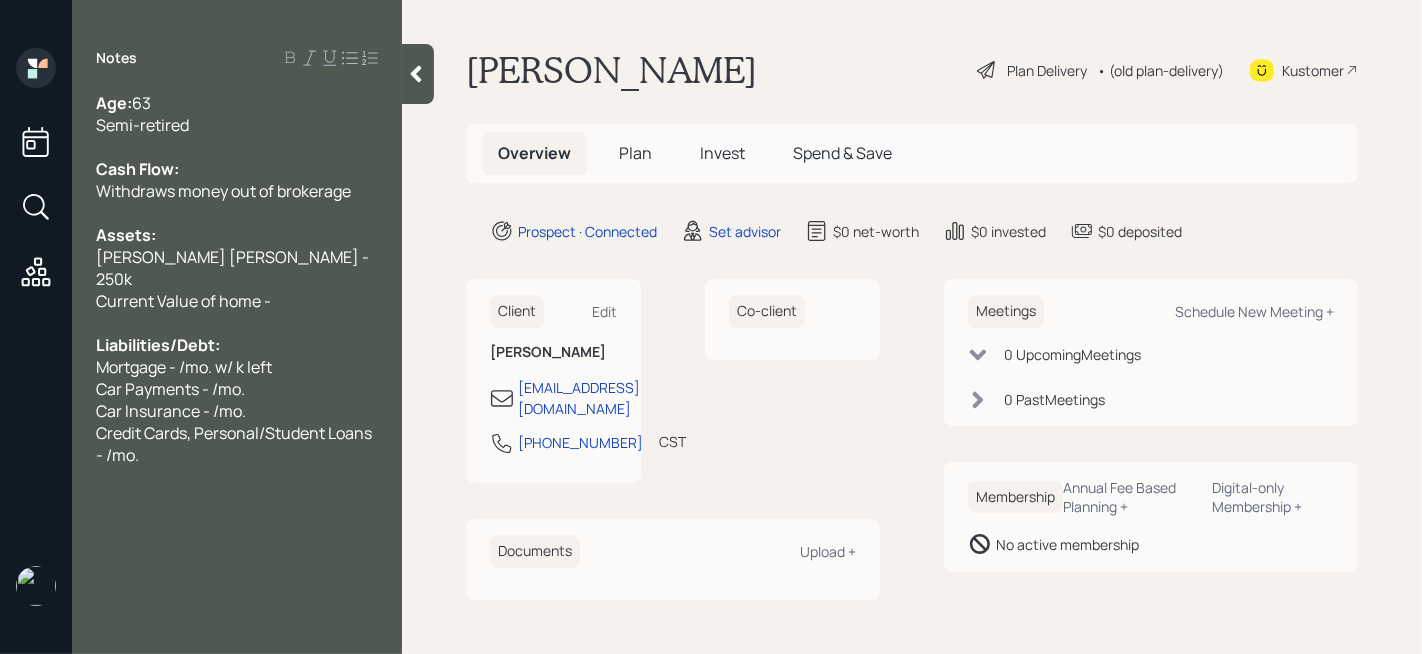 click on "Mortgage - /mo. w/ k left" at bounding box center (184, 367) 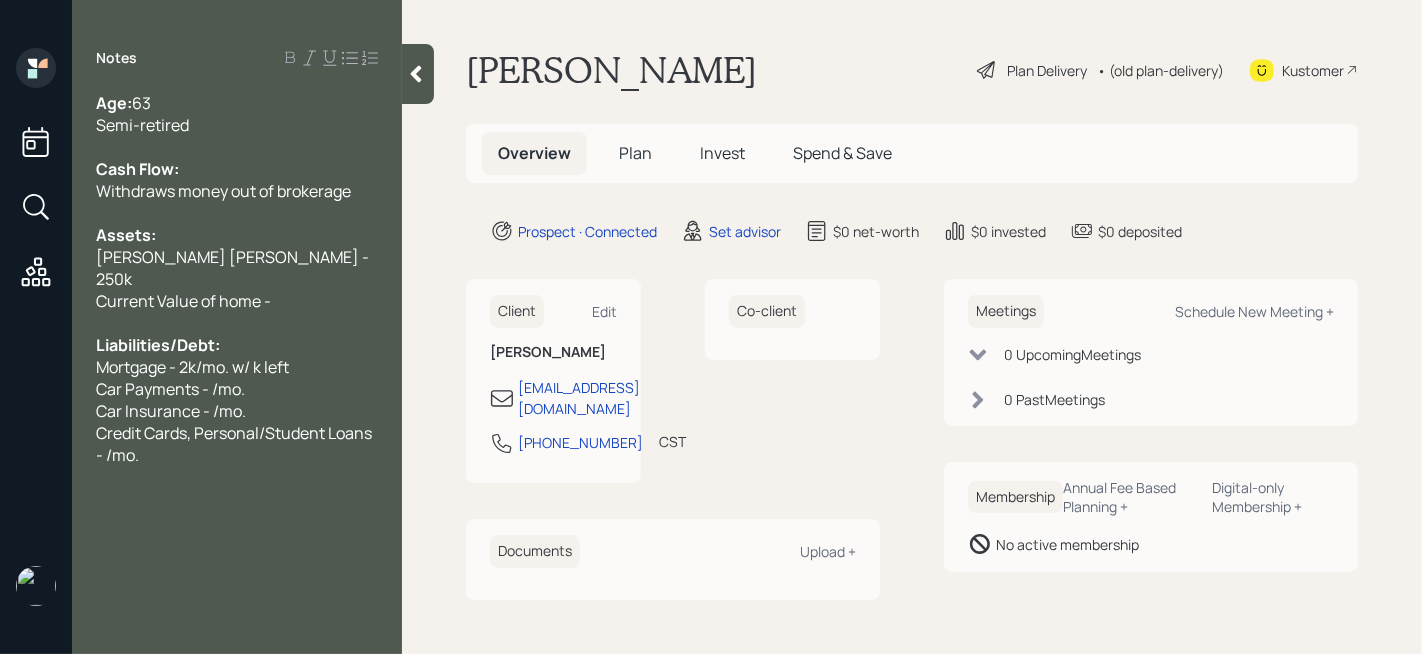 click on "Car Payments - /mo." at bounding box center (170, 389) 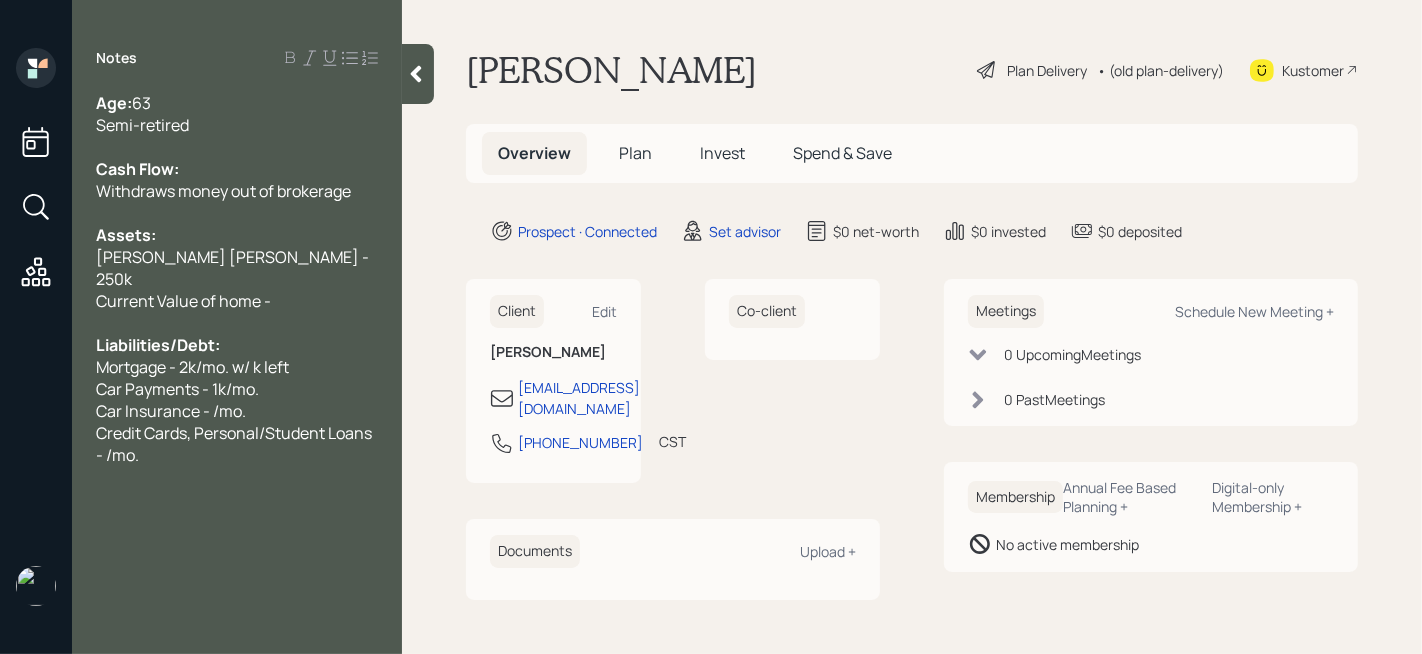 click on "Mortgage - 2k/mo. w/ k left" at bounding box center (192, 367) 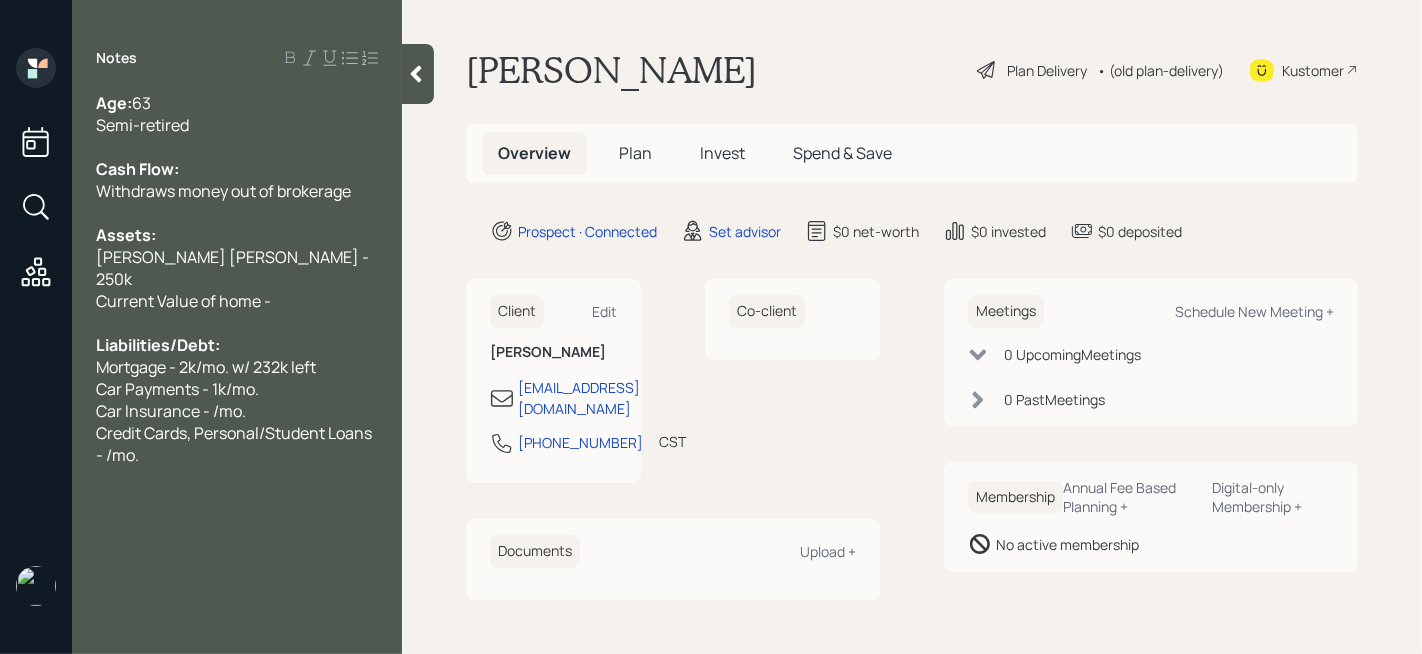 click on "Credit Cards, Personal/Student Loans - /mo." at bounding box center (237, 444) 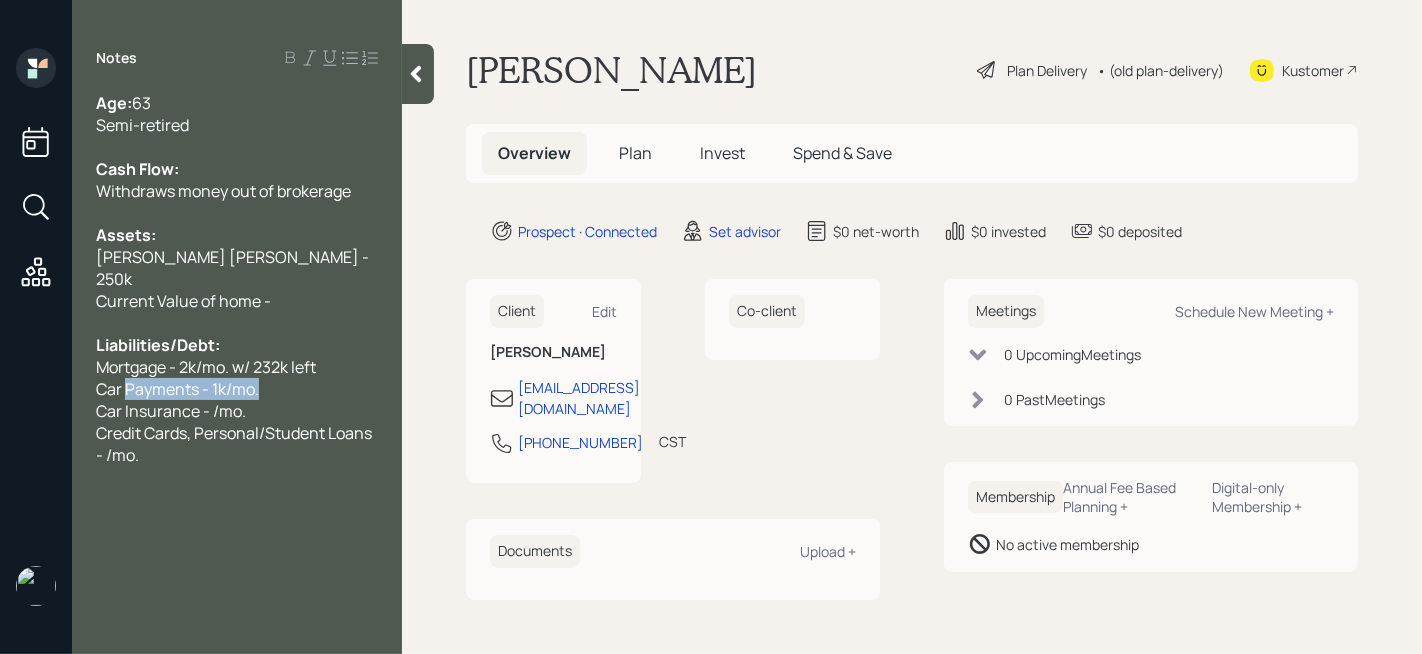 drag, startPoint x: 322, startPoint y: 366, endPoint x: 105, endPoint y: 366, distance: 217 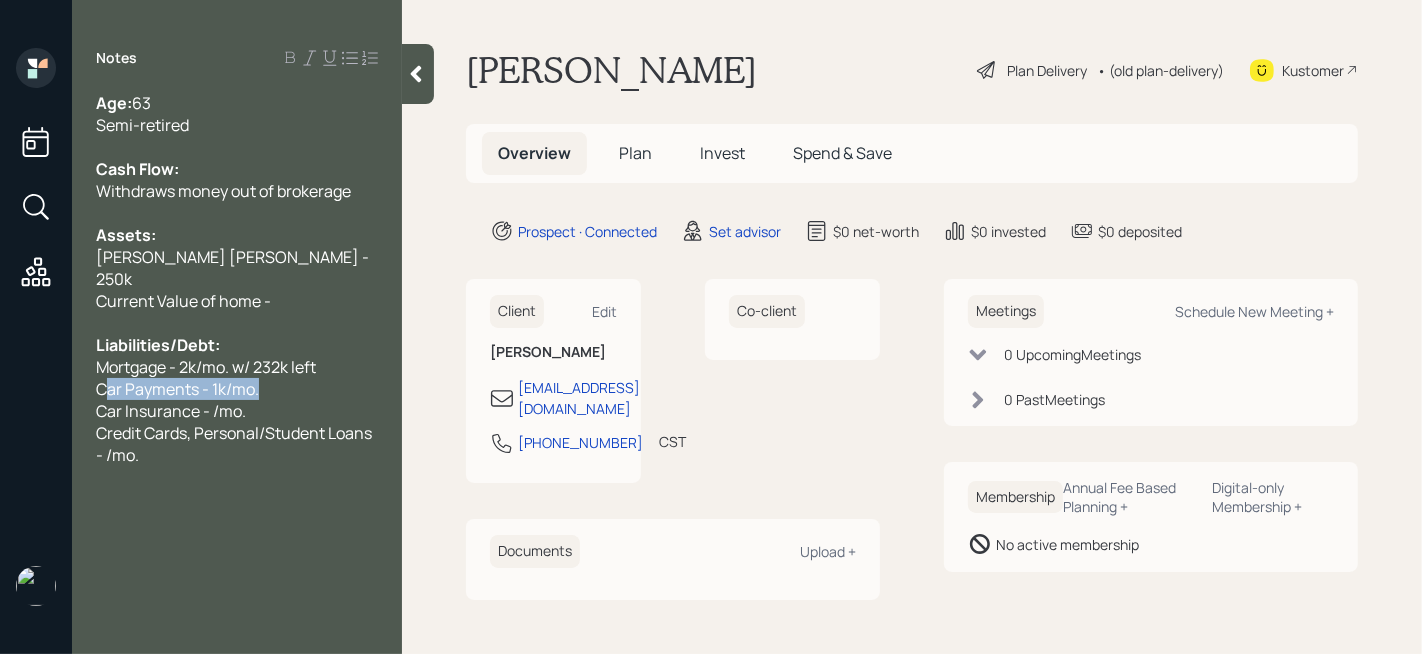 click on "Car Payments - 1k/mo." at bounding box center [177, 389] 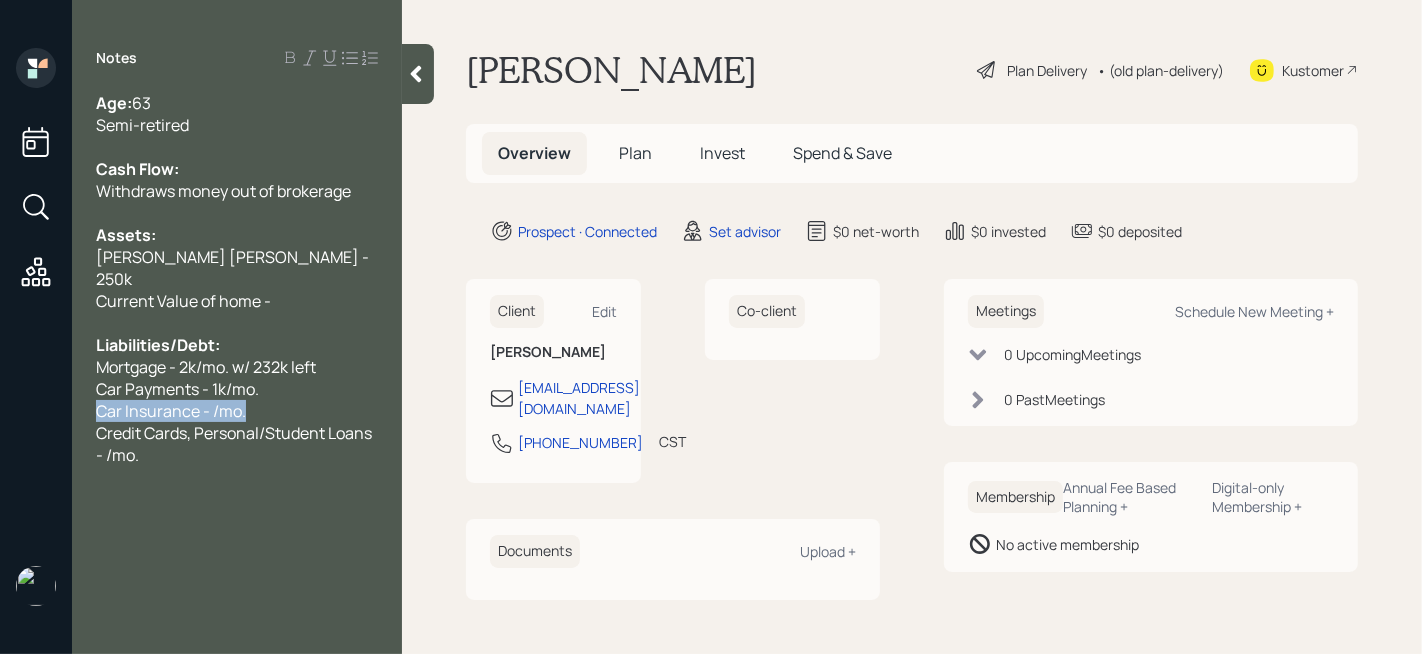 drag, startPoint x: 267, startPoint y: 391, endPoint x: 3, endPoint y: 391, distance: 264 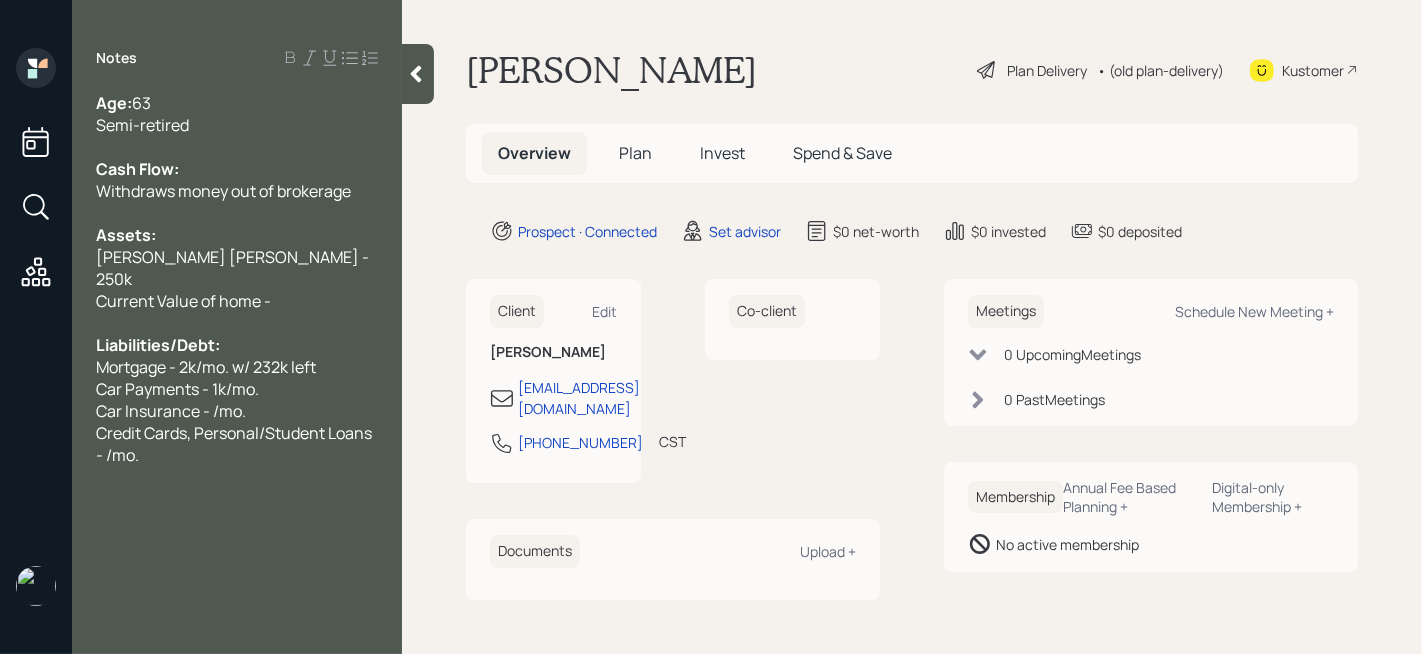 click on "Car Insurance - /mo." at bounding box center (171, 411) 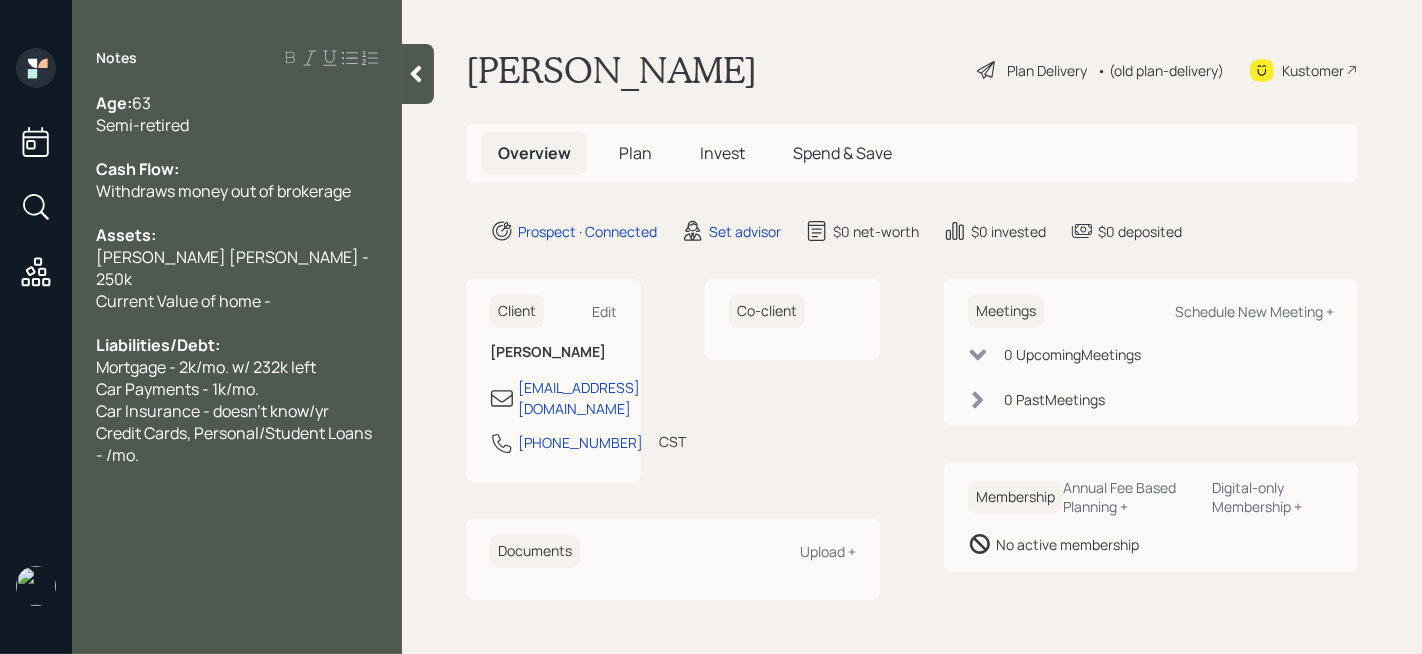 click on "Credit Cards, Personal/Student Loans - /mo." at bounding box center [237, 444] 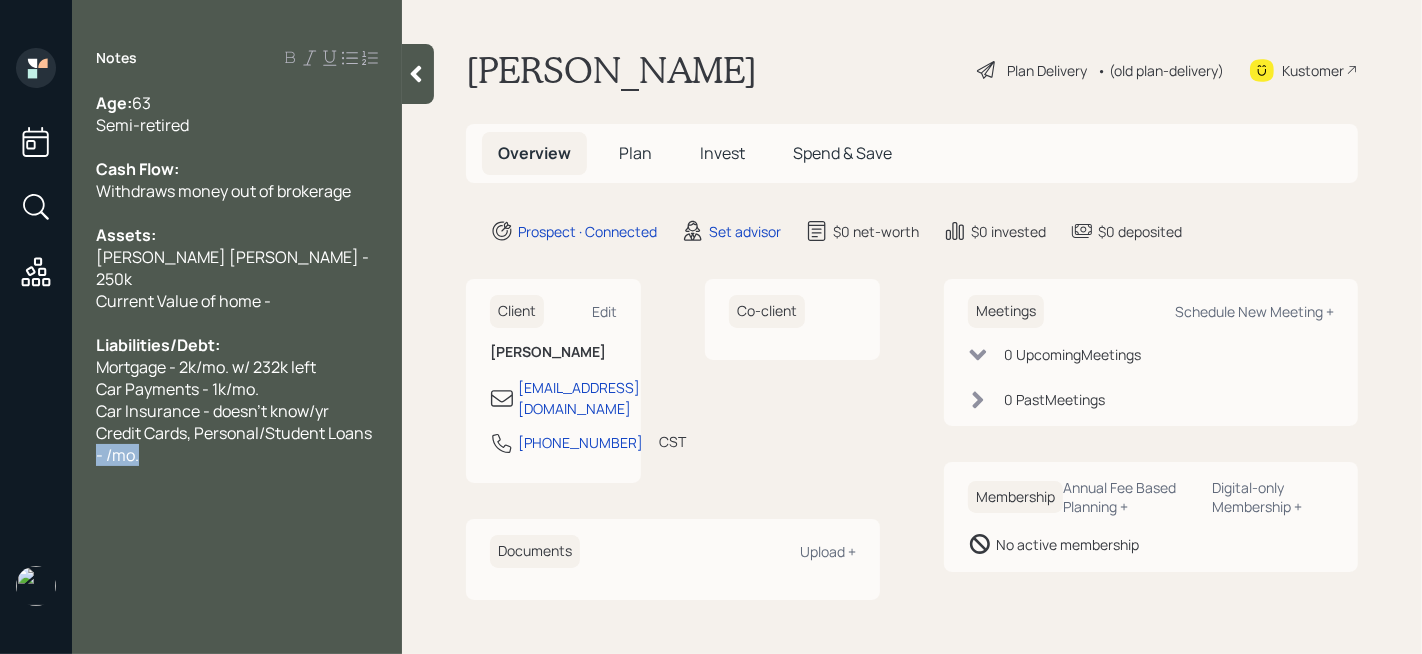 drag, startPoint x: 186, startPoint y: 435, endPoint x: 80, endPoint y: 424, distance: 106.56923 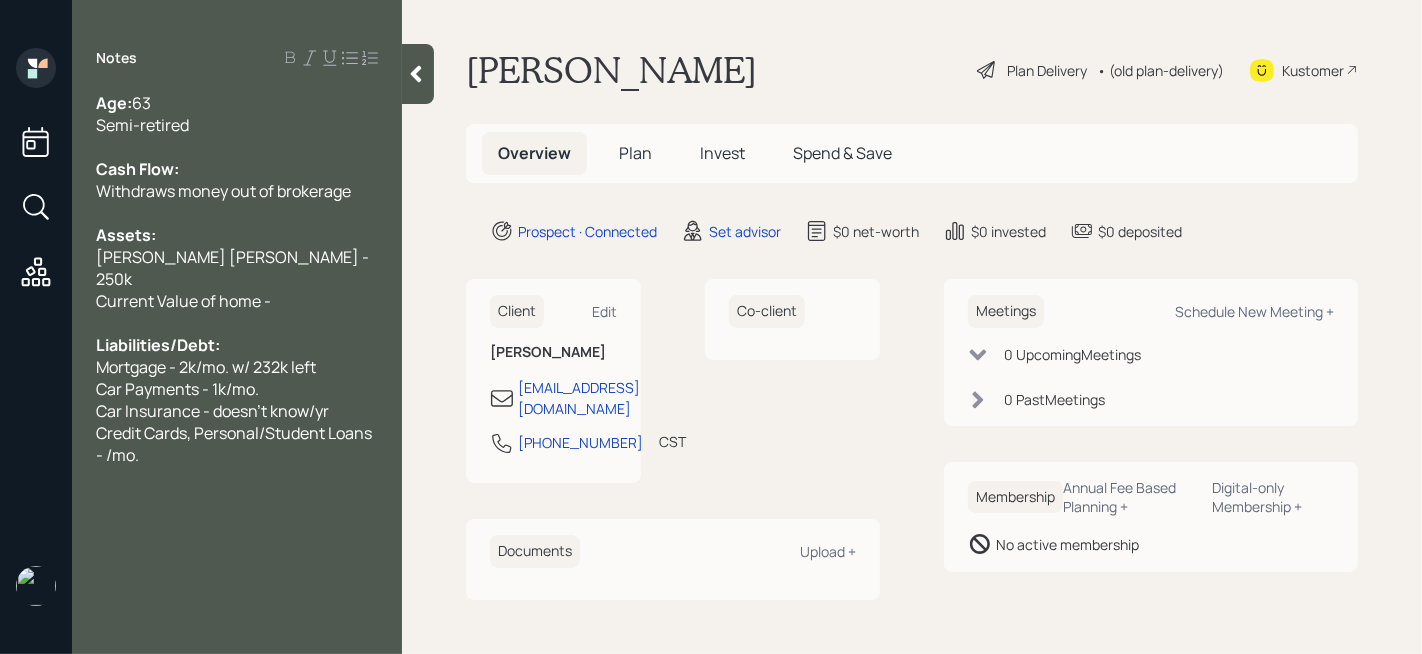 click on "Notes Age:  [DEMOGRAPHIC_DATA] Semi-retired Cash Flow: Withdraws money out of brokerage Assets: [PERSON_NAME] [PERSON_NAME] - 250k Current Value of home - Liabilities/Debt: Mortgage - 2k/mo. w/ 232k left Car Payments - 1k/mo. Car Insurance - doesn't know/yr Credit Cards, Personal/Student Loans - /mo." at bounding box center (237, 339) 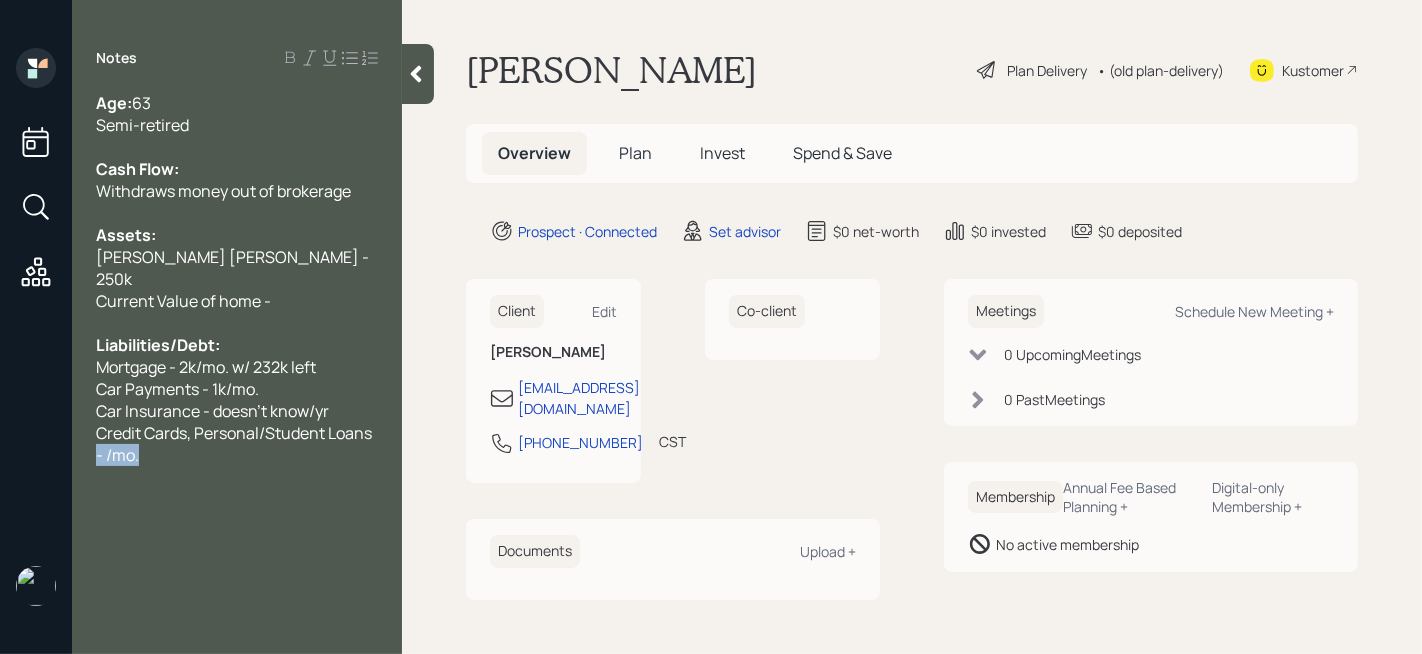 drag, startPoint x: 152, startPoint y: 438, endPoint x: 75, endPoint y: 423, distance: 78.44743 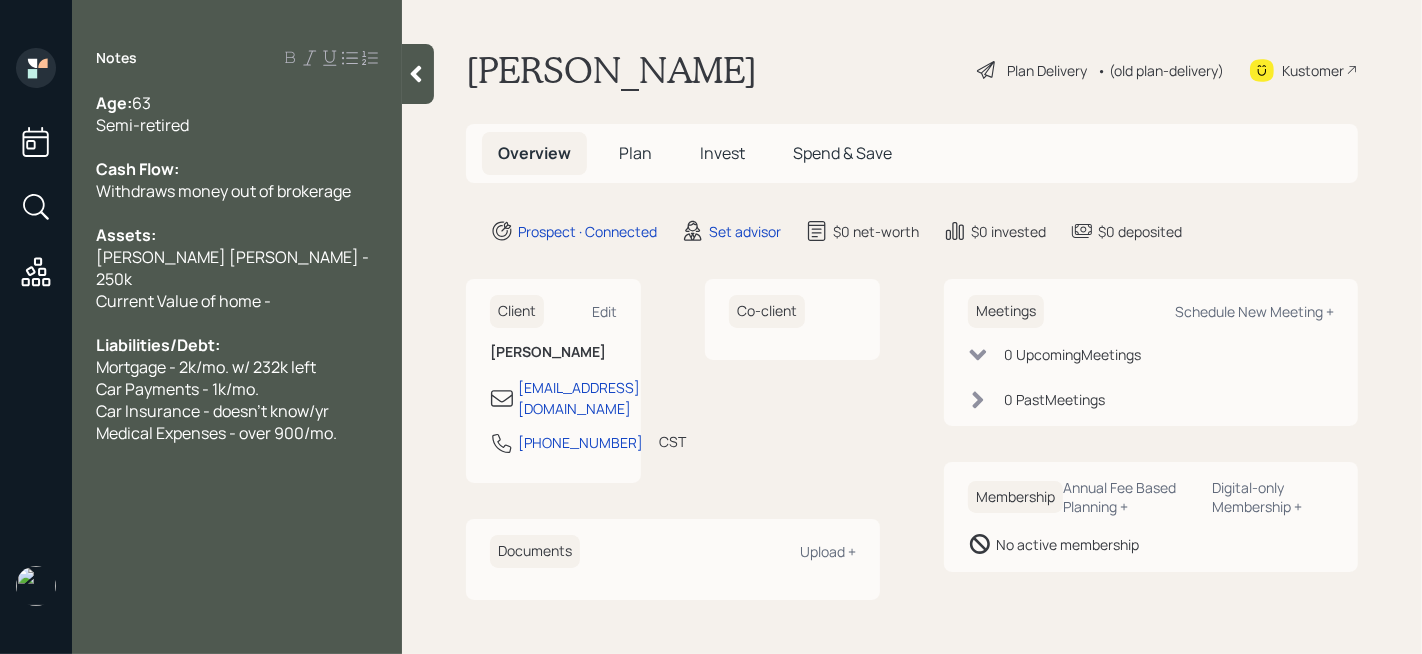 click on "Age:  [DEMOGRAPHIC_DATA] Semi-retired Cash Flow: Withdraws money out of brokerage Assets: [PERSON_NAME] [PERSON_NAME] - 250k Current Value of home - Liabilities/Debt: Mortgage - 2k/mo. w/ 232k left Car Payments - 1k/mo. Car Insurance - doesn't know/yr Medical Expenses - over 900/mo." at bounding box center (237, 268) 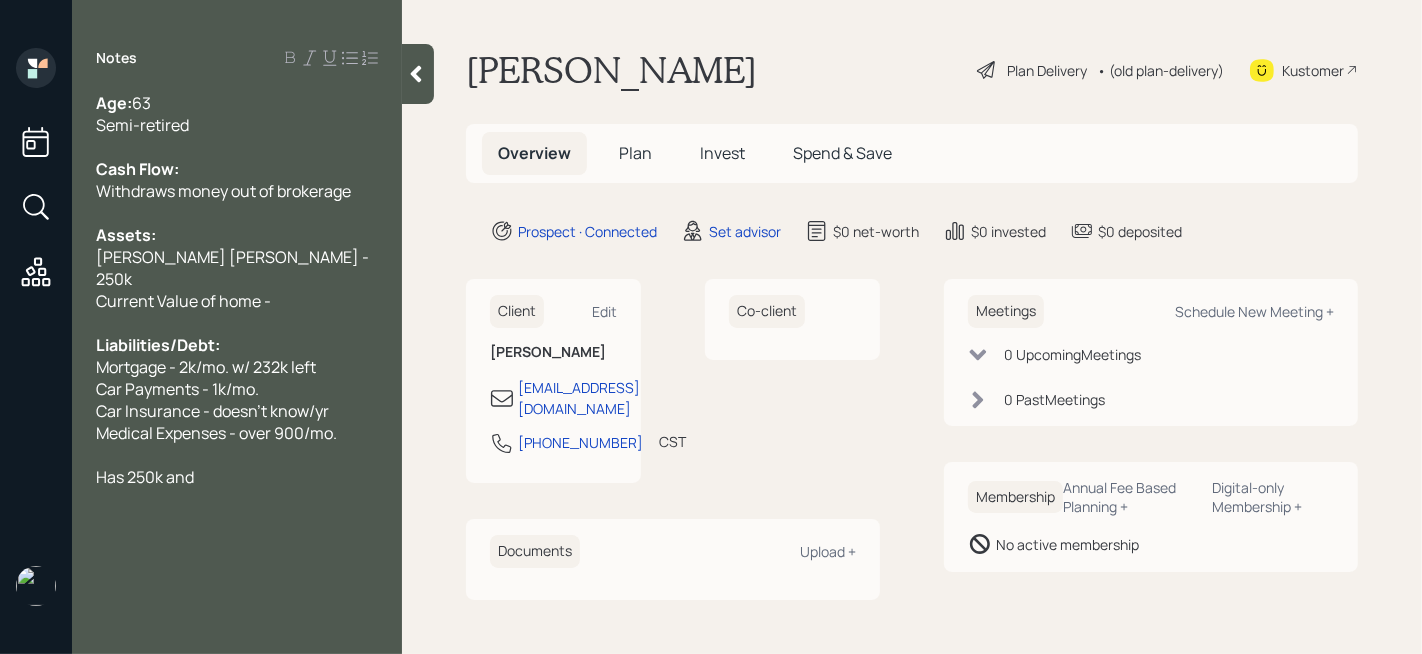 click on "Semi-retired" at bounding box center (237, 125) 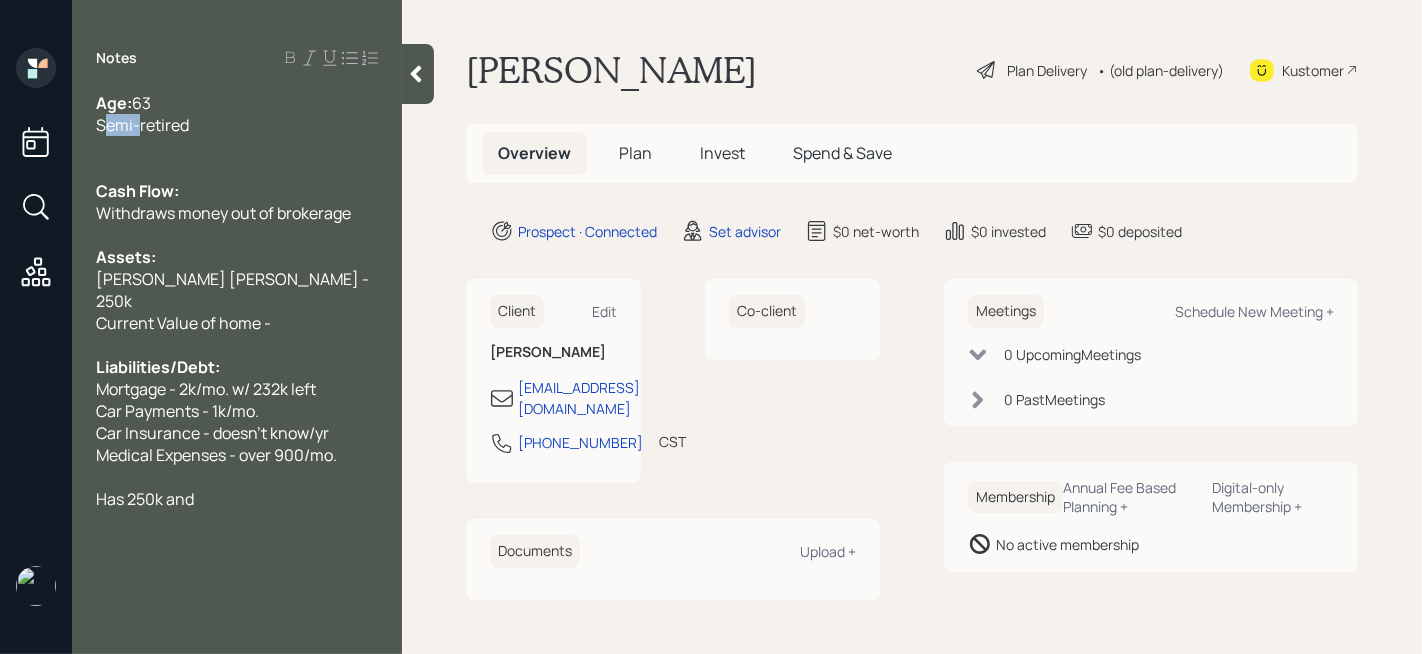 drag, startPoint x: 141, startPoint y: 122, endPoint x: 77, endPoint y: 122, distance: 64 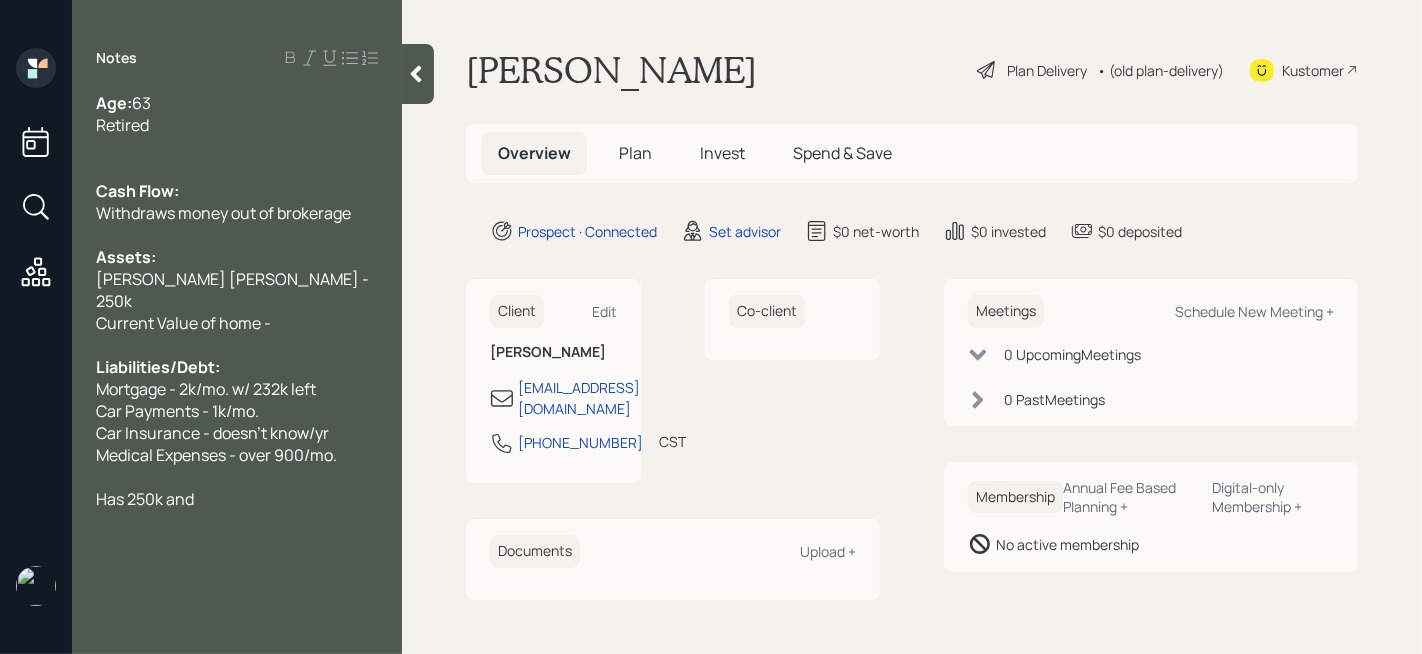 drag, startPoint x: 313, startPoint y: 506, endPoint x: 314, endPoint y: 489, distance: 17.029387 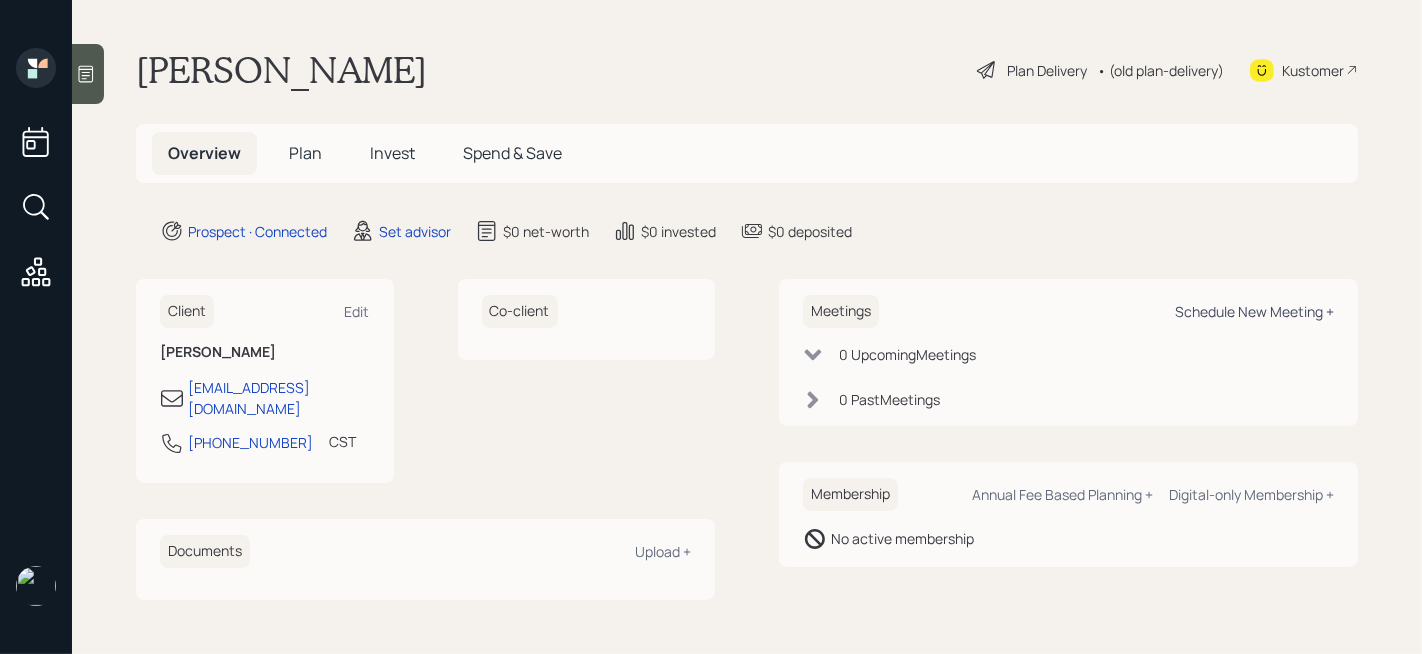 click on "Schedule New Meeting +" at bounding box center (1254, 311) 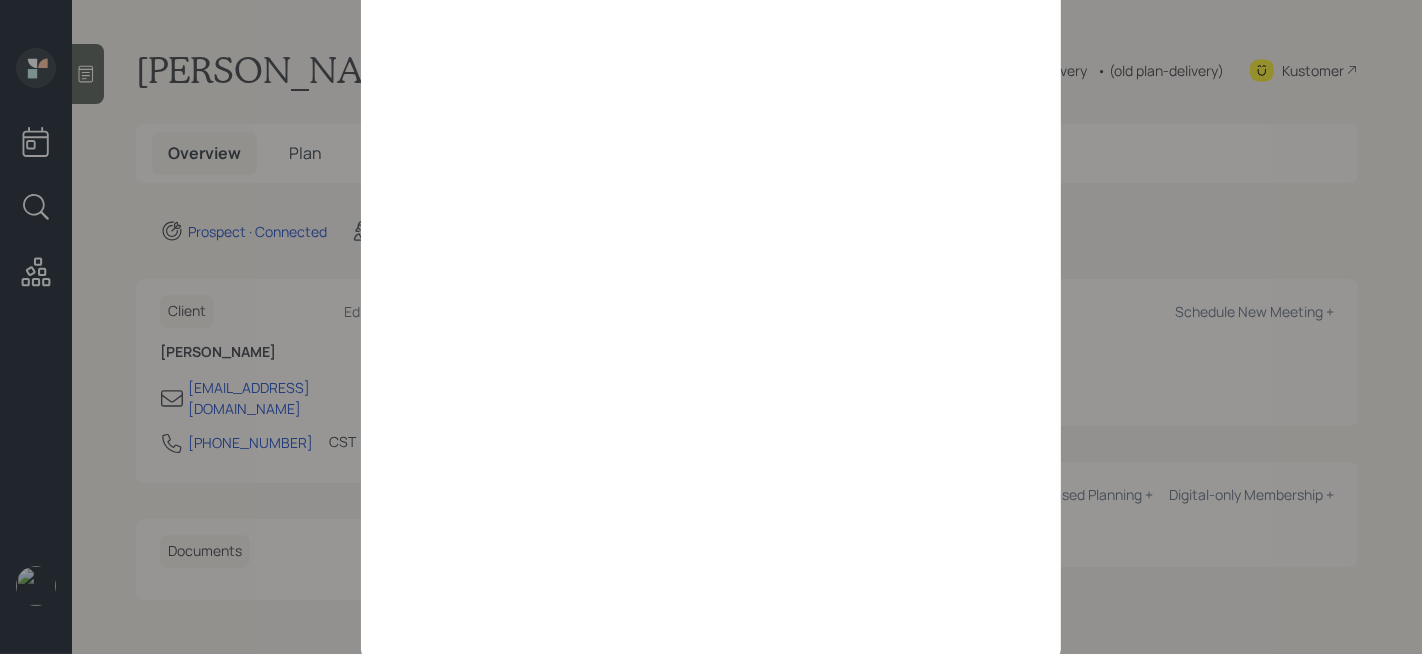 scroll, scrollTop: 245, scrollLeft: 0, axis: vertical 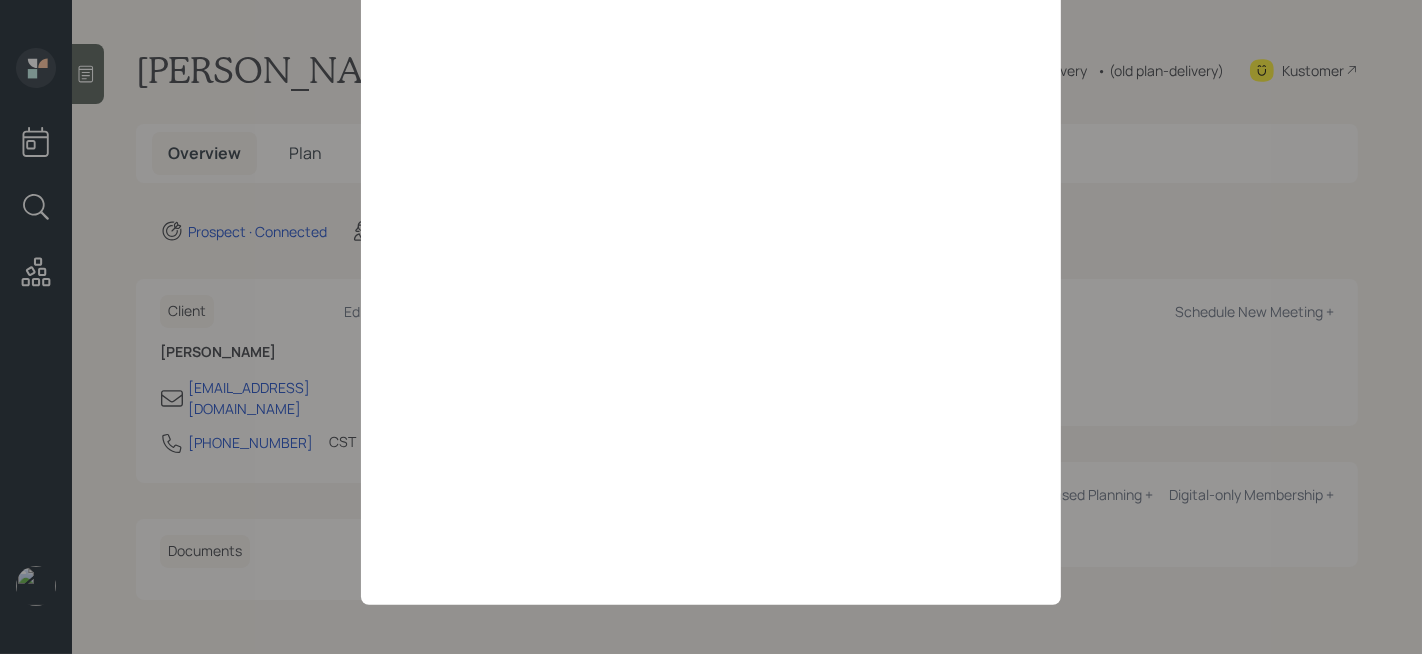 click on "Schedule a meeting [PERSON_NAME] [PERSON_NAME] [PERSON_NAME] [PERSON_NAME] [PERSON_NAME] [PERSON_NAME] [PERSON_NAME] [PERSON_NAME] [PERSON_NAME] [PERSON_NAME] End [PERSON_NAME] [PERSON_NAME] [PERSON_NAME] [PERSON_NAME] [PERSON_NAME] [PERSON_NAME] [PERSON_NAME] Round [PERSON_NAME] Choose my own meeting type Copy link Copy text" at bounding box center (711, 205) 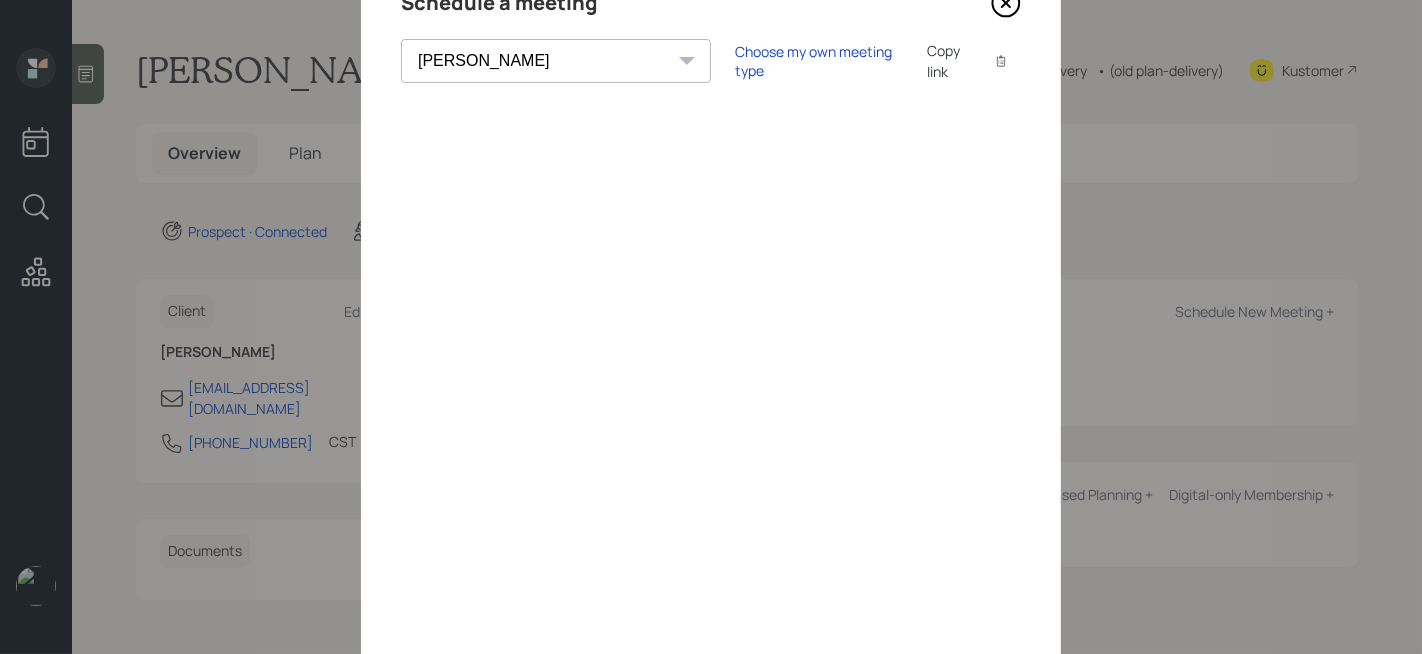 scroll, scrollTop: 37, scrollLeft: 0, axis: vertical 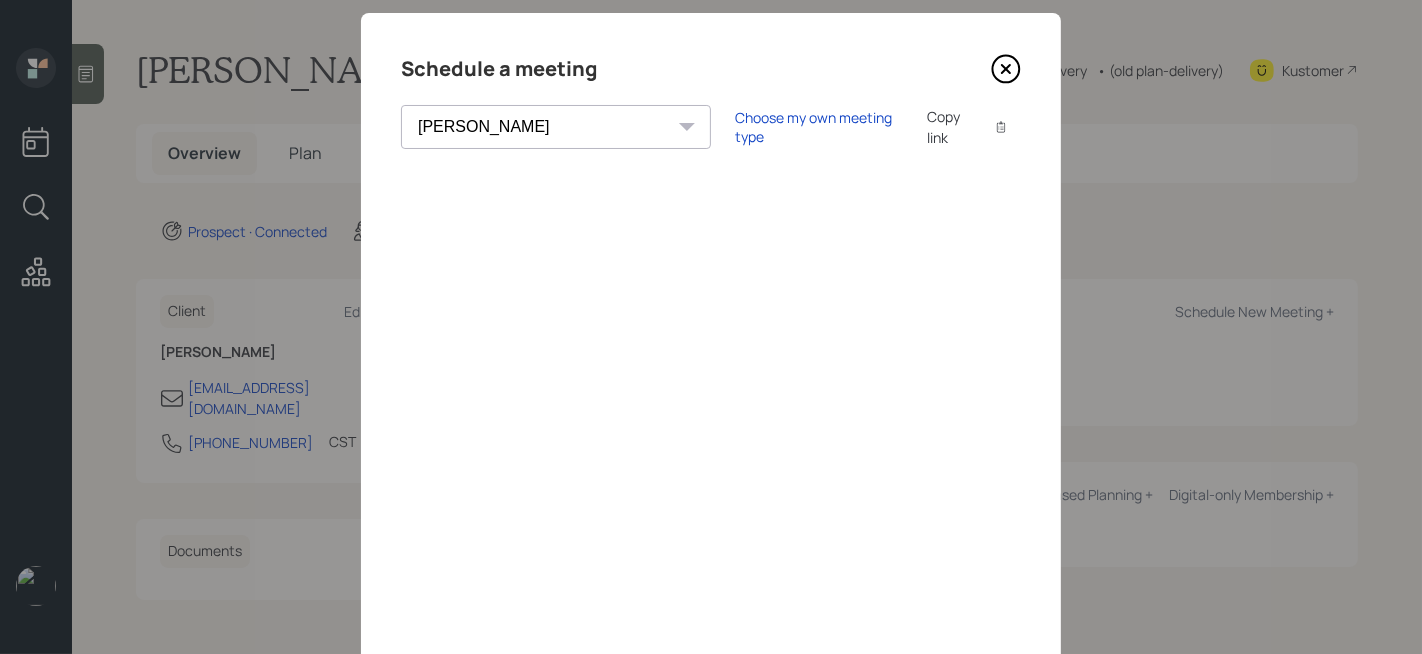 click 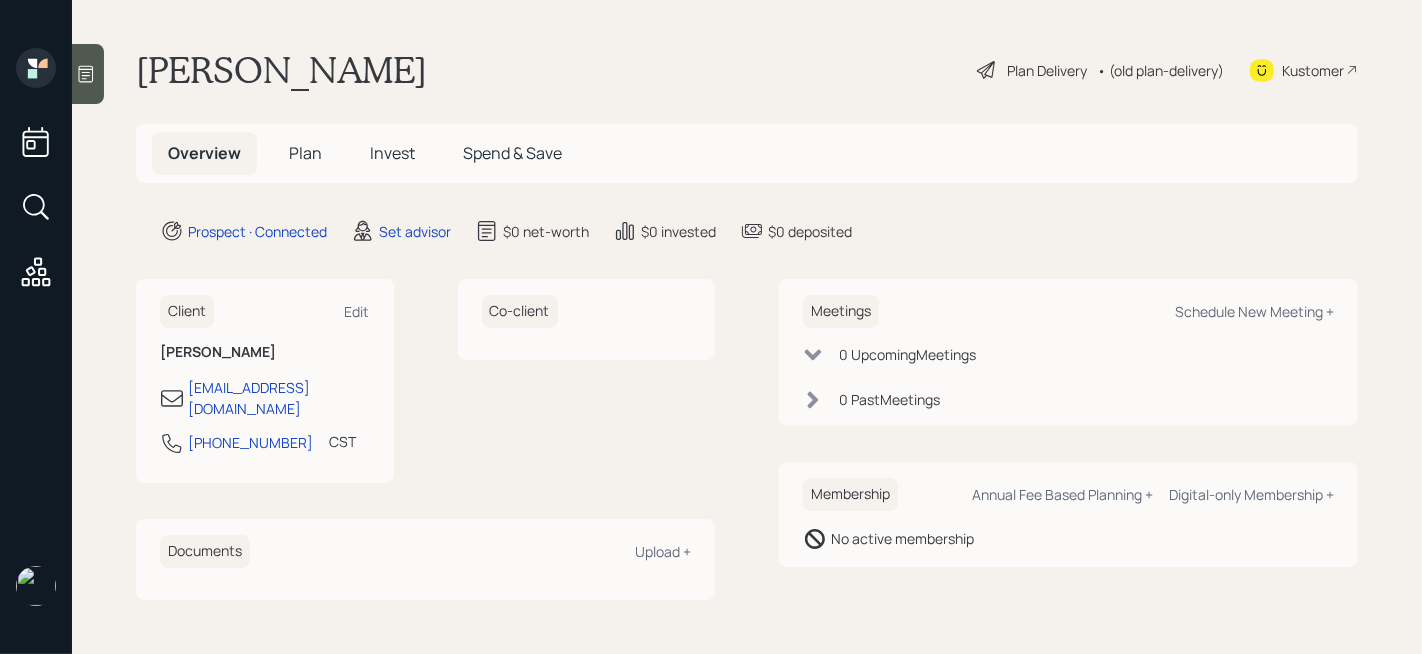 click 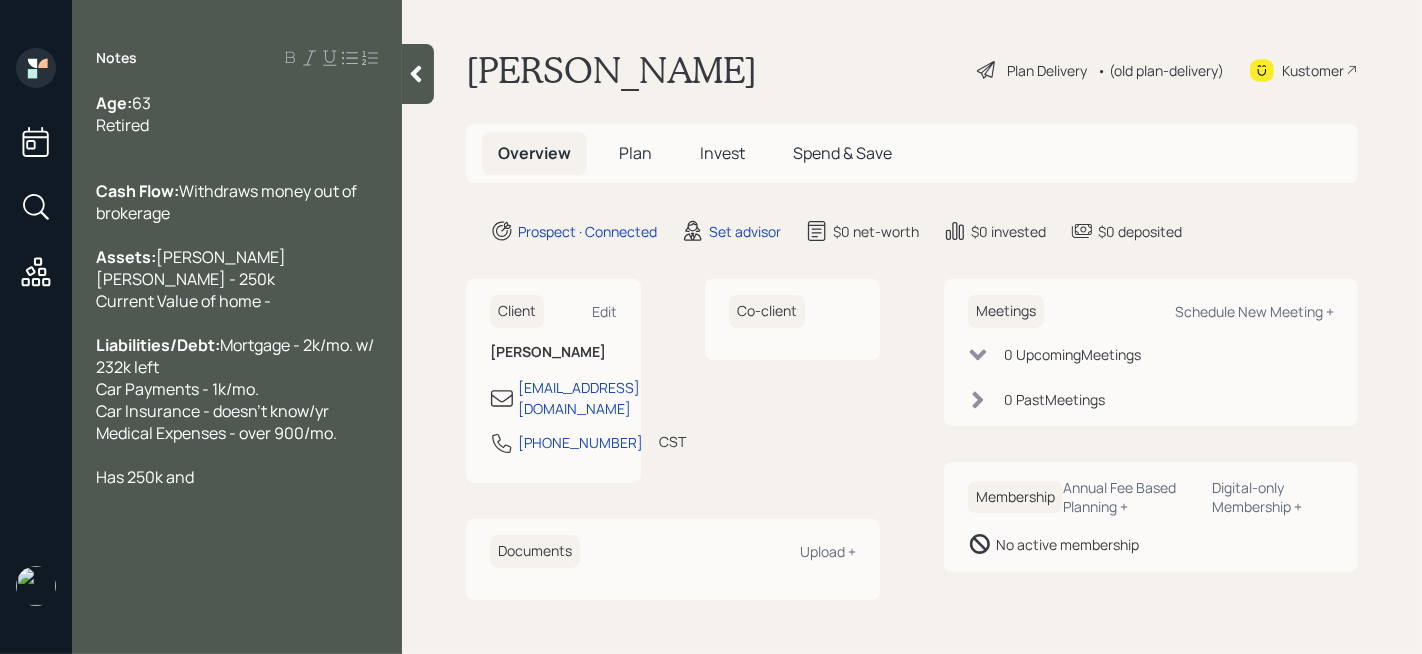 click on "[PERSON_NAME] [PERSON_NAME] - 250k
Current Value of home -" at bounding box center [192, 279] 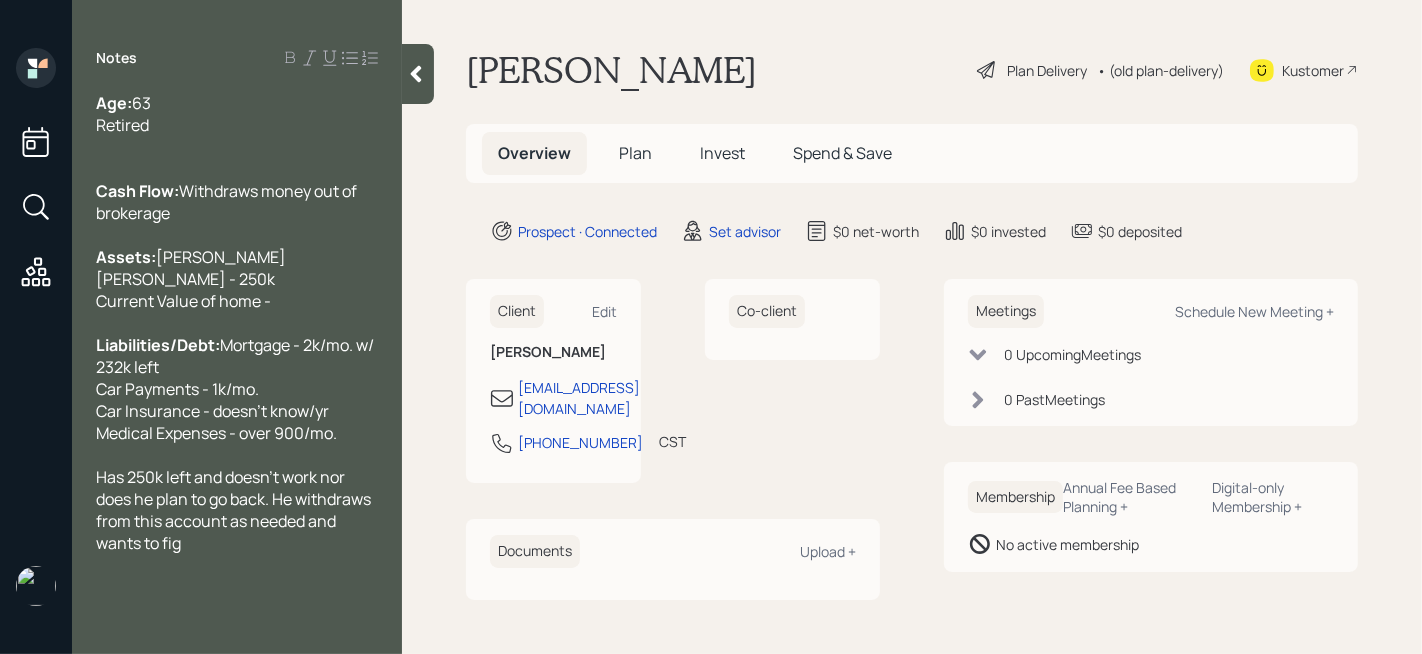 click at bounding box center [237, 323] 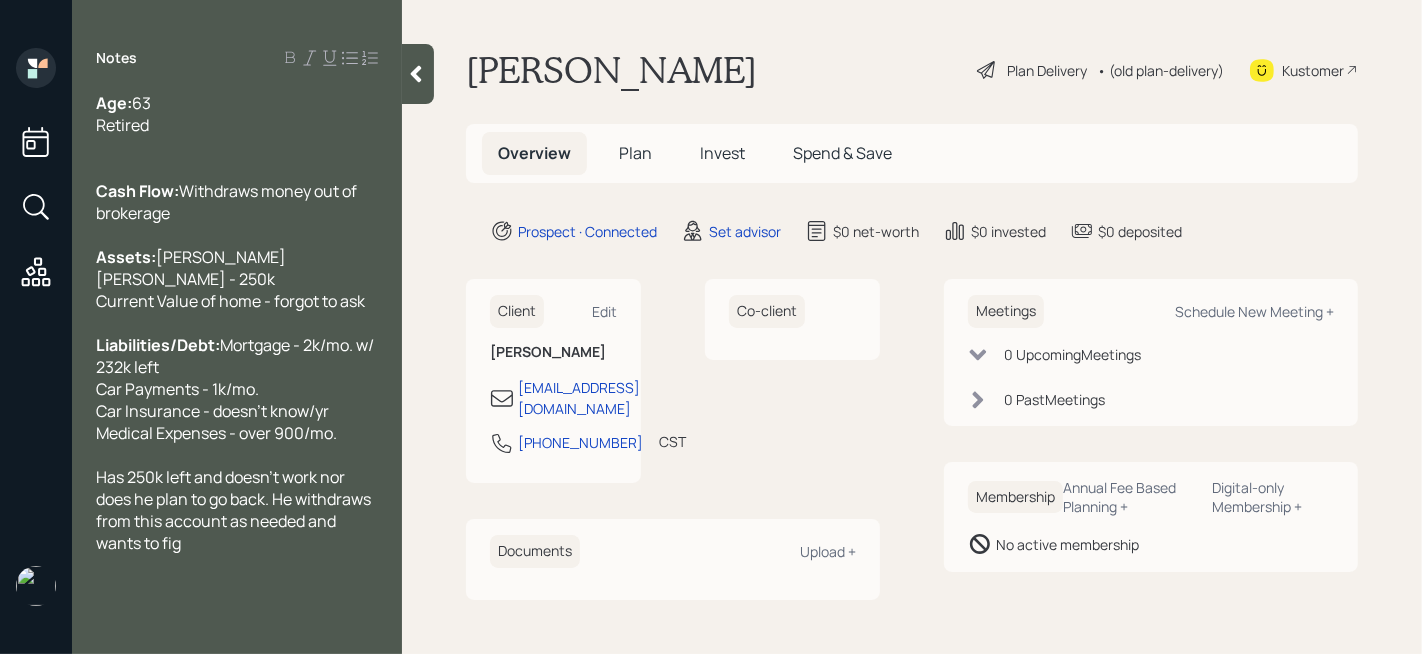 click on "Has 250k left and doesn't work nor does he plan to go back. He withdraws from this account as needed and wants to fig" at bounding box center [237, 510] 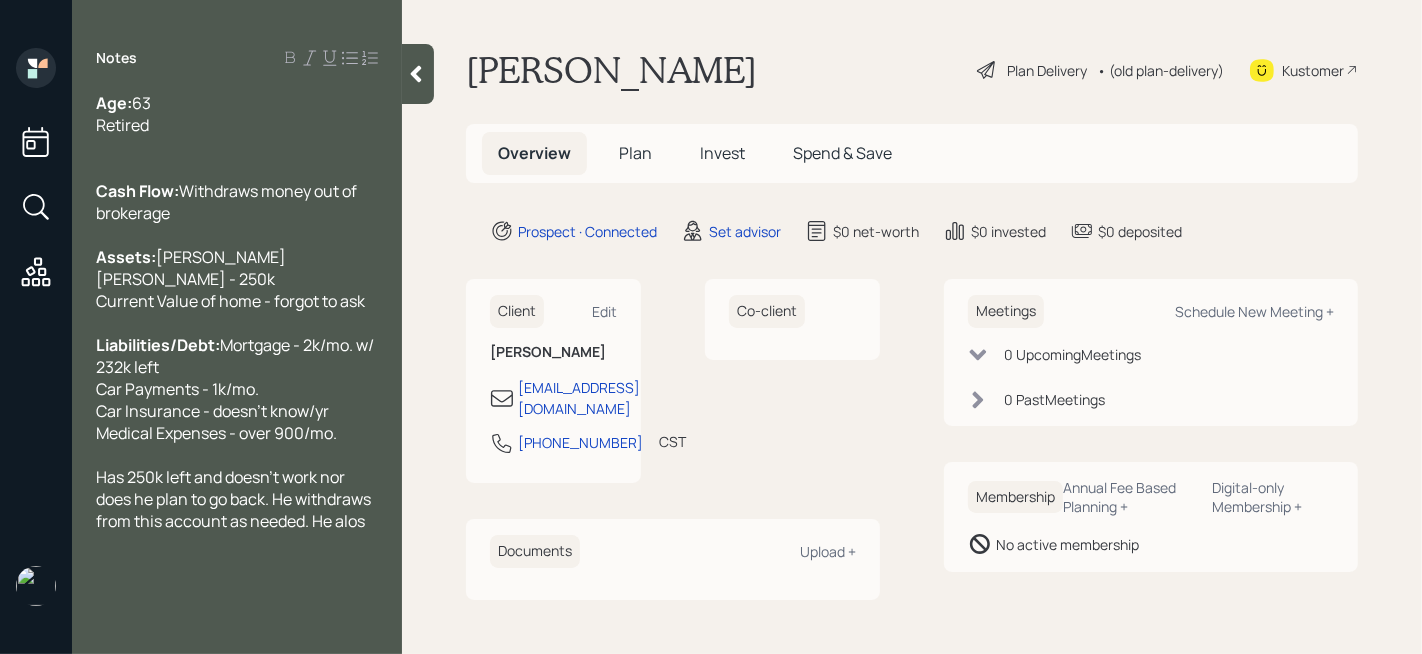 click on "Mortgage - 2k/mo. w/ 232k left
Car Payments - 1k/mo.
Car Insurance - doesn't know/yr
Medical Expenses - over 900/mo." at bounding box center [236, 389] 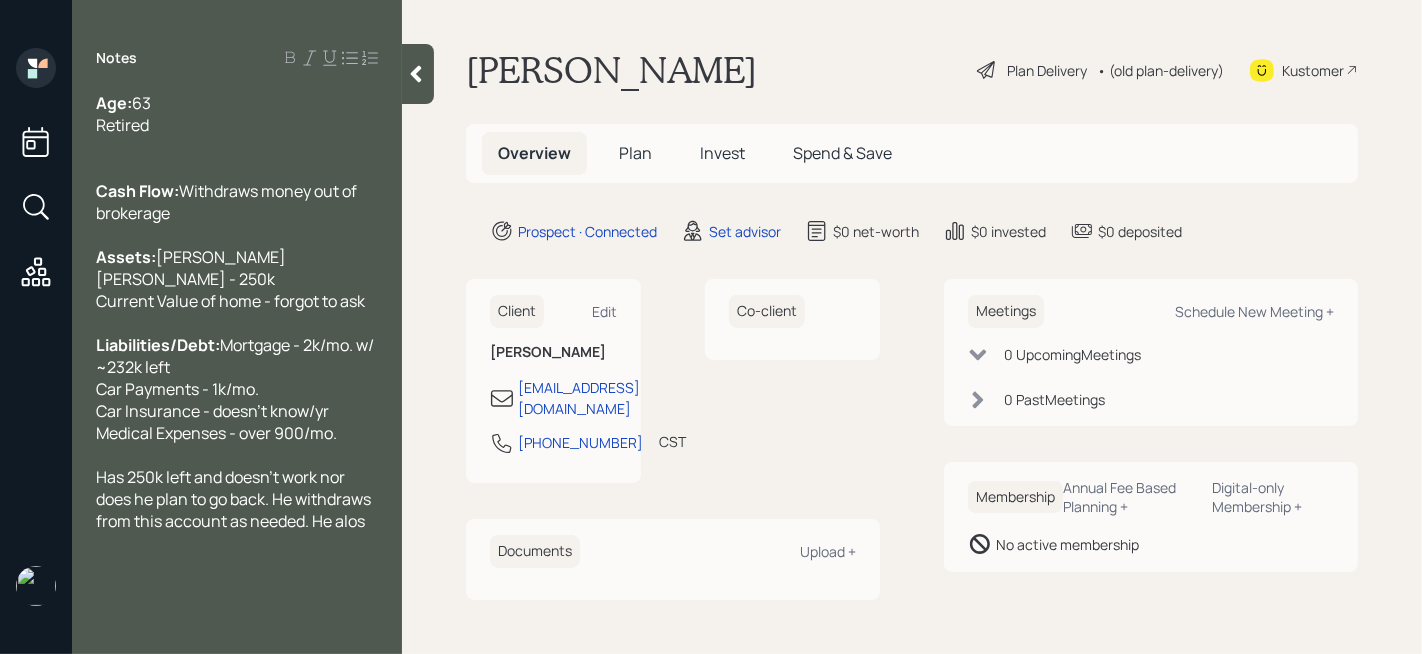 click on "Has 250k left and doesn't work nor does he plan to go back. He withdraws from this account as needed. He alos" at bounding box center [235, 499] 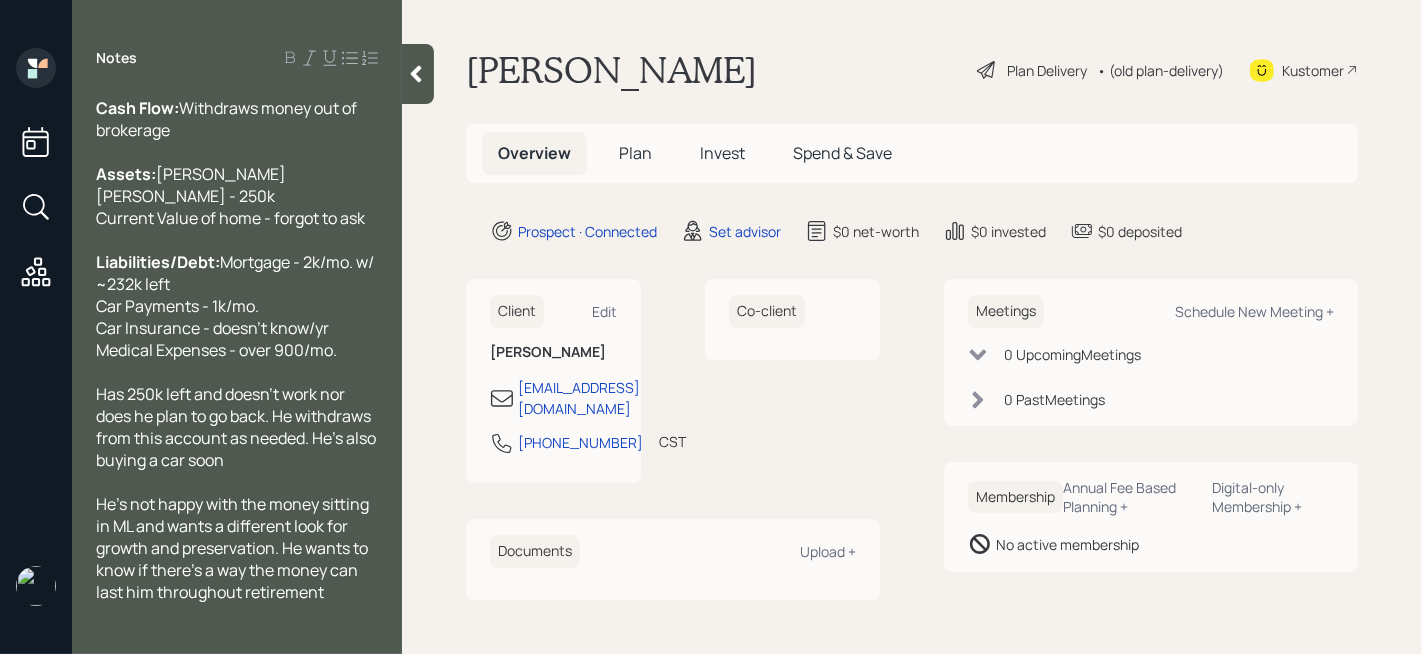 scroll, scrollTop: 105, scrollLeft: 0, axis: vertical 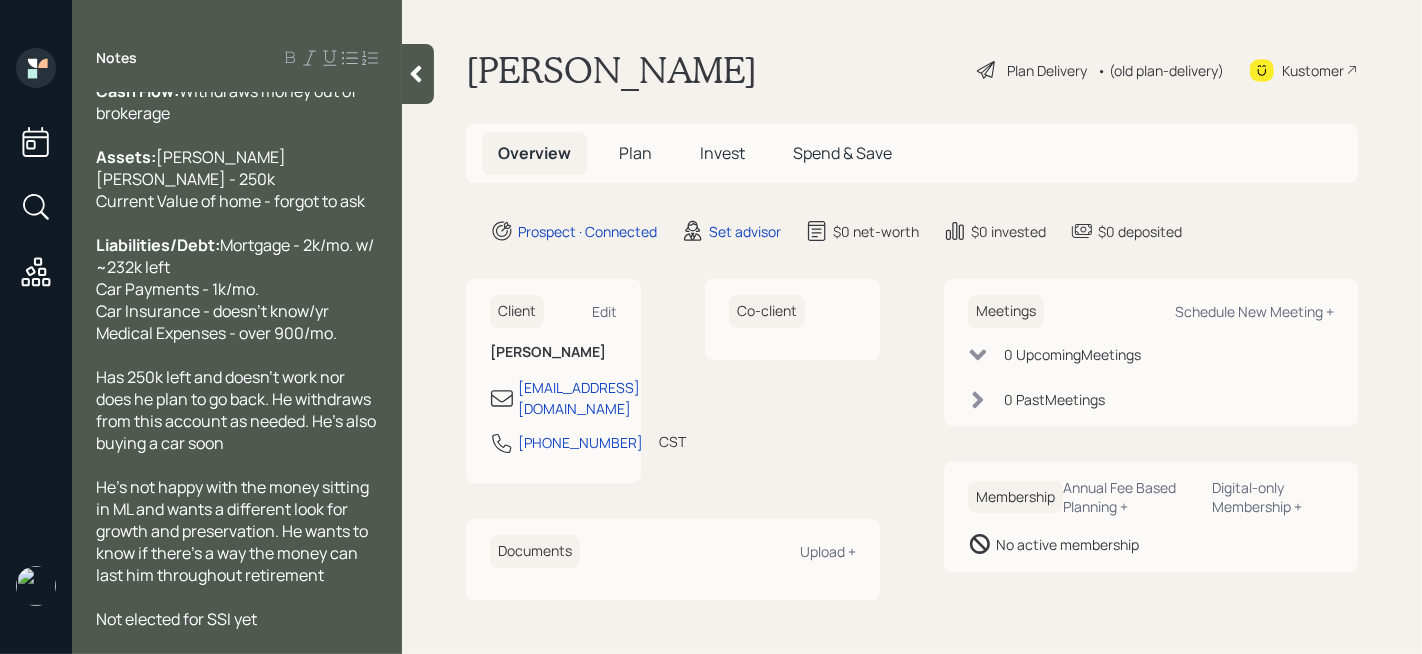 click on "Not elected for SSI yet" at bounding box center (176, 619) 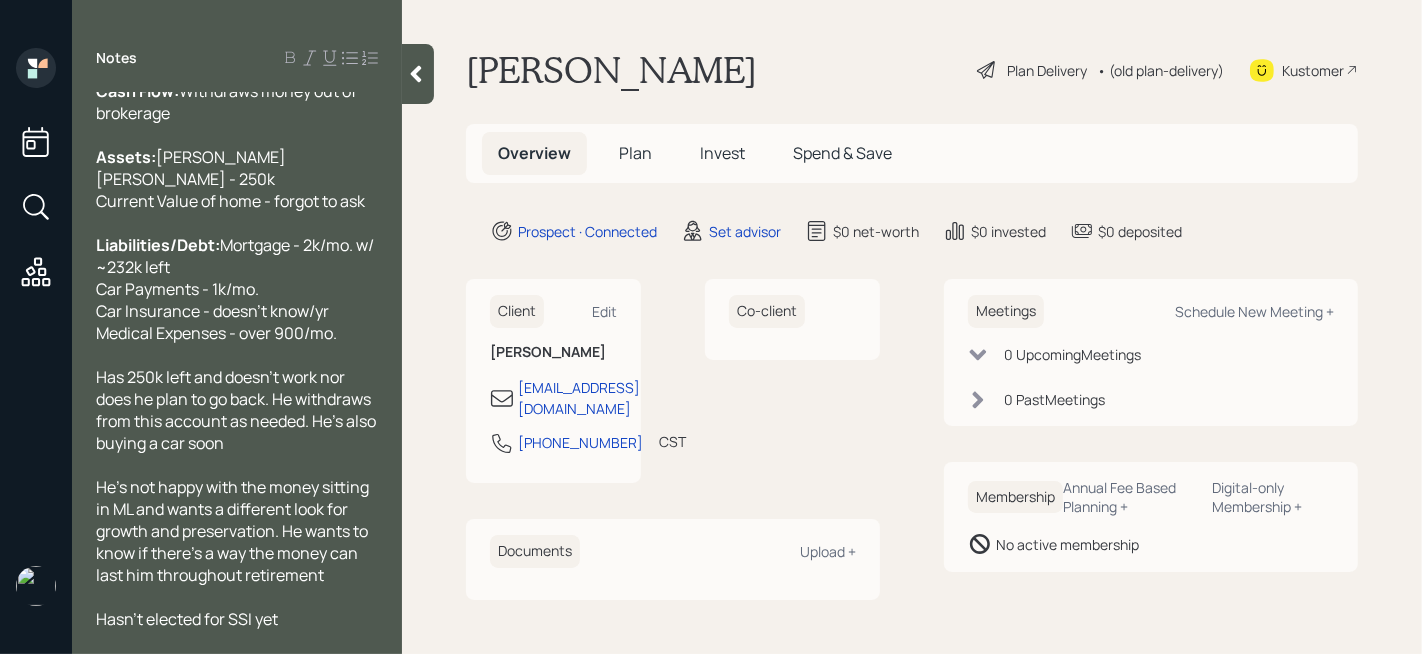 scroll, scrollTop: 0, scrollLeft: 0, axis: both 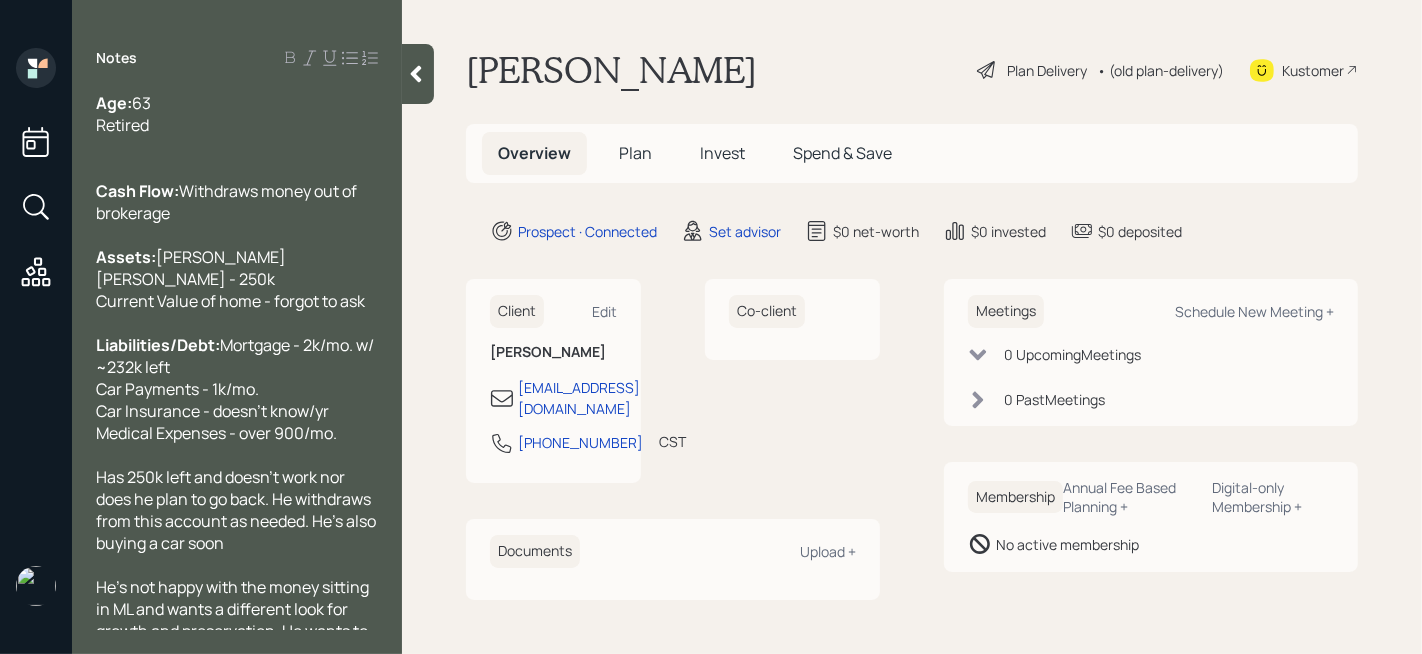 click at bounding box center (237, 147) 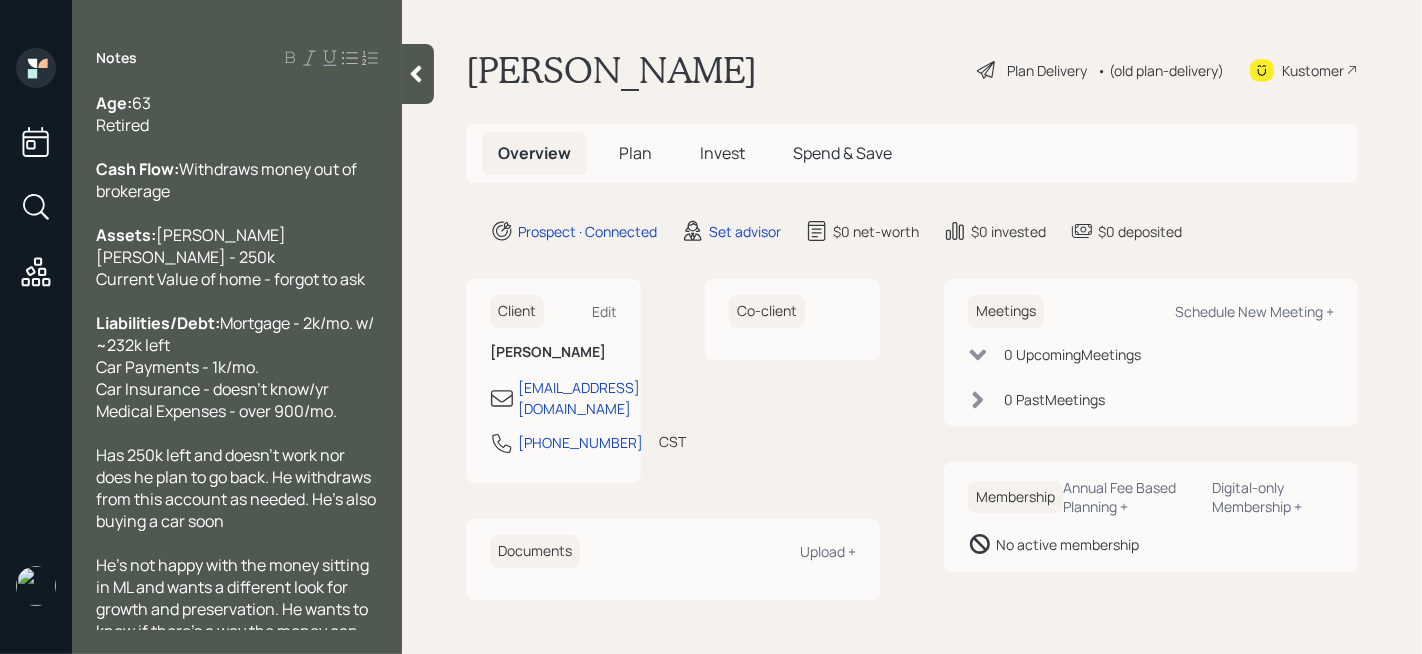 click on "Cash Flow:
Withdraws money out of brokerage" at bounding box center (237, 180) 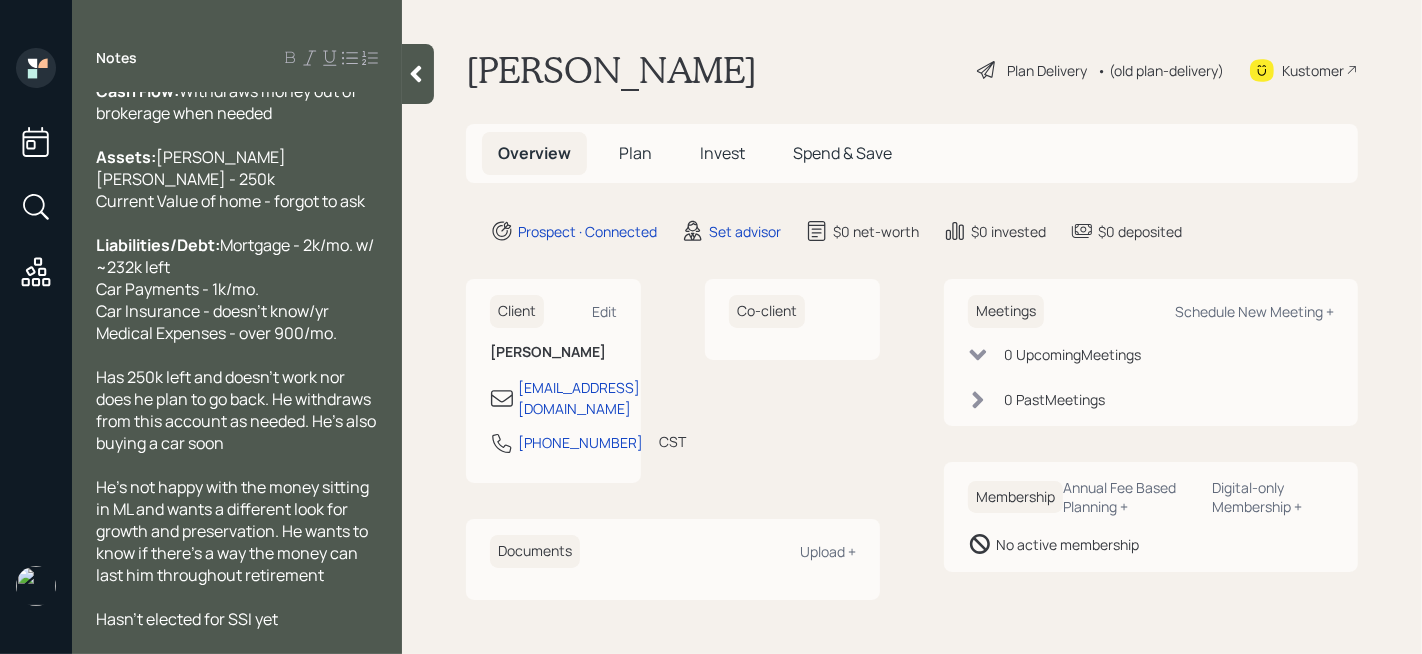 scroll, scrollTop: 0, scrollLeft: 0, axis: both 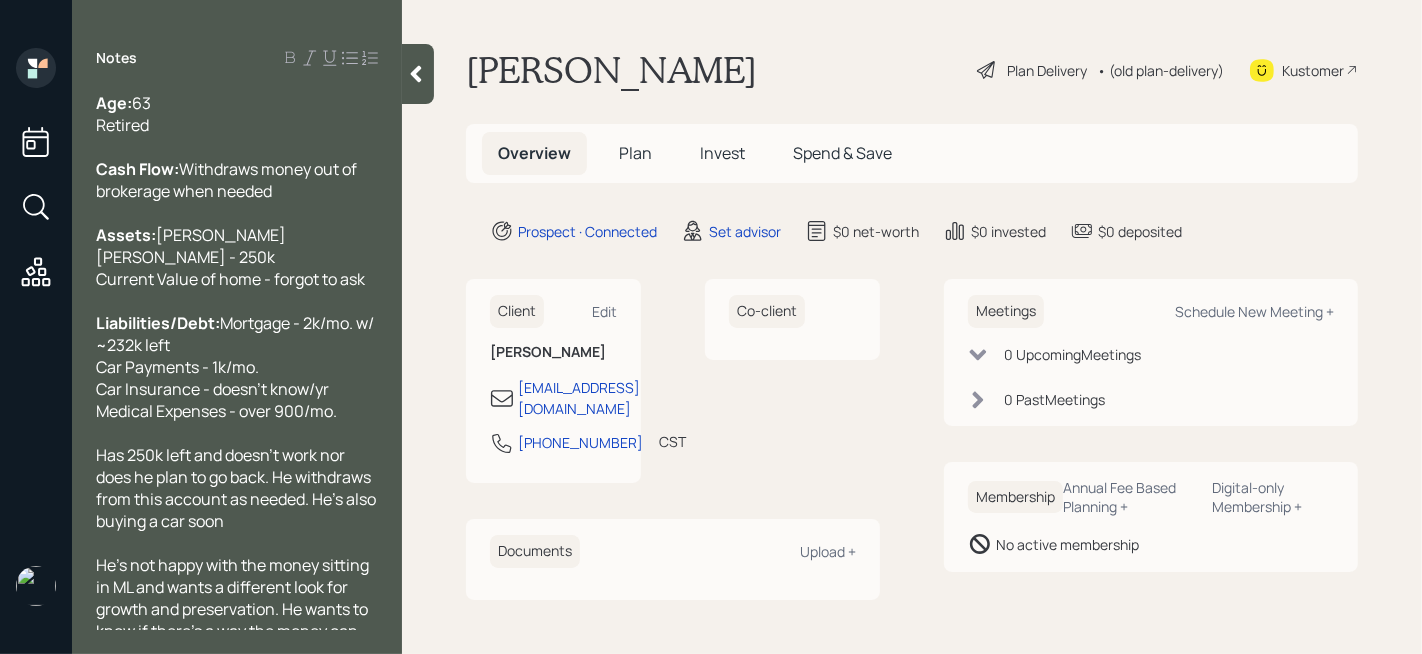 click at bounding box center [418, 74] 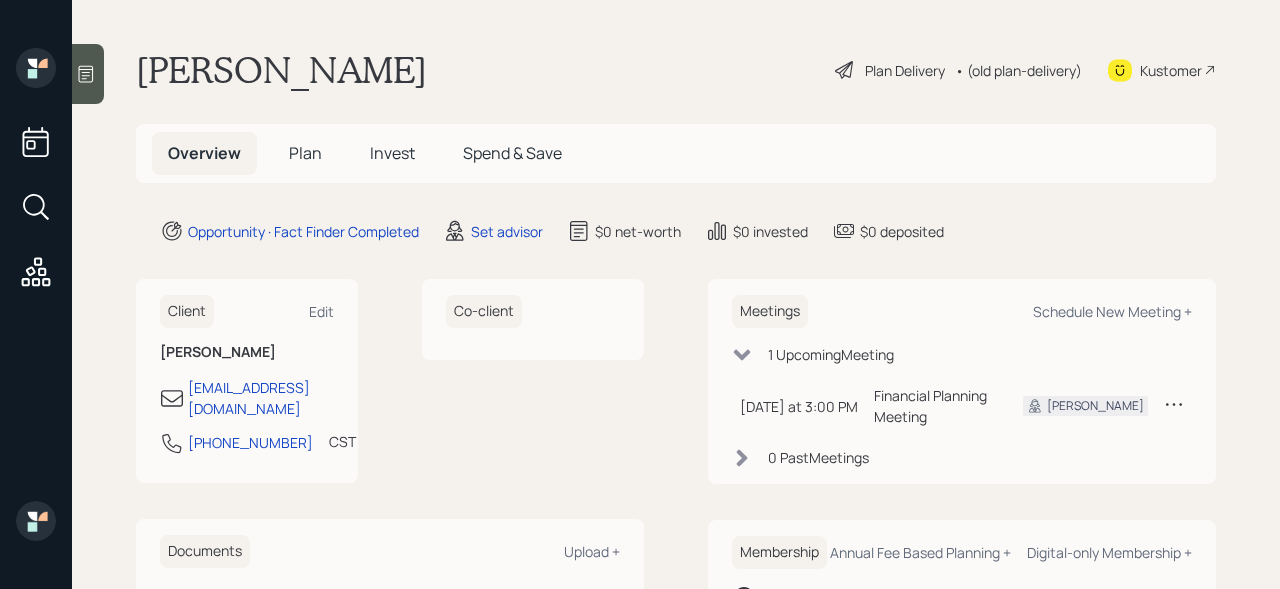 scroll, scrollTop: 0, scrollLeft: 0, axis: both 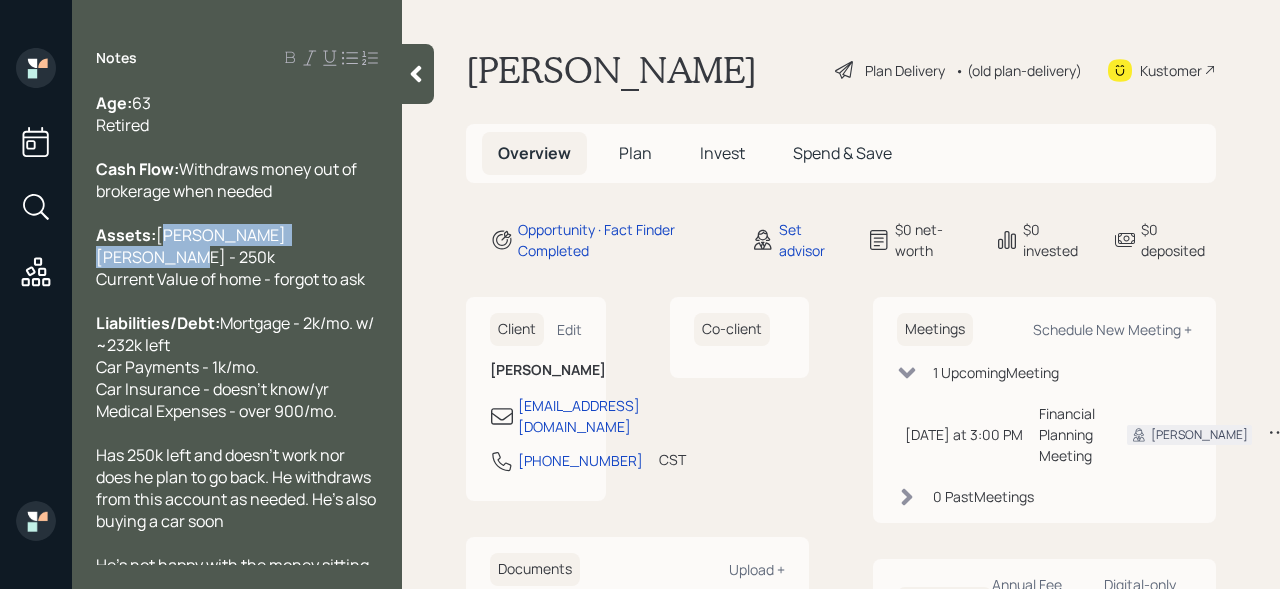 drag, startPoint x: 272, startPoint y: 288, endPoint x: 69, endPoint y: 289, distance: 203.00246 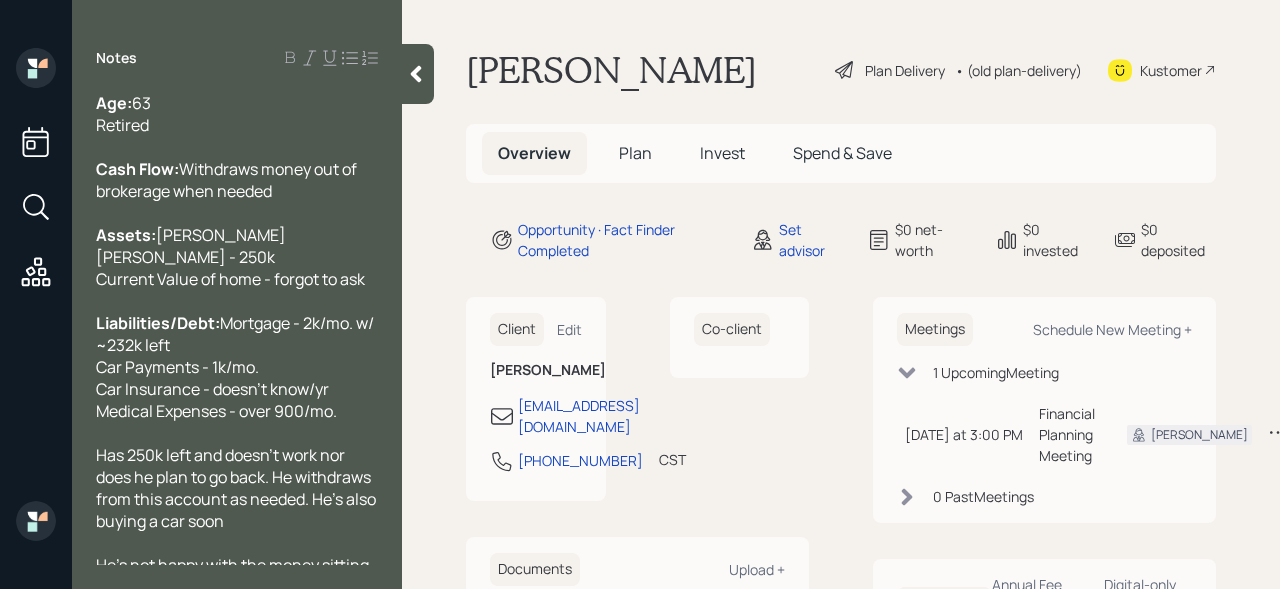 click on "Cash Flow:" at bounding box center (137, 169) 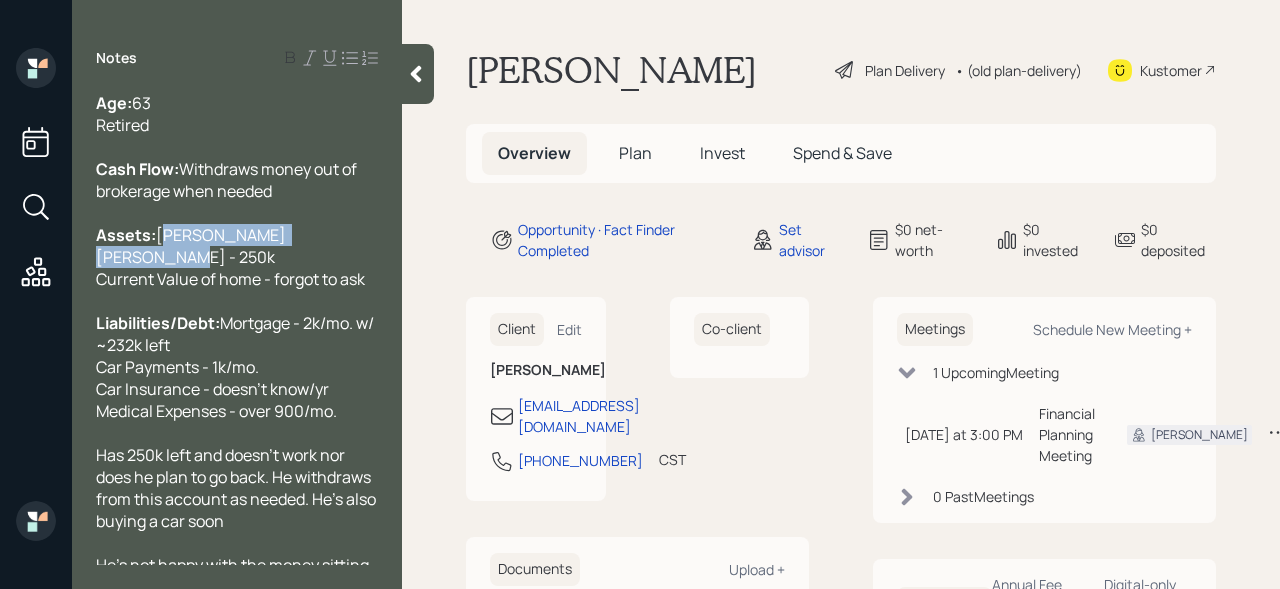 drag, startPoint x: 274, startPoint y: 271, endPoint x: 0, endPoint y: 271, distance: 274 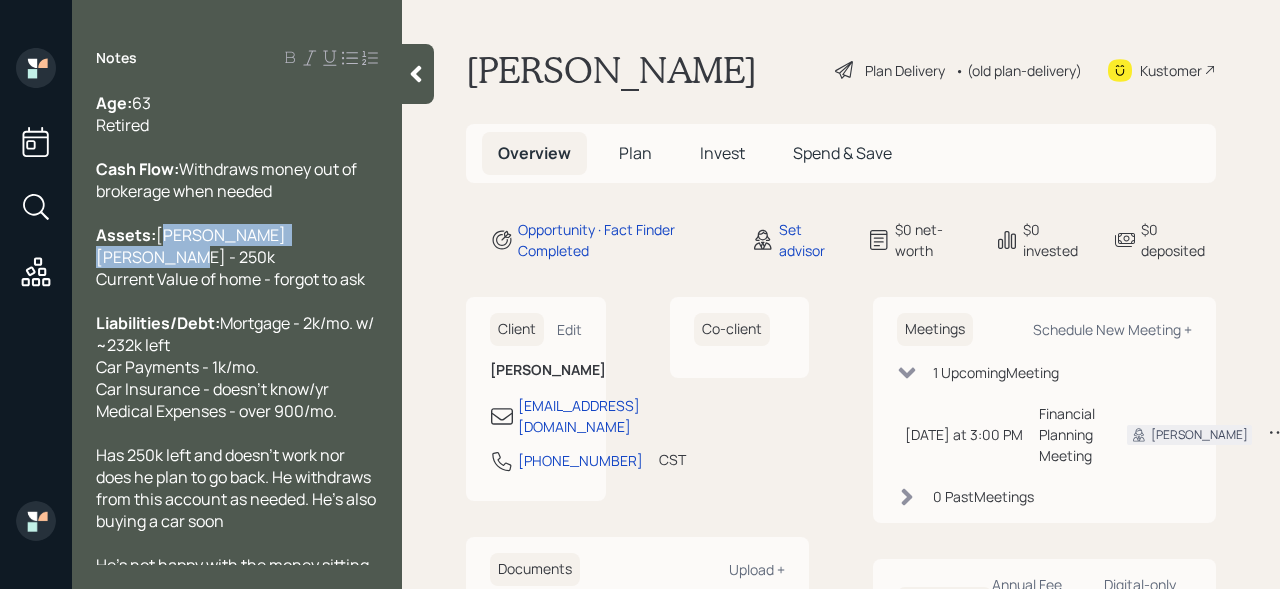 drag, startPoint x: 249, startPoint y: 222, endPoint x: 25, endPoint y: 196, distance: 225.50388 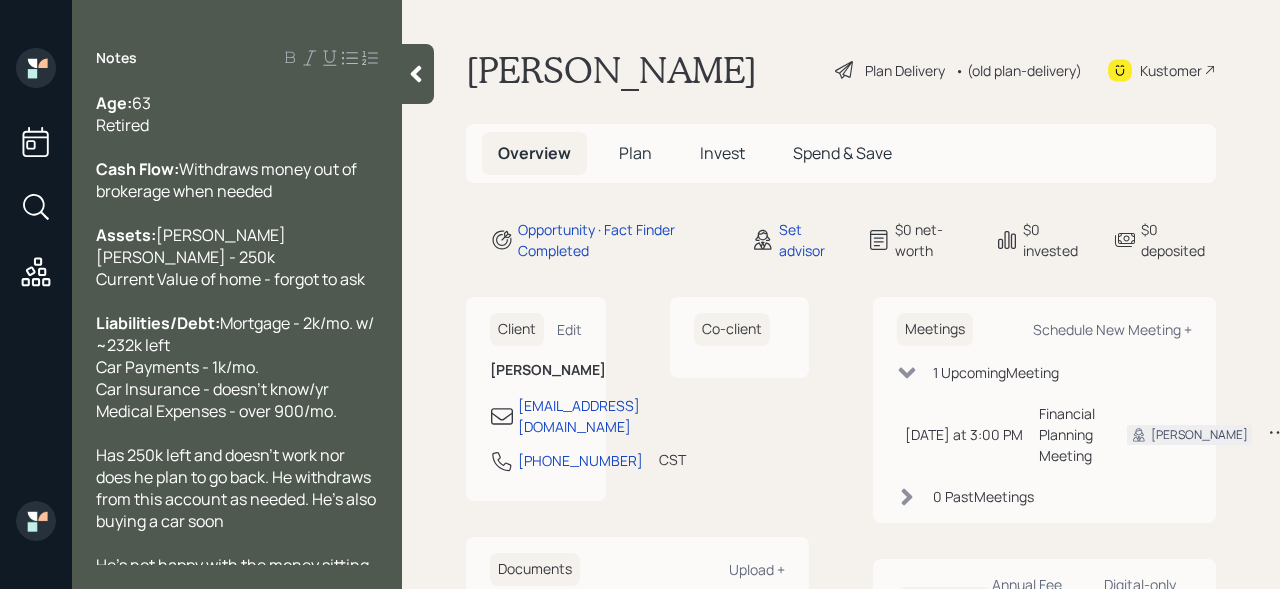 click on "Withdraws money out of brokerage when needed" at bounding box center (228, 180) 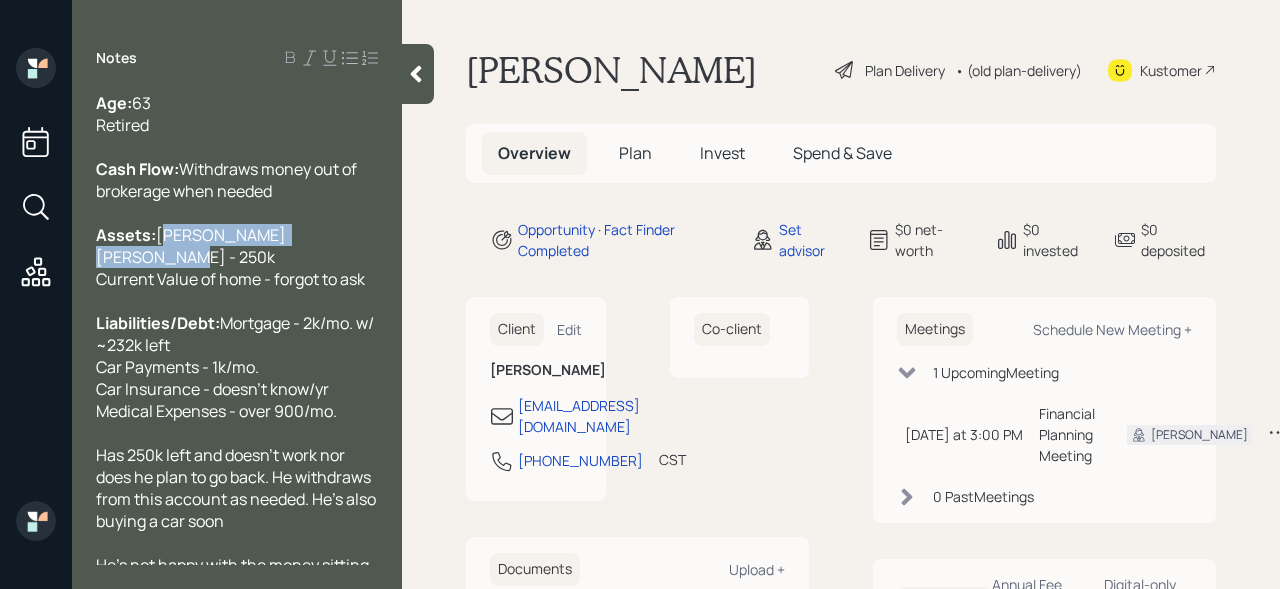 drag, startPoint x: 282, startPoint y: 285, endPoint x: 69, endPoint y: 281, distance: 213.03755 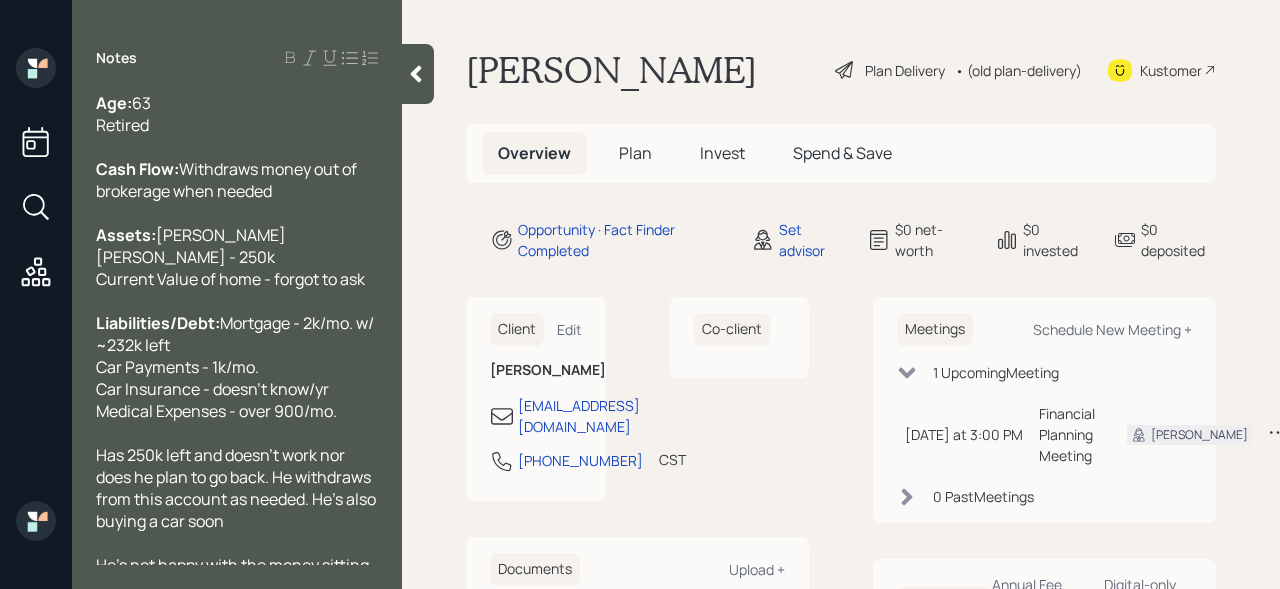 click on "[PERSON_NAME] [PERSON_NAME] - 250k
Current Value of home - forgot to ask" at bounding box center [230, 257] 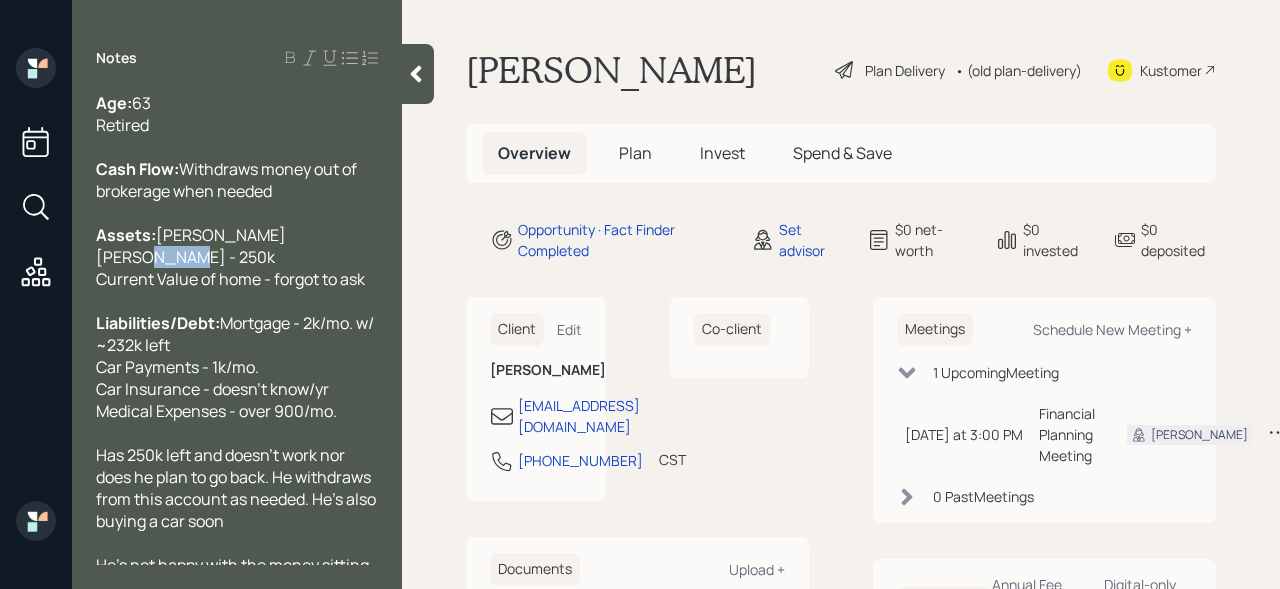 drag, startPoint x: 274, startPoint y: 284, endPoint x: 225, endPoint y: 281, distance: 49.09175 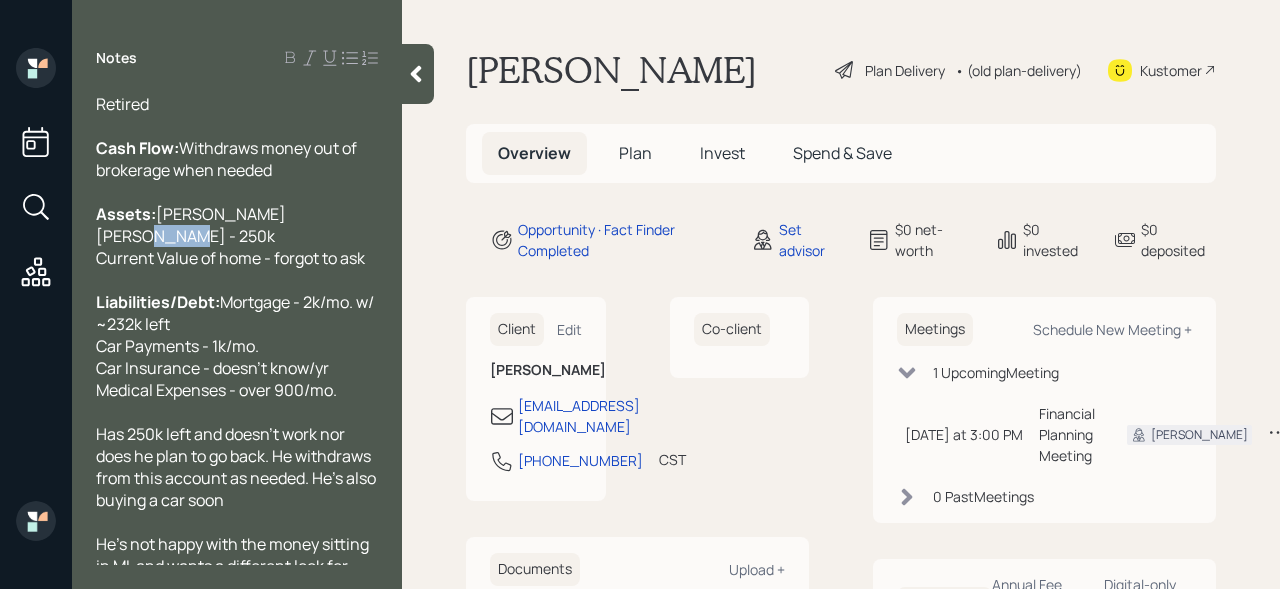 scroll, scrollTop: 0, scrollLeft: 0, axis: both 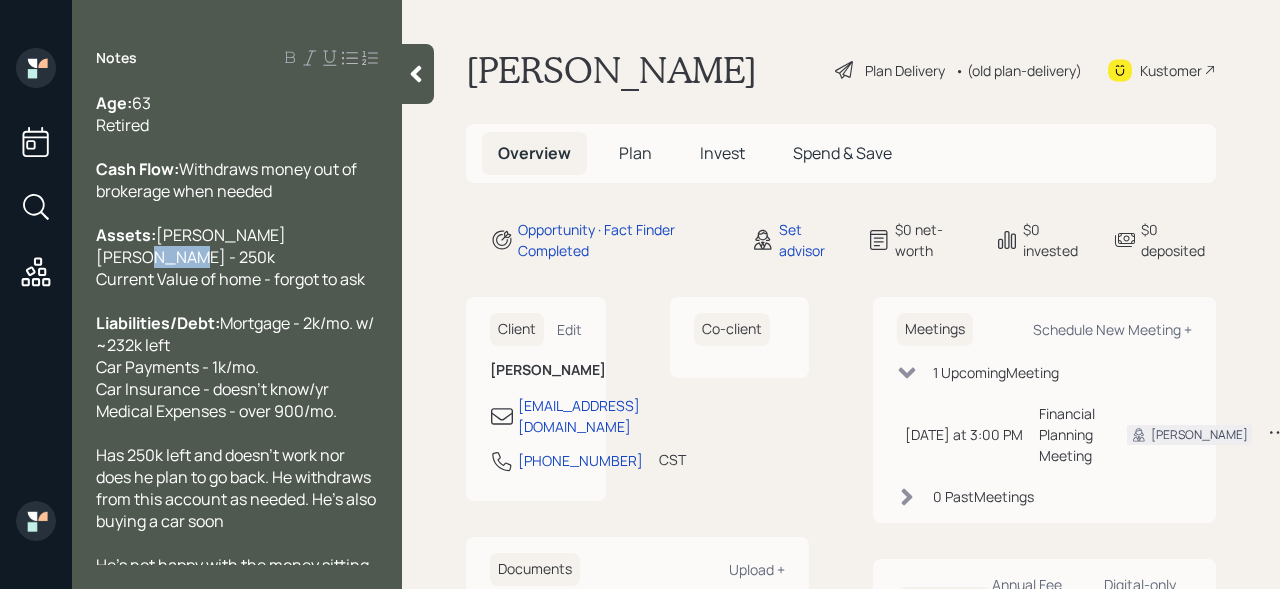 click on "Assets:
Merrill Lynch IRA - 250k
Current Value of home - forgot to ask" at bounding box center [237, 257] 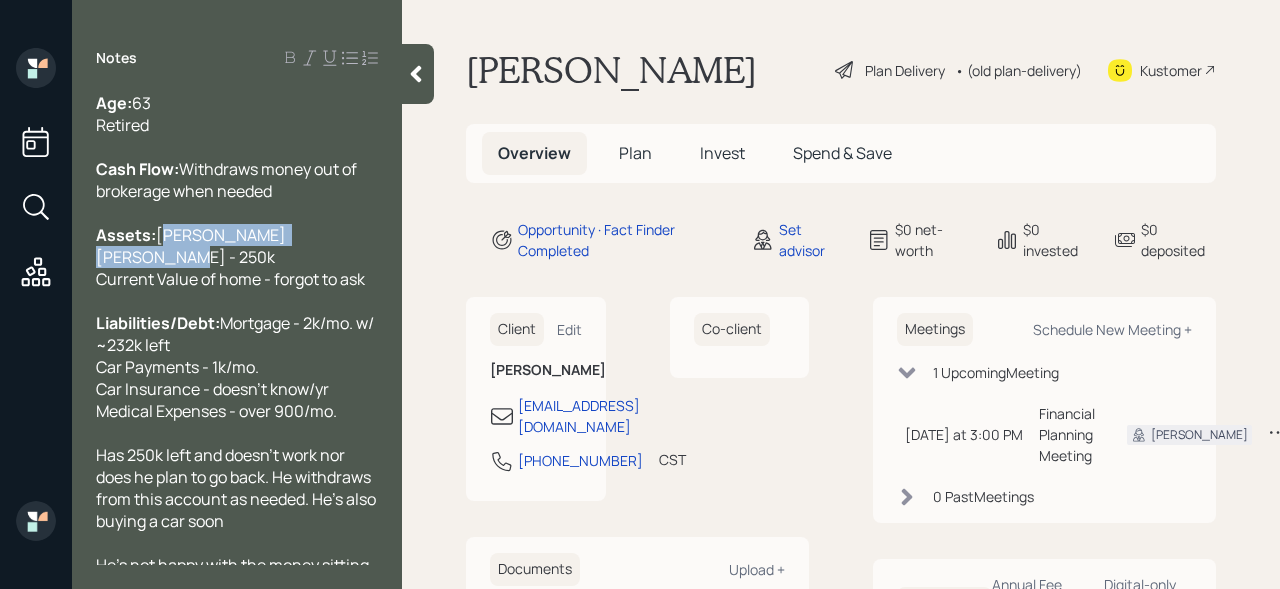 drag, startPoint x: 295, startPoint y: 281, endPoint x: 0, endPoint y: 281, distance: 295 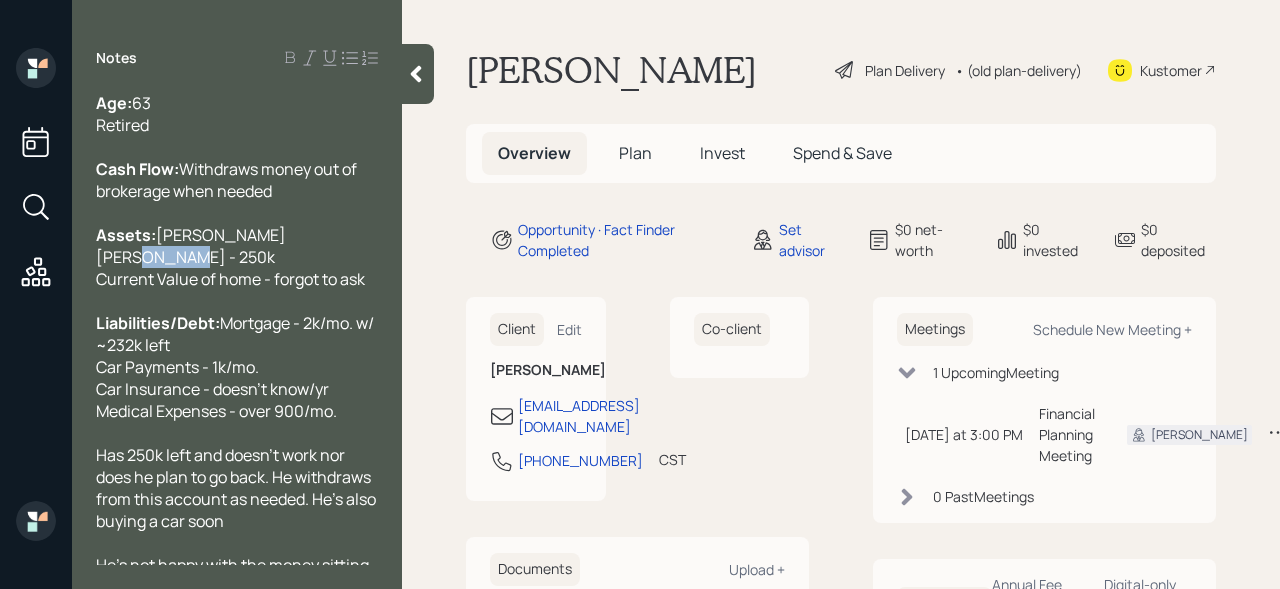 drag, startPoint x: 307, startPoint y: 283, endPoint x: 217, endPoint y: 283, distance: 90 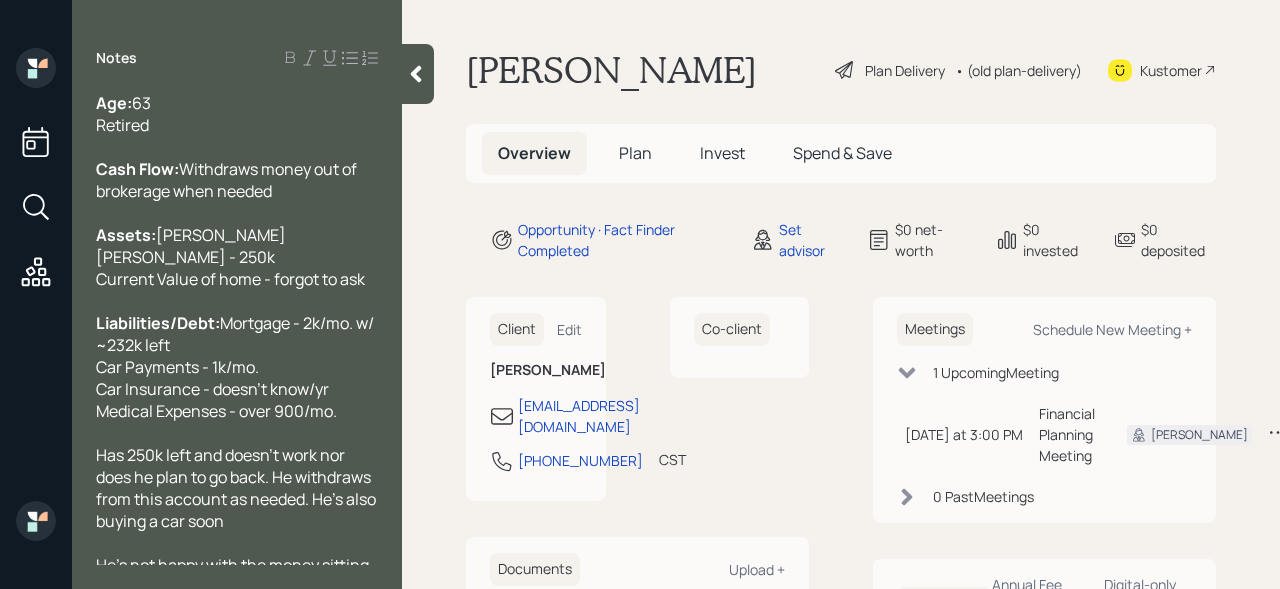 click on "[PERSON_NAME] [PERSON_NAME] - 250k
Current Value of home - forgot to ask" at bounding box center (230, 257) 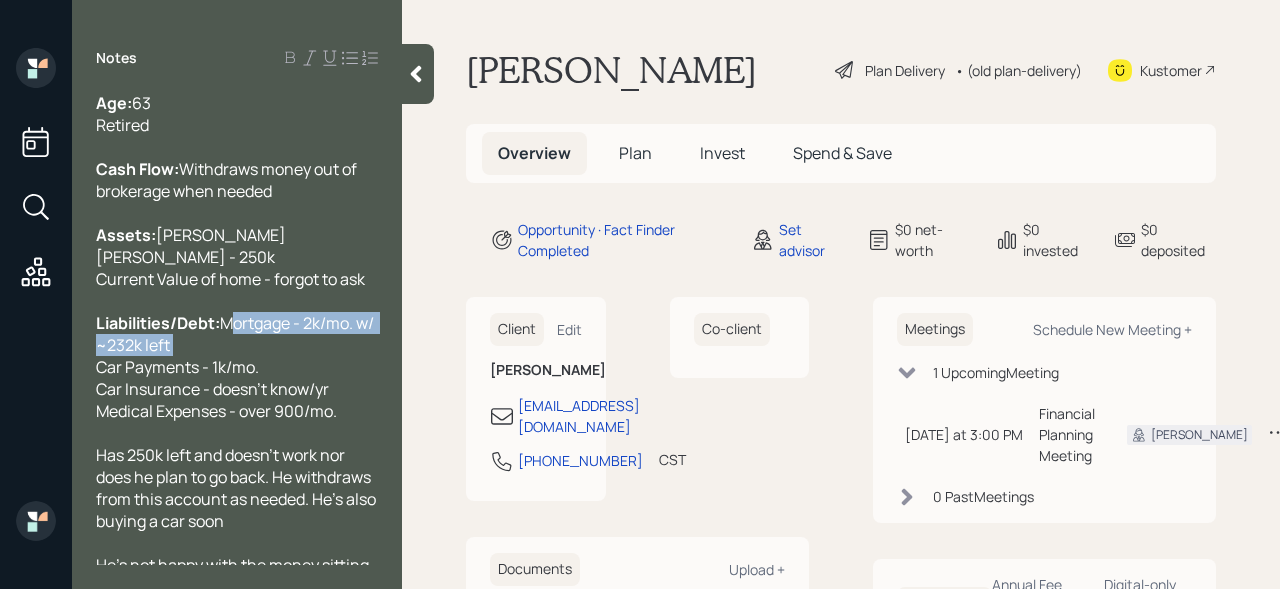 drag, startPoint x: 347, startPoint y: 371, endPoint x: 0, endPoint y: 371, distance: 347 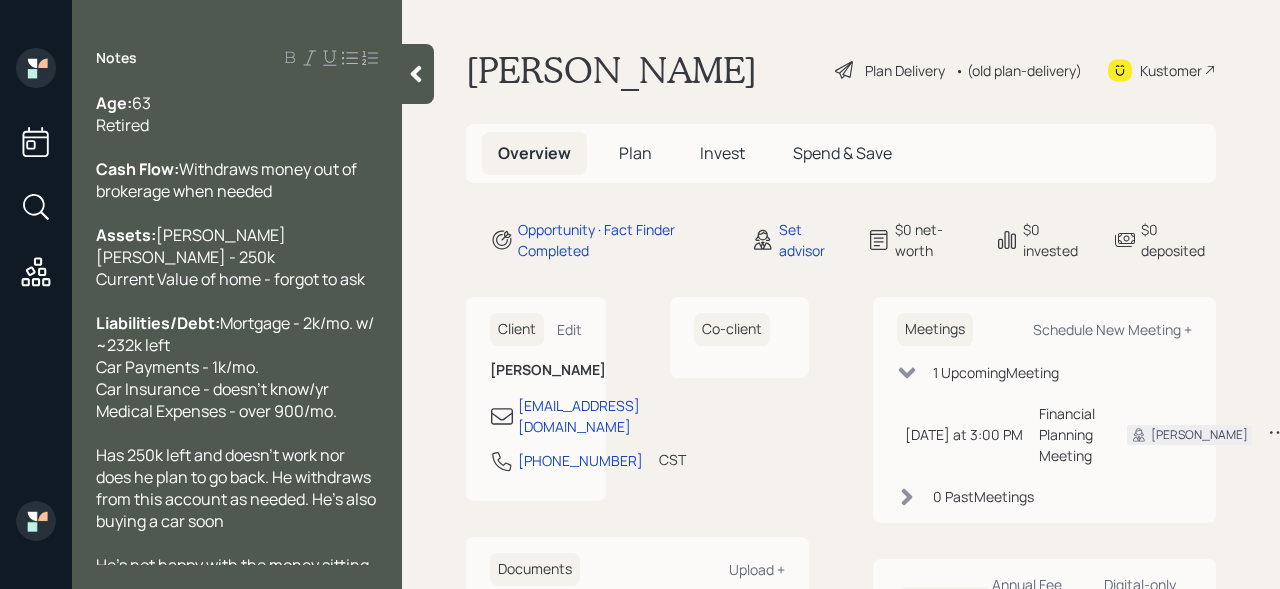 click on "Mortgage - 2k/mo. w/ ~232k left
Car Payments - 1k/mo.
Car Insurance - doesn't know/yr
Medical Expenses - over 900/mo." at bounding box center (236, 367) 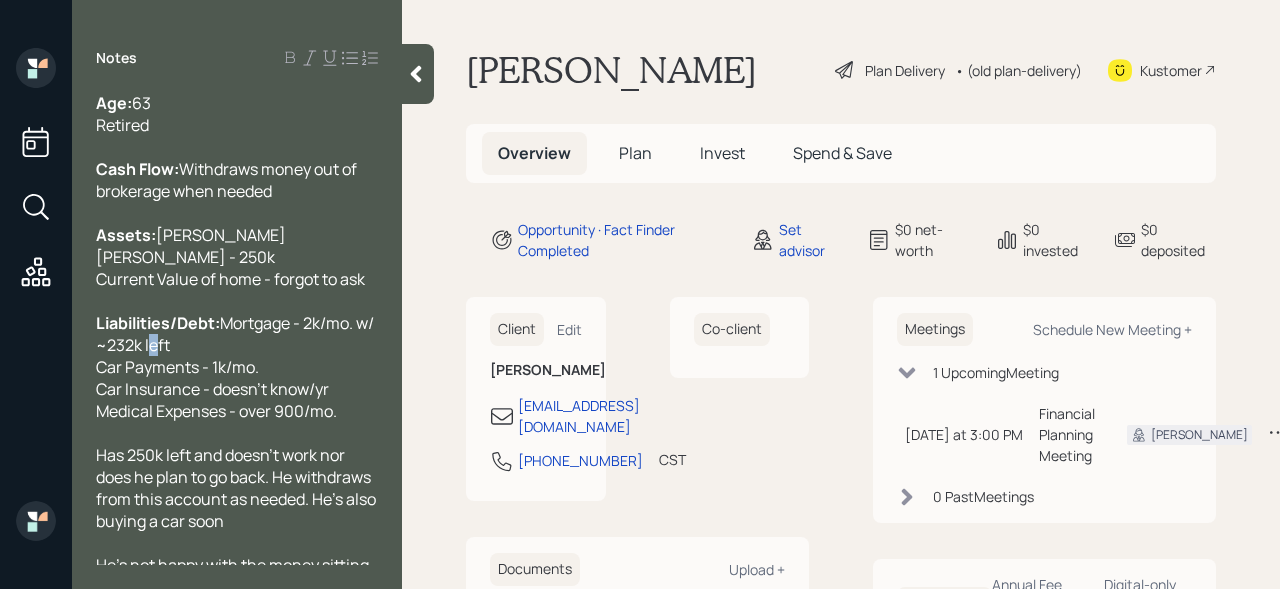 click on "Mortgage - 2k/mo. w/ ~232k left
Car Payments - 1k/mo.
Car Insurance - doesn't know/yr
Medical Expenses - over 900/mo." at bounding box center [236, 367] 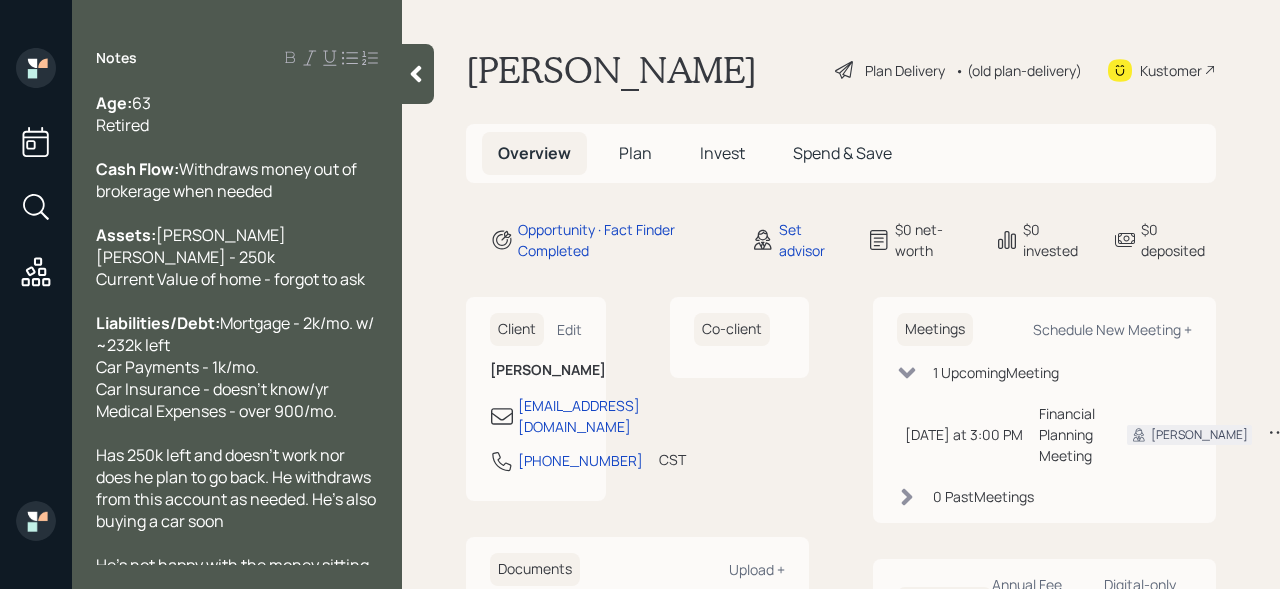 click on "Liabilities/Debt:
Mortgage - 2k/mo. w/ ~232k left
Car Payments - 1k/mo.
Car Insurance - doesn't know/yr
Medical Expenses - over 900/mo." at bounding box center [237, 367] 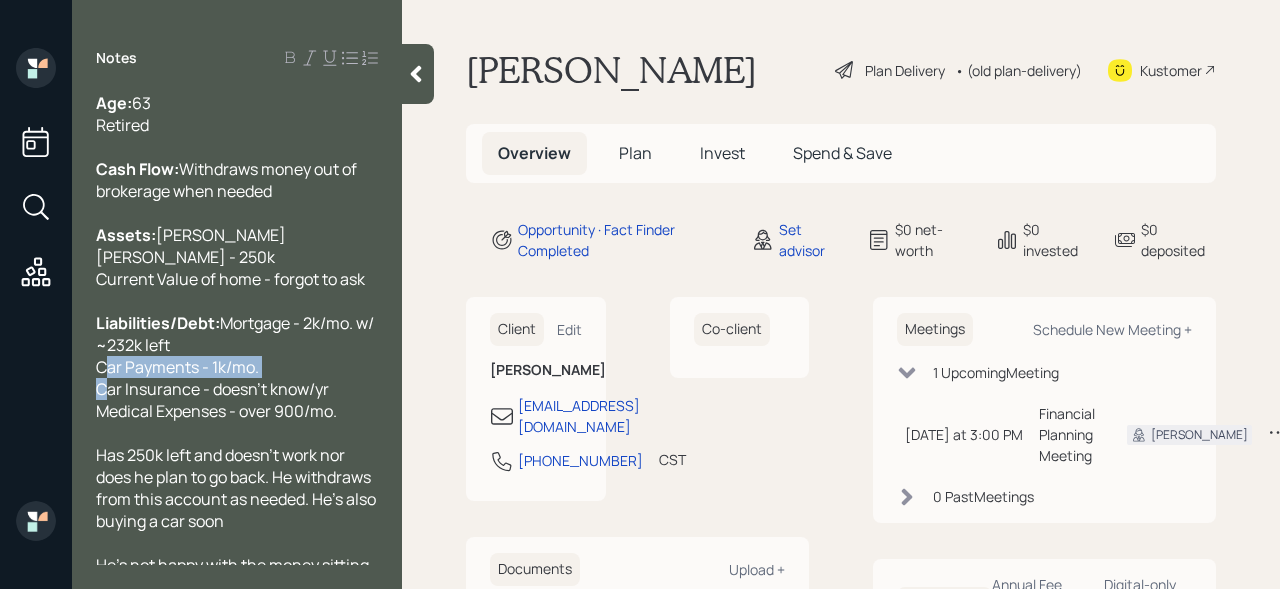 drag, startPoint x: 302, startPoint y: 398, endPoint x: 97, endPoint y: 399, distance: 205.00244 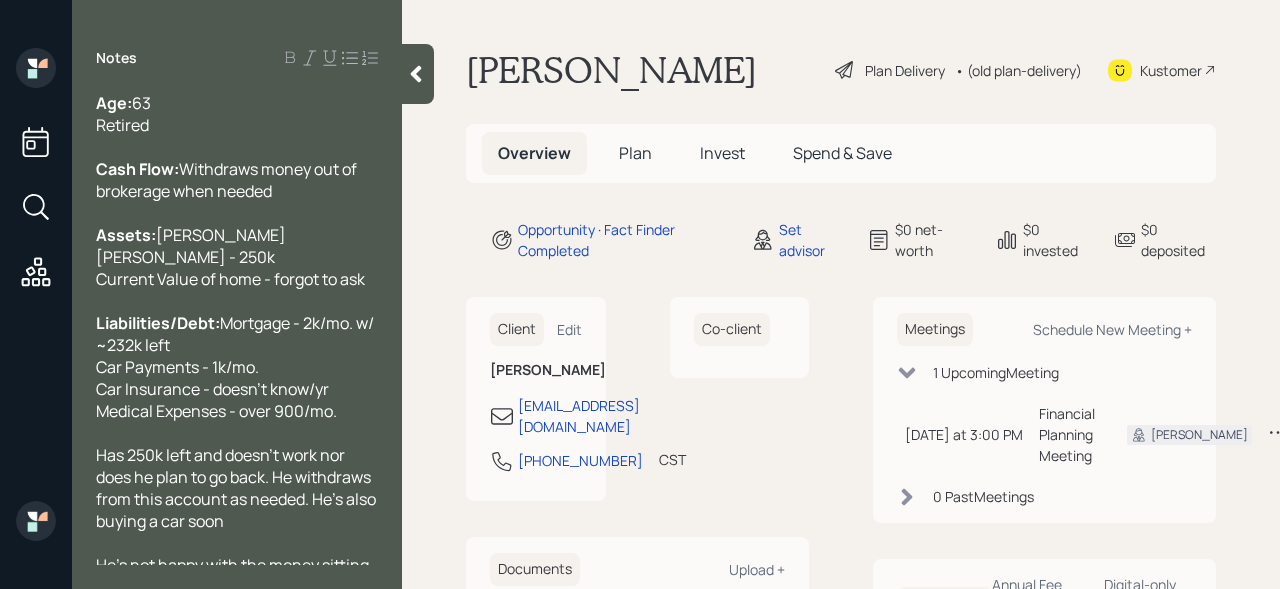 click on "Mortgage - 2k/mo. w/ ~232k left
Car Payments - 1k/mo.
Car Insurance - doesn't know/yr
Medical Expenses - over 900/mo." at bounding box center [236, 367] 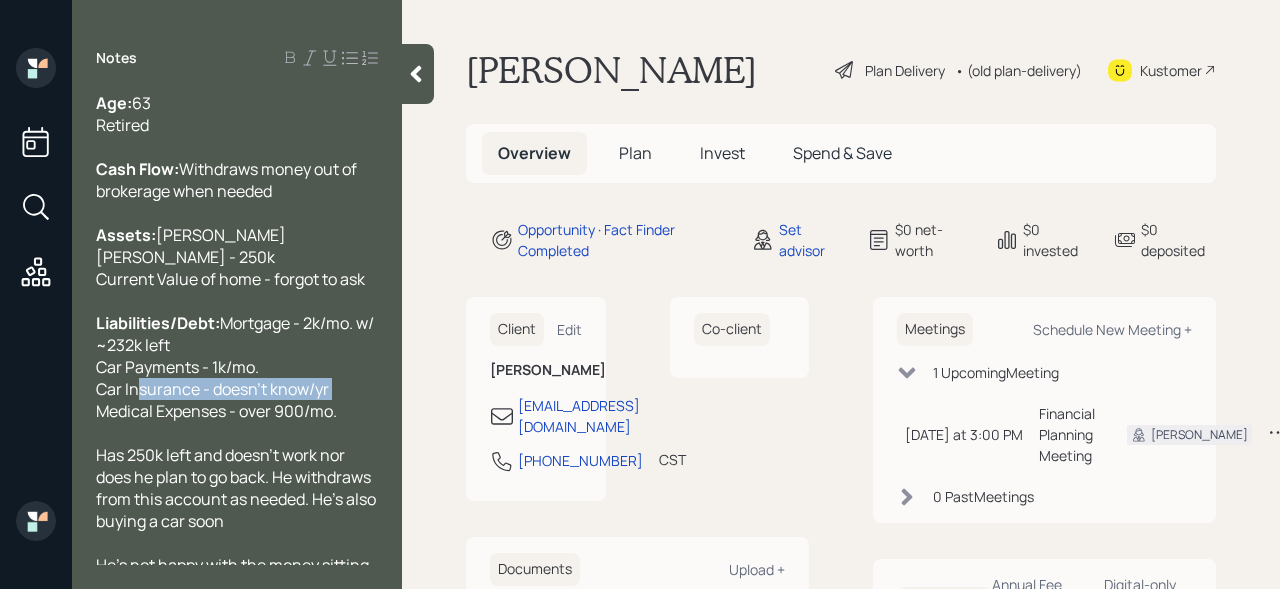drag, startPoint x: 328, startPoint y: 415, endPoint x: 129, endPoint y: 415, distance: 199 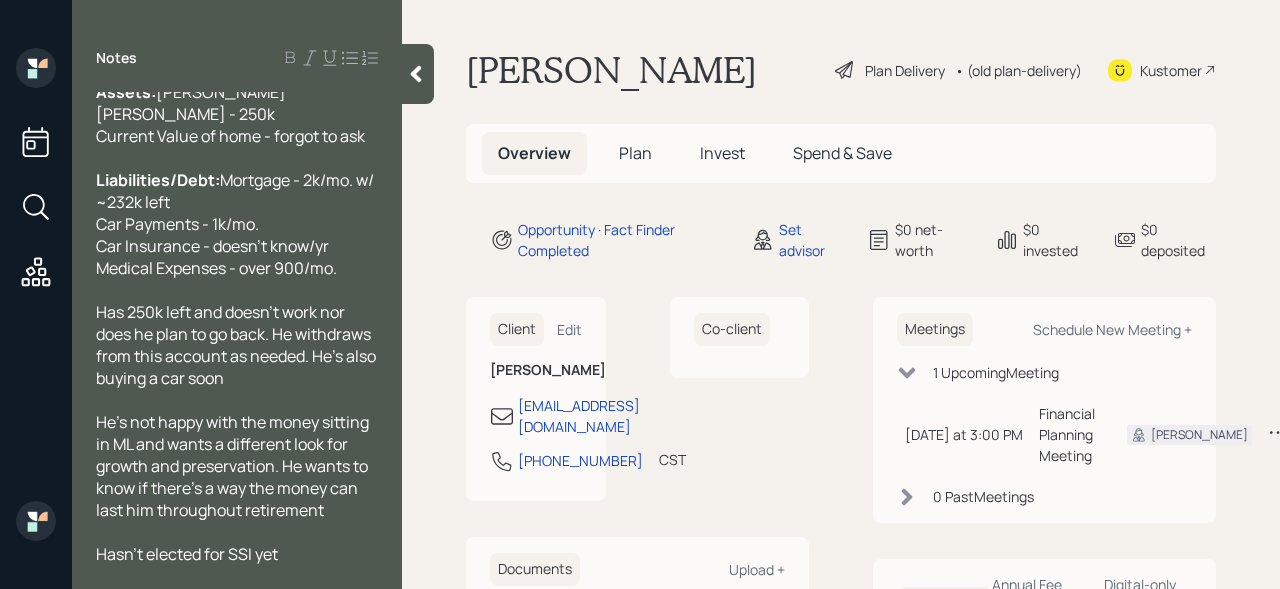 scroll, scrollTop: 67, scrollLeft: 0, axis: vertical 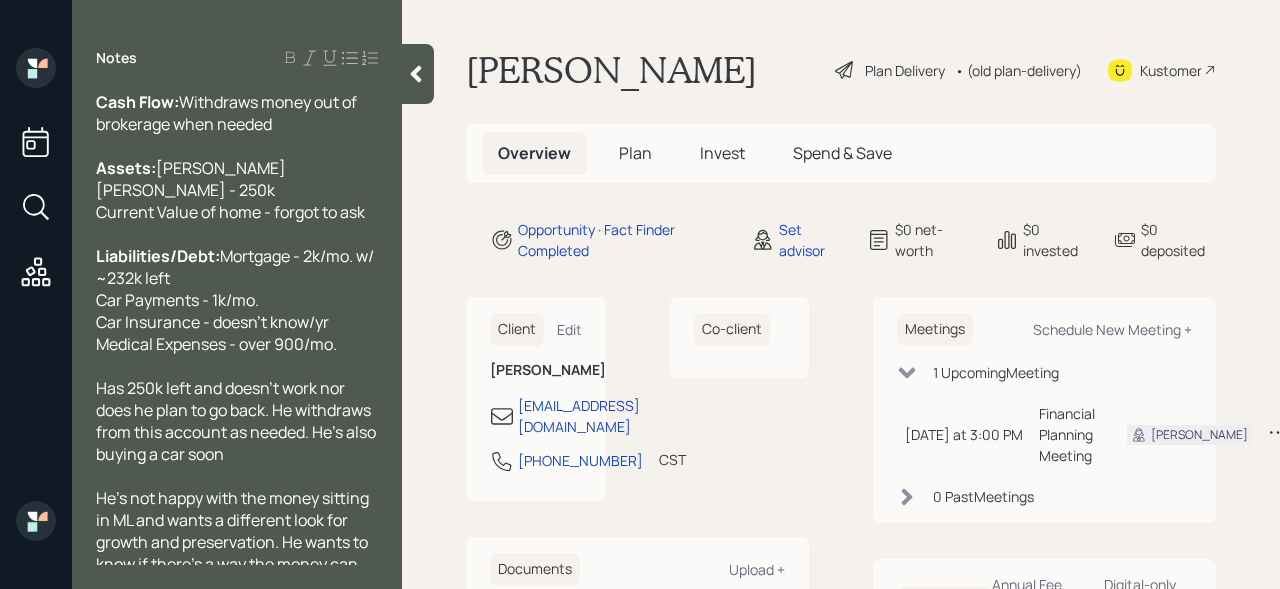 drag, startPoint x: 344, startPoint y: 358, endPoint x: 58, endPoint y: 319, distance: 288.64685 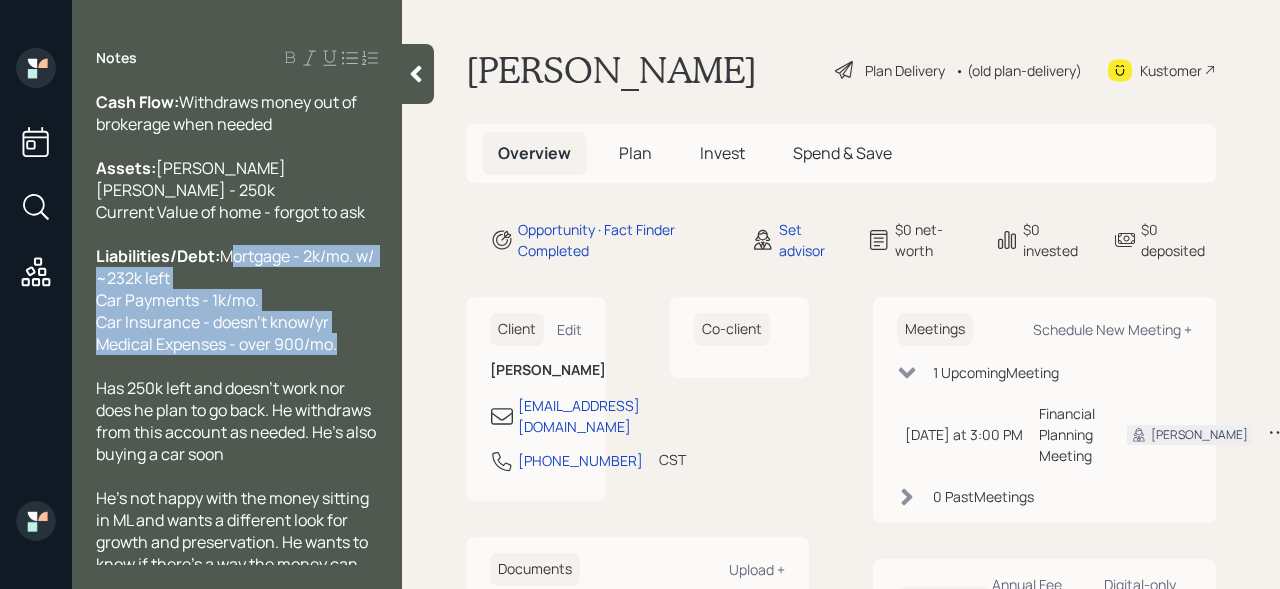 drag, startPoint x: 355, startPoint y: 376, endPoint x: 67, endPoint y: 307, distance: 296.1503 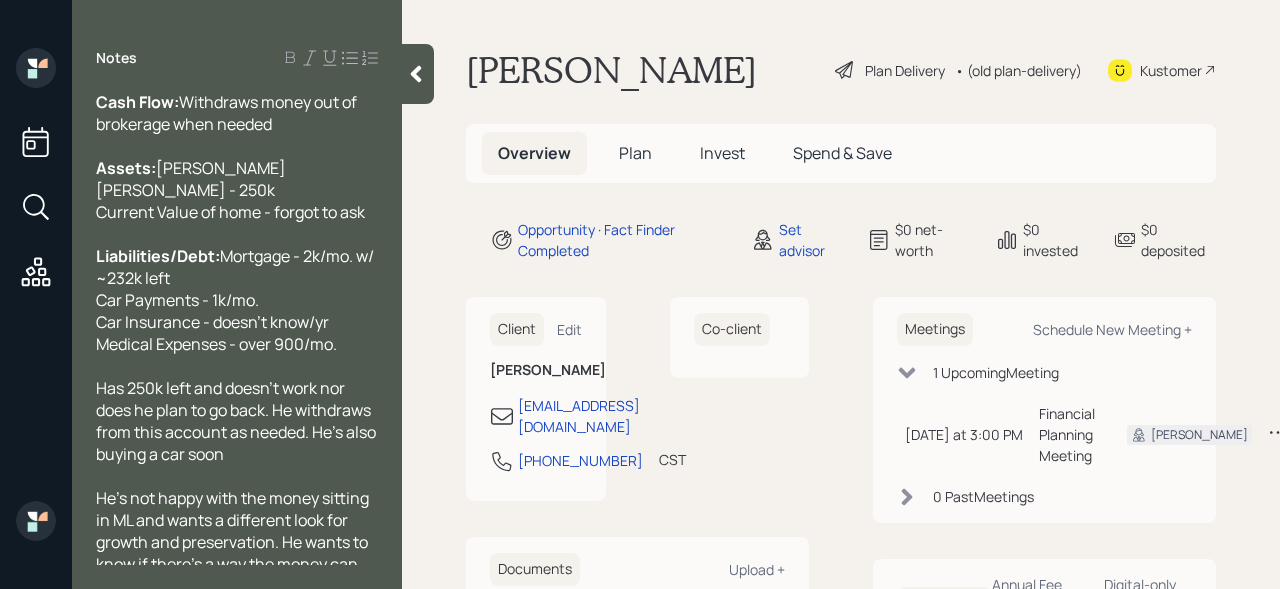 click on "[PERSON_NAME] [PERSON_NAME] - 250k
Current Value of home - forgot to ask" at bounding box center [230, 190] 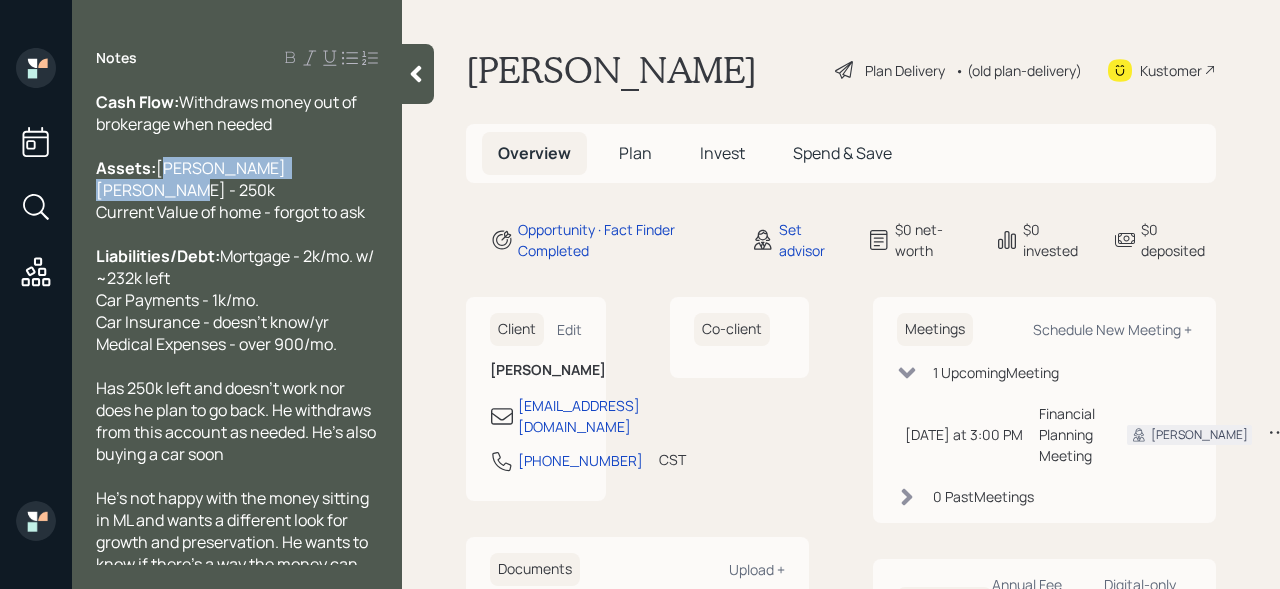 drag, startPoint x: 289, startPoint y: 207, endPoint x: 38, endPoint y: 207, distance: 251 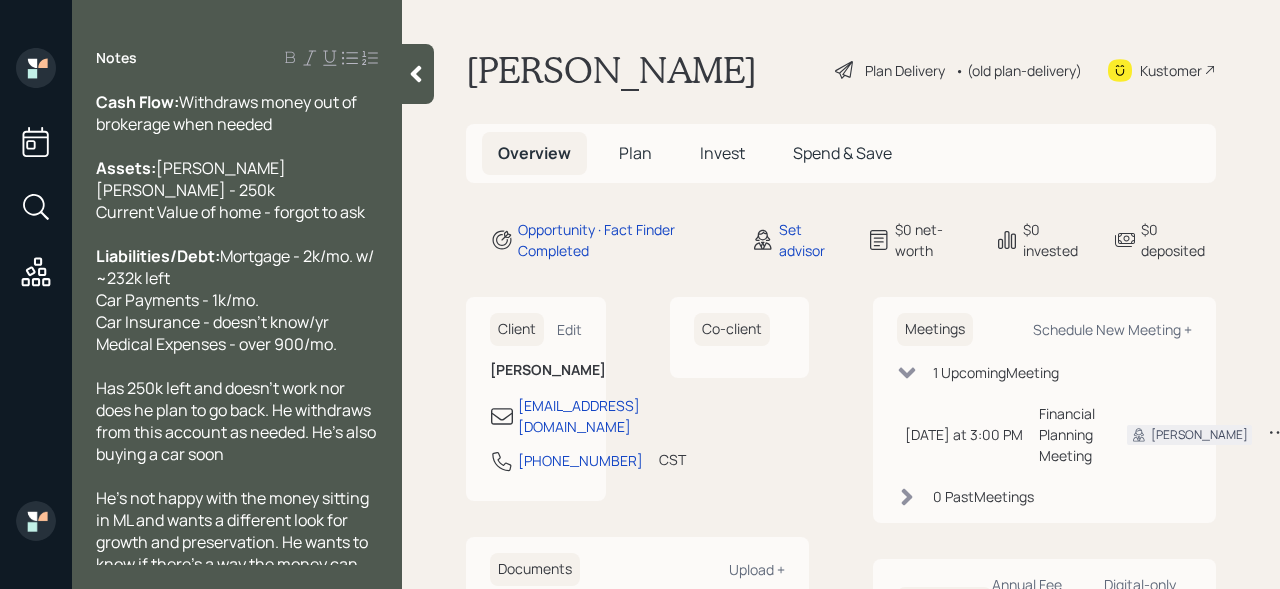 click on "[PERSON_NAME] [PERSON_NAME] - 250k
Current Value of home - forgot to ask" at bounding box center [230, 190] 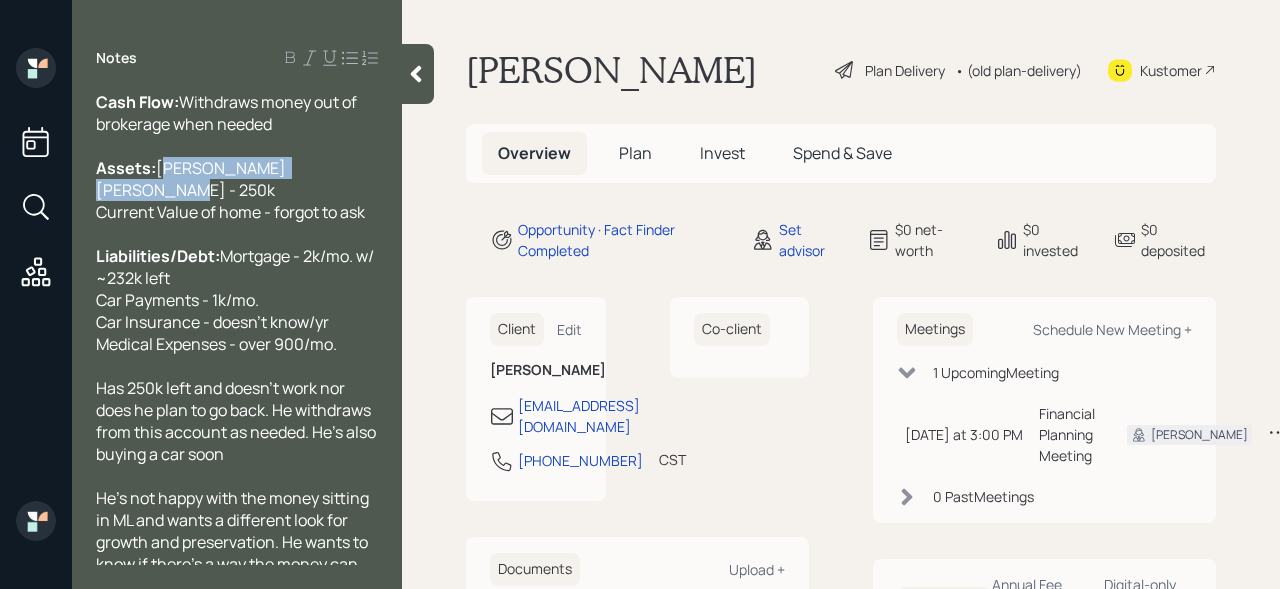 drag, startPoint x: 300, startPoint y: 207, endPoint x: 75, endPoint y: 207, distance: 225 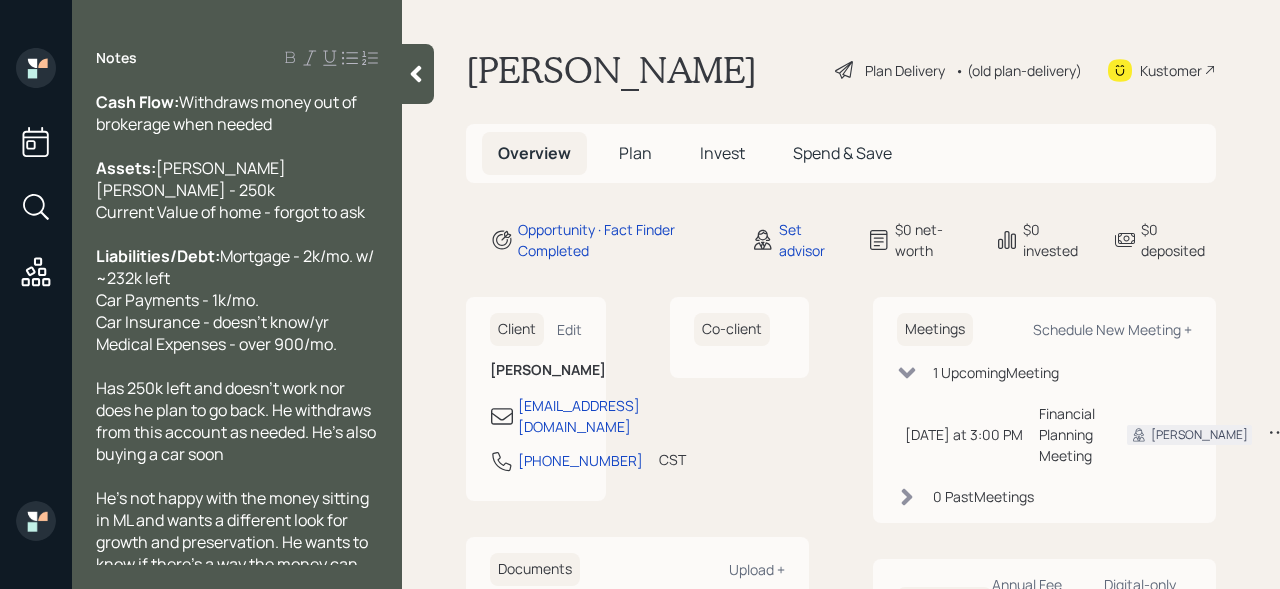 click on "[PERSON_NAME] [PERSON_NAME] - 250k
Current Value of home - forgot to ask" at bounding box center [230, 190] 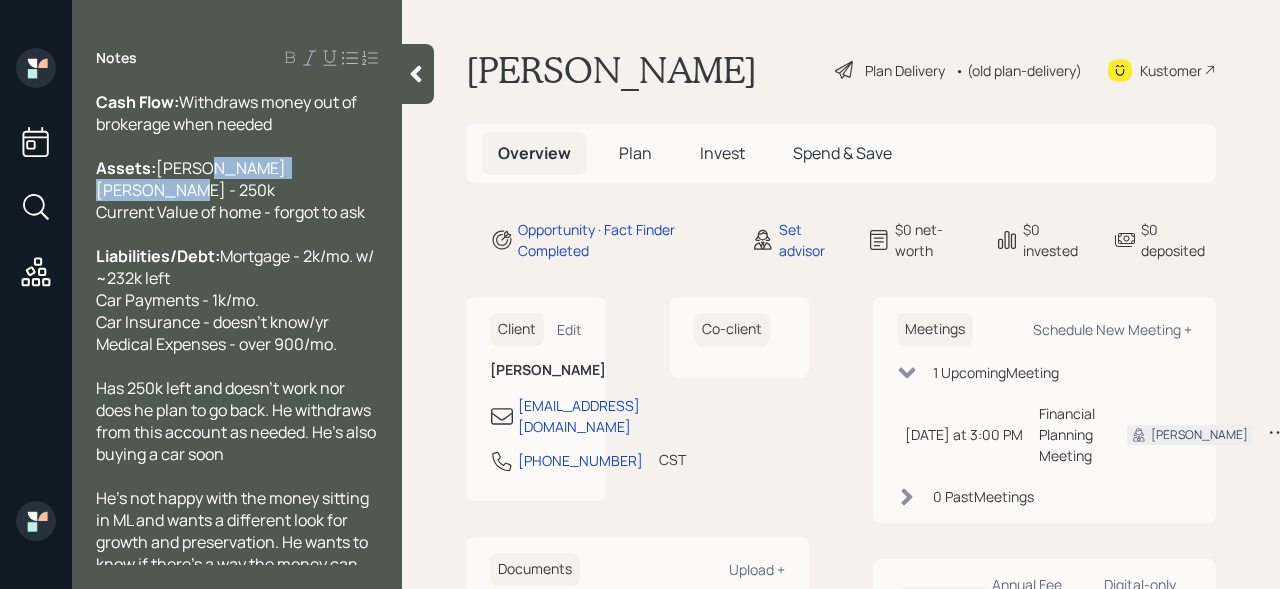 drag, startPoint x: 290, startPoint y: 204, endPoint x: 120, endPoint y: 201, distance: 170.02647 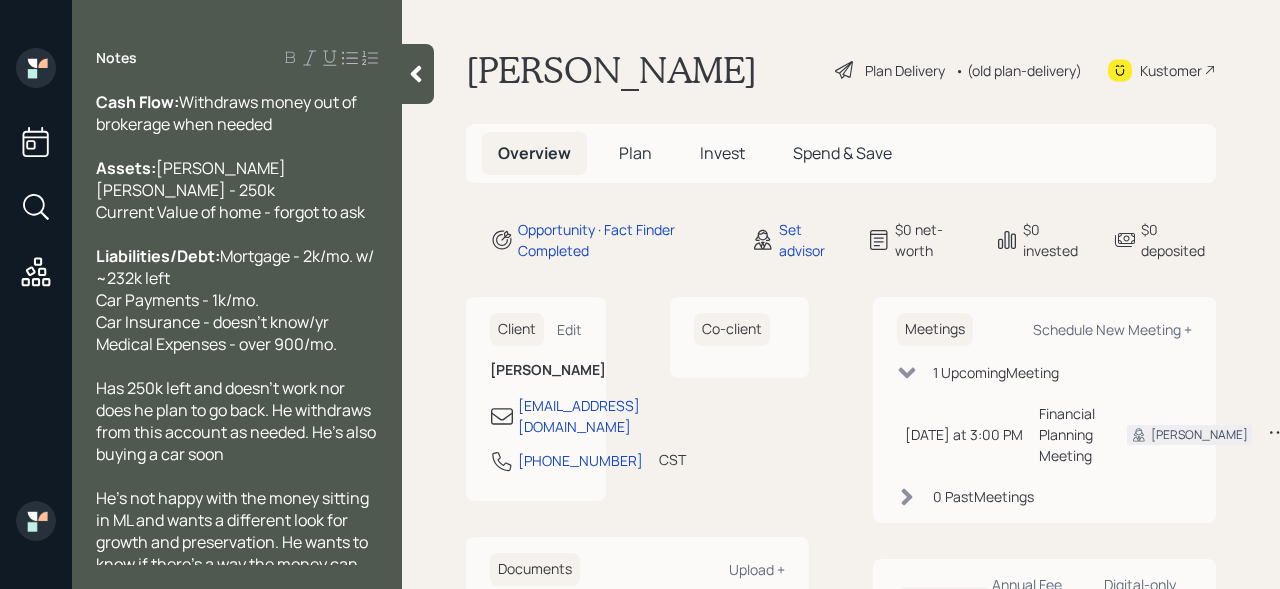 click on "[PERSON_NAME] [PERSON_NAME] - 250k
Current Value of home - forgot to ask" at bounding box center [230, 190] 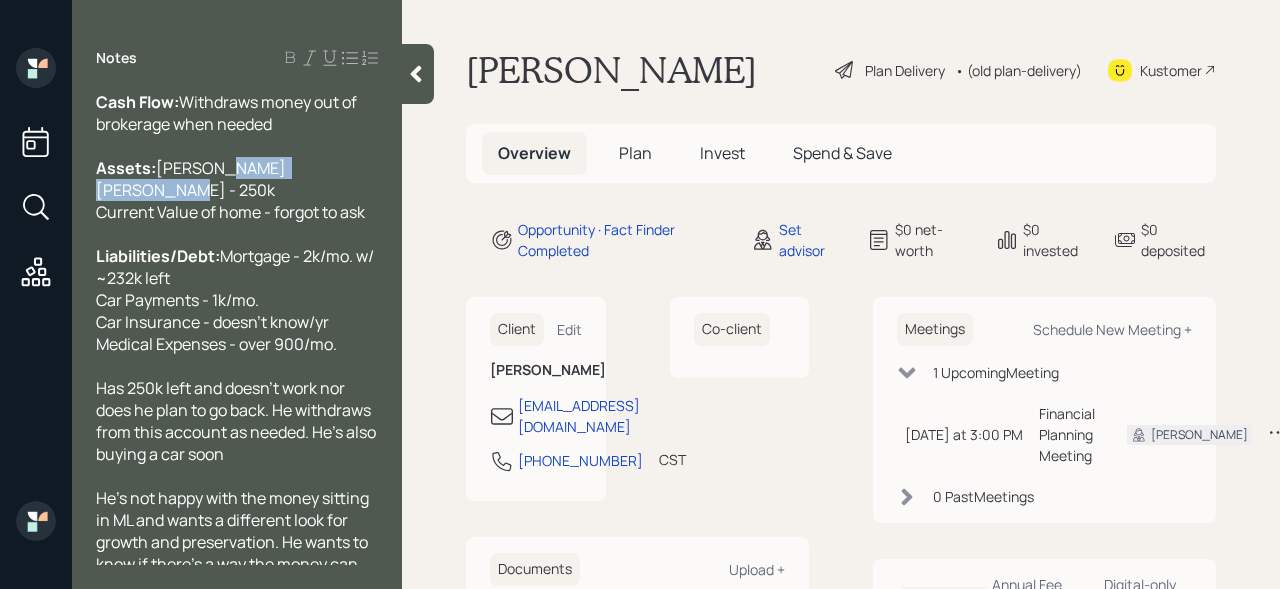 drag, startPoint x: 293, startPoint y: 202, endPoint x: 117, endPoint y: 201, distance: 176.00284 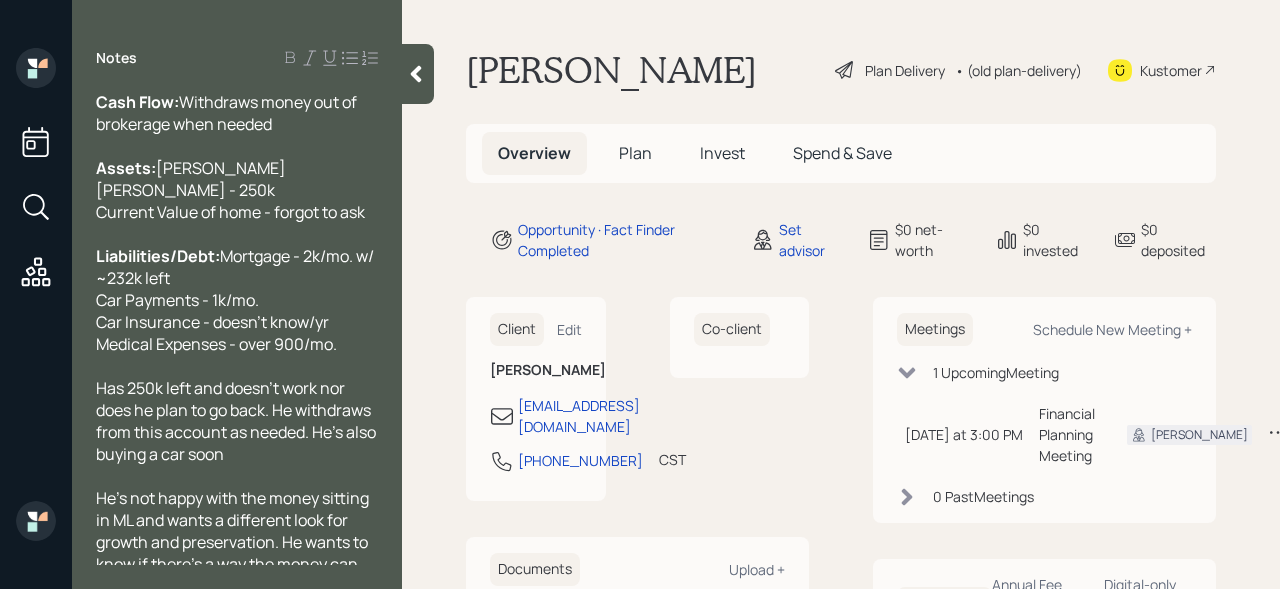 click on "[PERSON_NAME] [PERSON_NAME] - 250k
Current Value of home - forgot to ask" at bounding box center [230, 190] 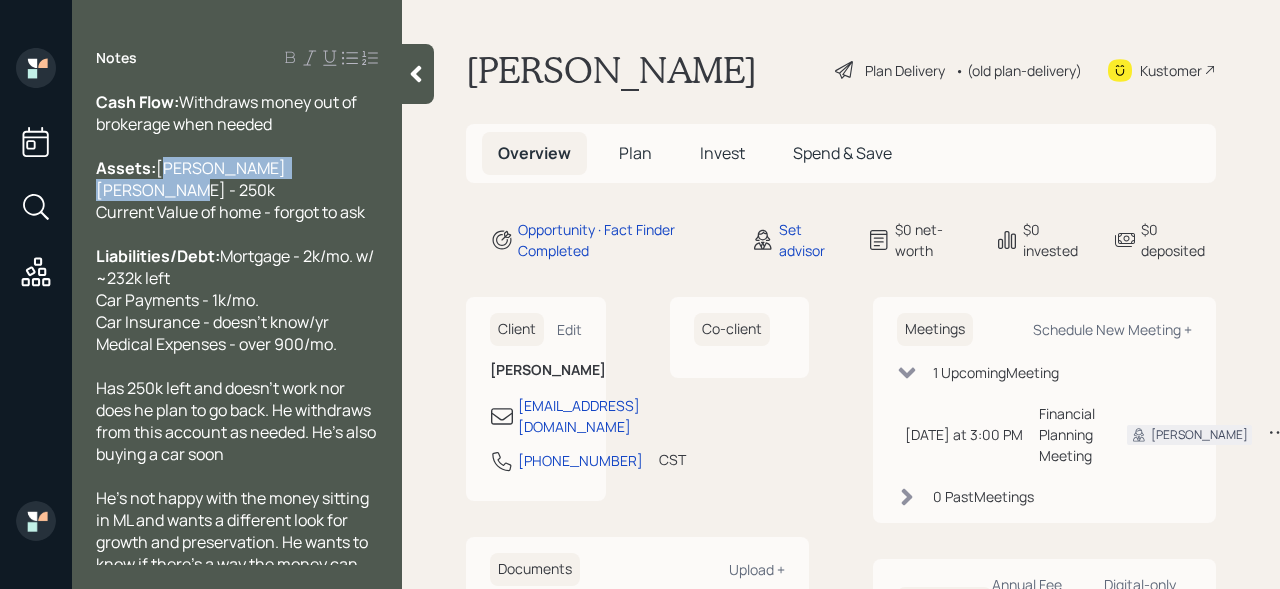 drag, startPoint x: 282, startPoint y: 220, endPoint x: 17, endPoint y: 220, distance: 265 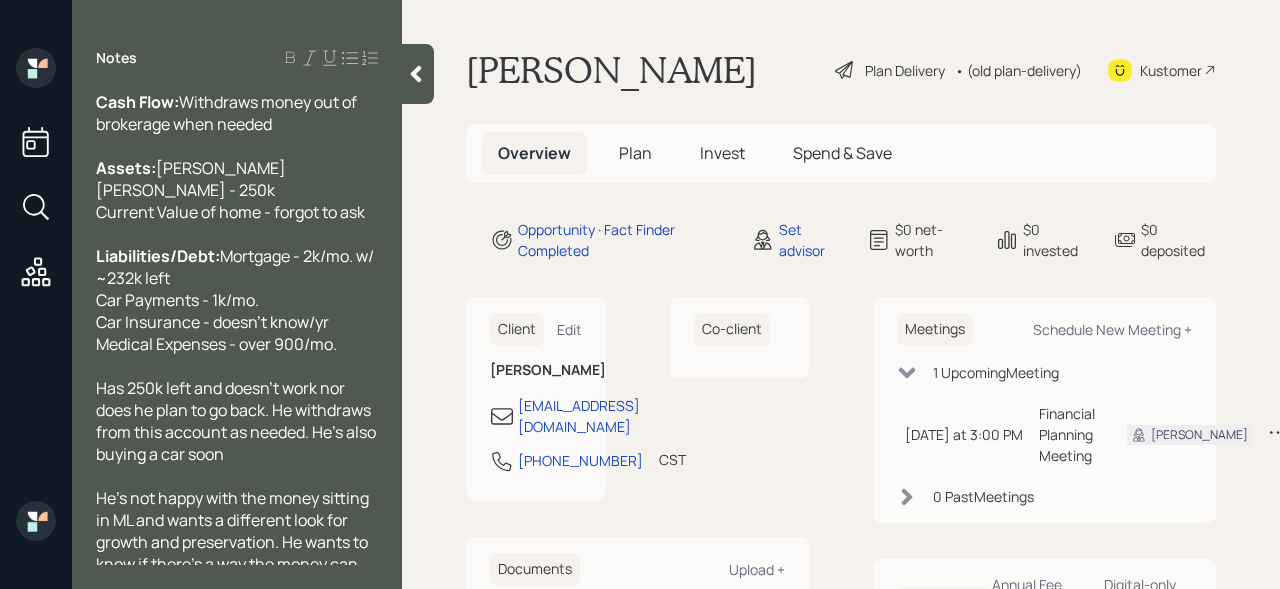 click on "Assets:
Merrill Lynch IRA - 250k
Current Value of home - forgot to ask" at bounding box center (237, 190) 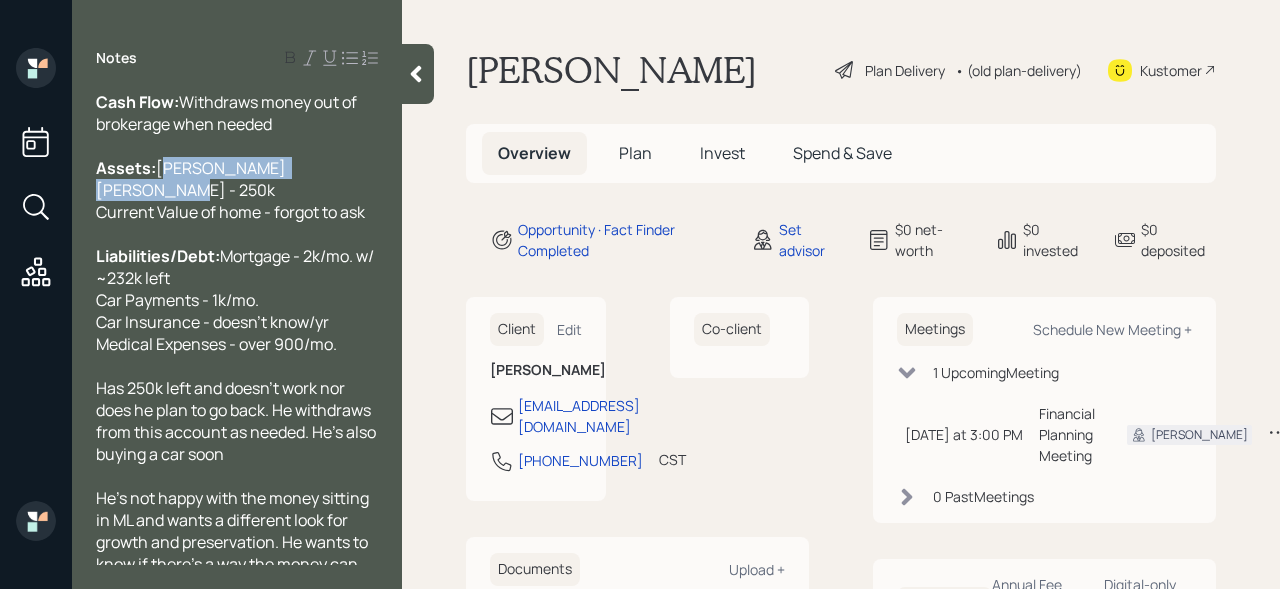 drag, startPoint x: 321, startPoint y: 212, endPoint x: 51, endPoint y: 211, distance: 270.00186 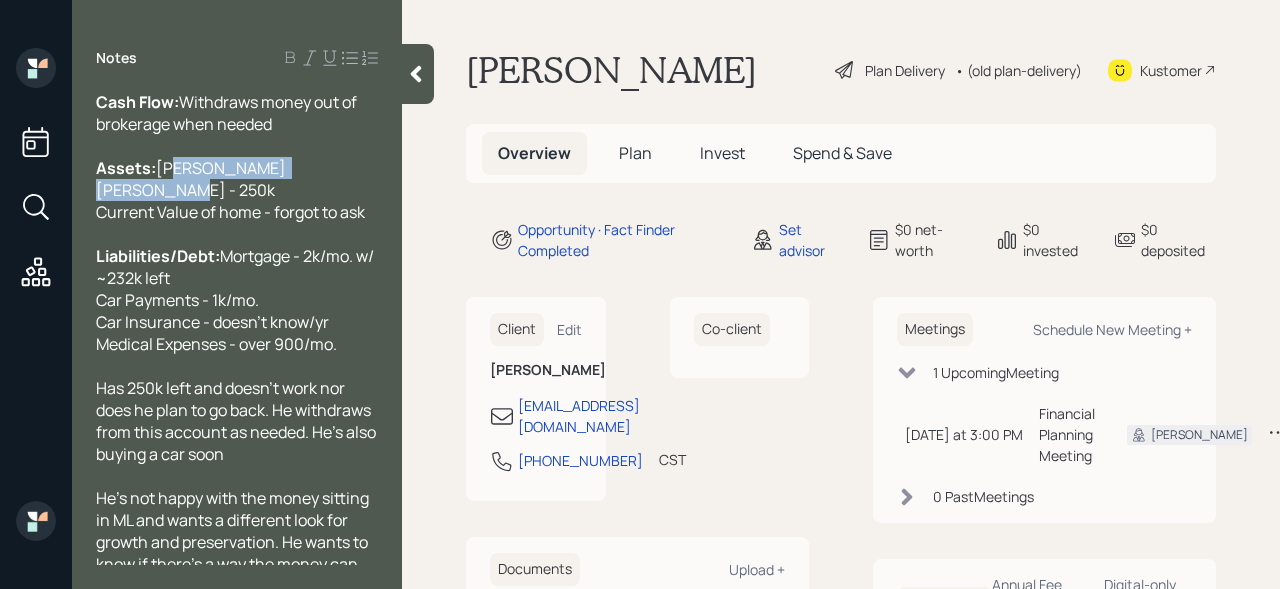drag, startPoint x: 332, startPoint y: 204, endPoint x: 68, endPoint y: 205, distance: 264.0019 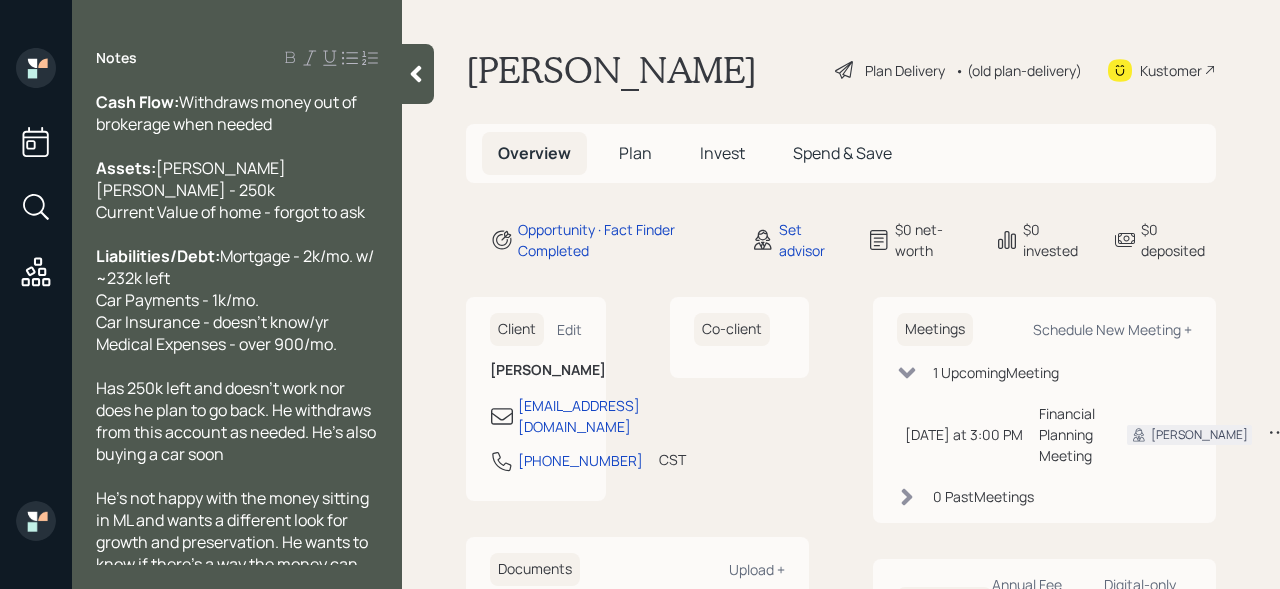 click on "[PERSON_NAME] [PERSON_NAME] - 250k
Current Value of home - forgot to ask" at bounding box center [230, 190] 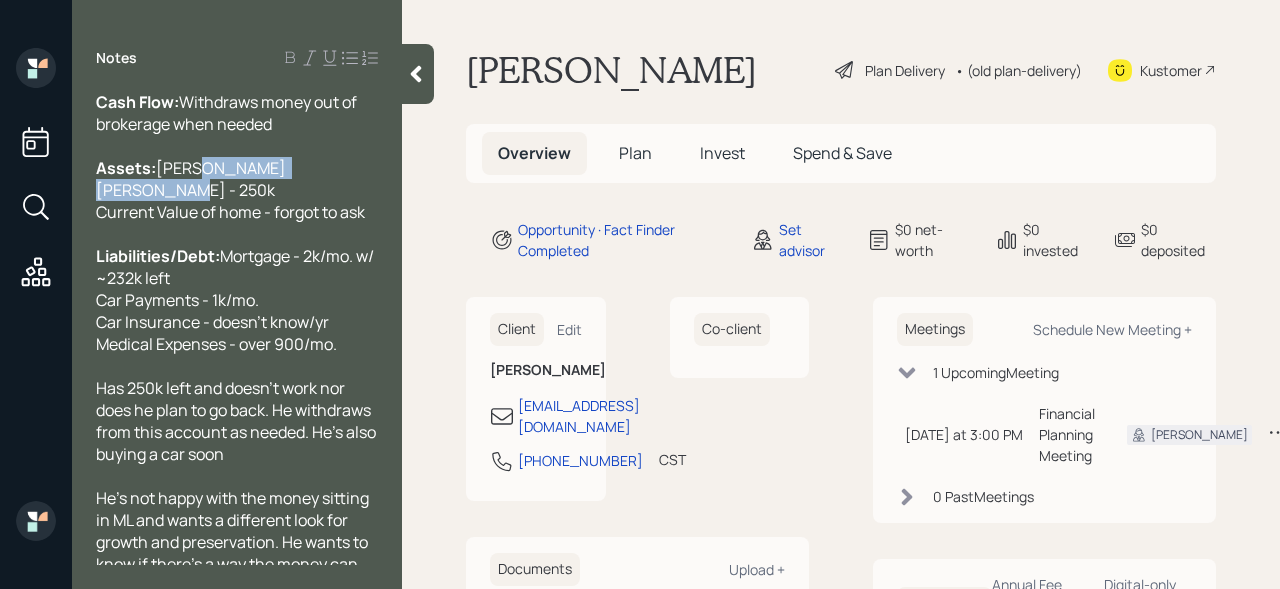 drag, startPoint x: 297, startPoint y: 210, endPoint x: 49, endPoint y: 210, distance: 248 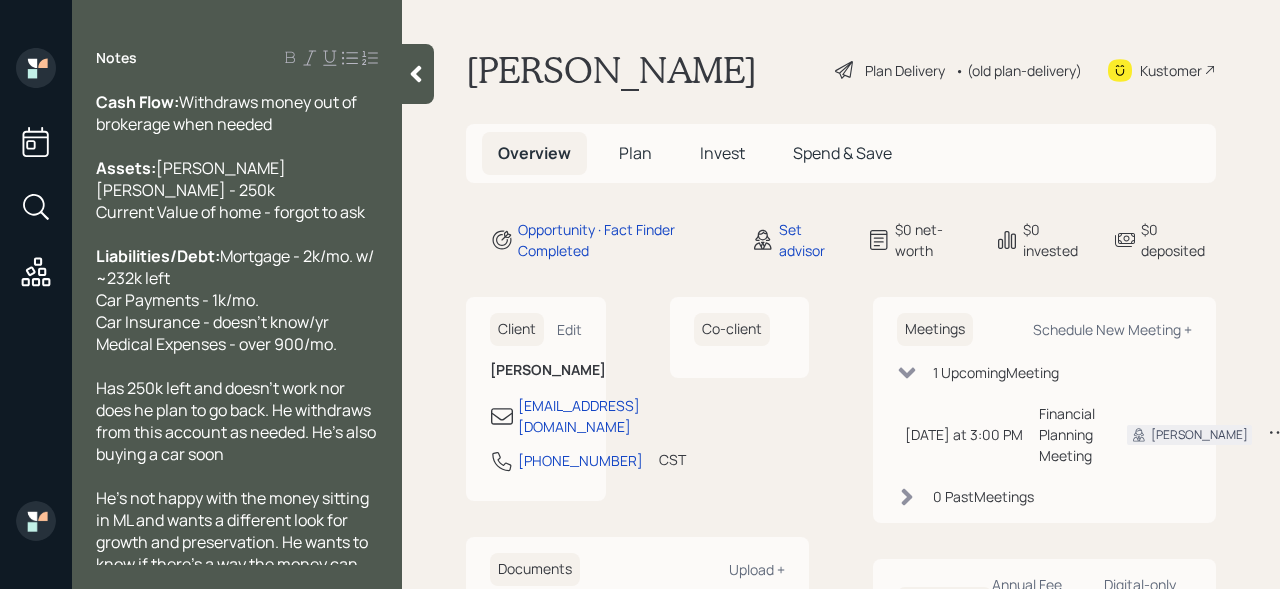 click on "[PERSON_NAME] [PERSON_NAME] - 250k
Current Value of home - forgot to ask" at bounding box center (230, 190) 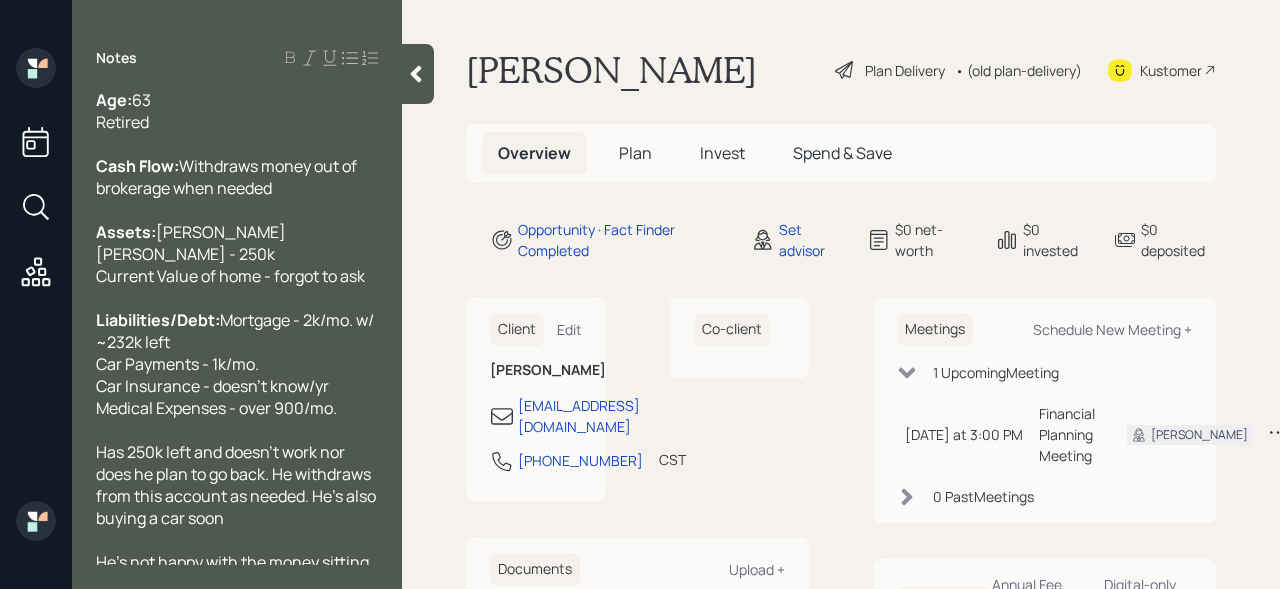 scroll, scrollTop: 0, scrollLeft: 0, axis: both 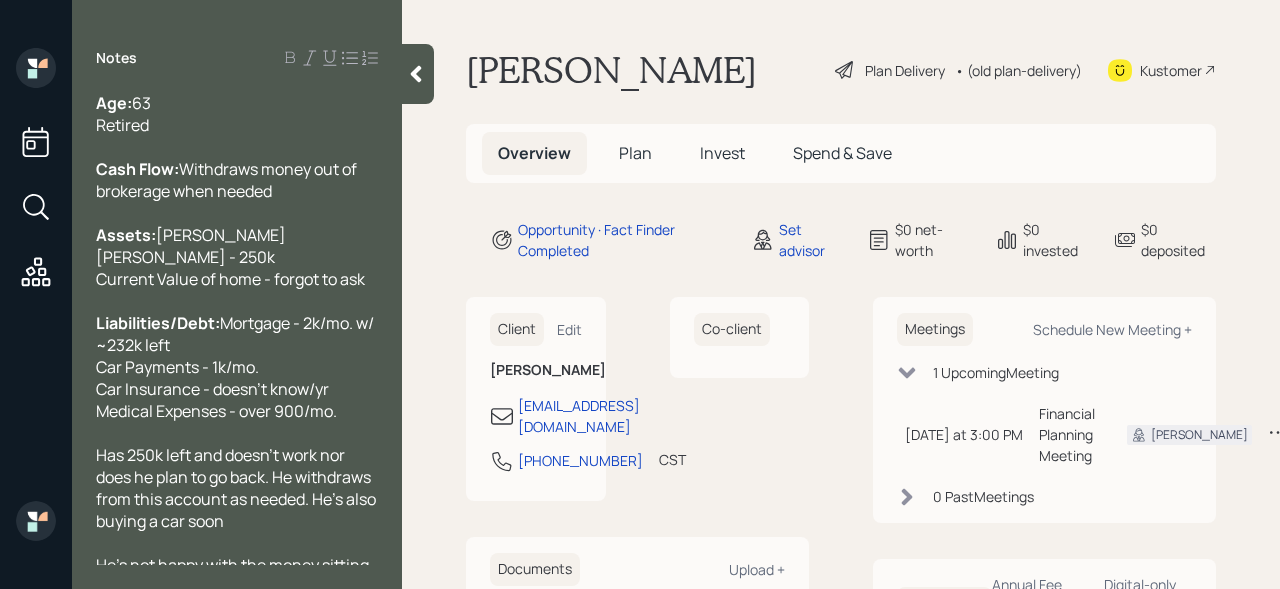 click on "Liabilities/Debt:
Mortgage - 2k/mo. w/ ~232k left
Car Payments - 1k/mo.
Car Insurance - doesn't know/yr
Medical Expenses - over 900/mo." at bounding box center (237, 367) 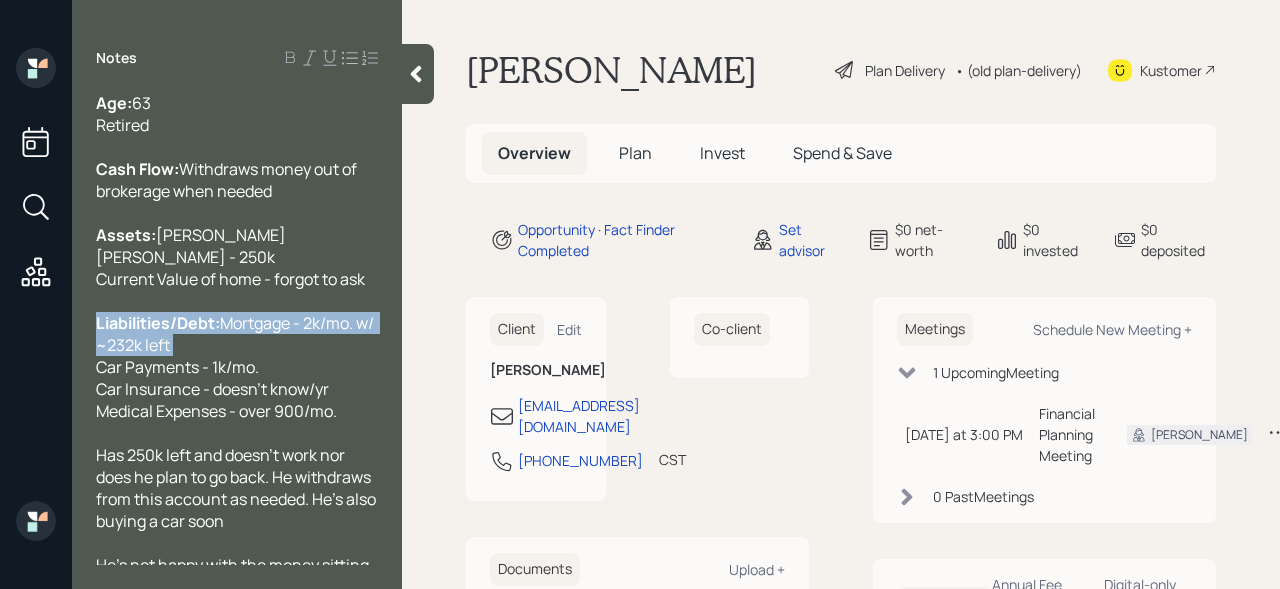 drag, startPoint x: 336, startPoint y: 358, endPoint x: 40, endPoint y: 353, distance: 296.04224 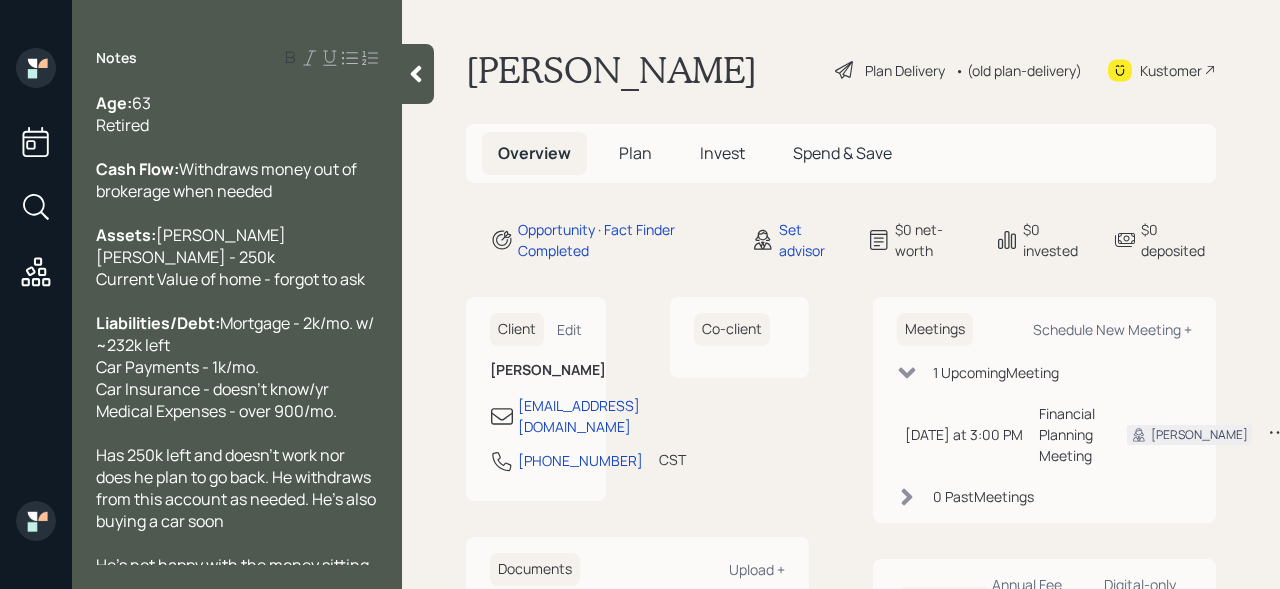 click on "Liabilities/Debt:" at bounding box center (158, 323) 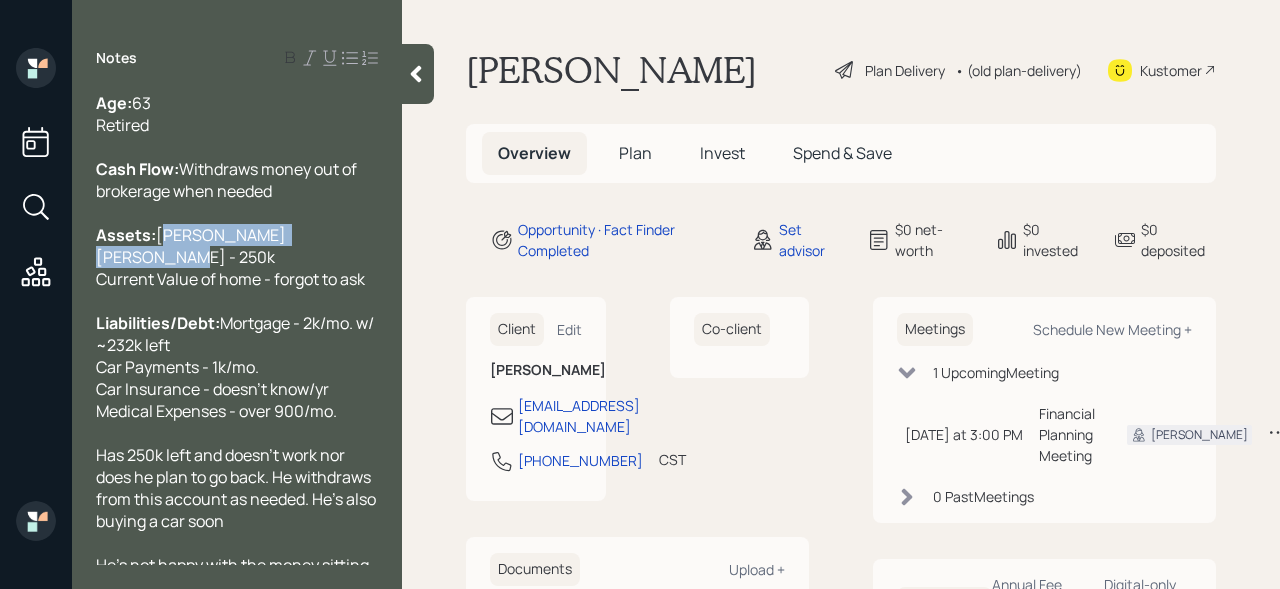 drag, startPoint x: 284, startPoint y: 286, endPoint x: 4, endPoint y: 286, distance: 280 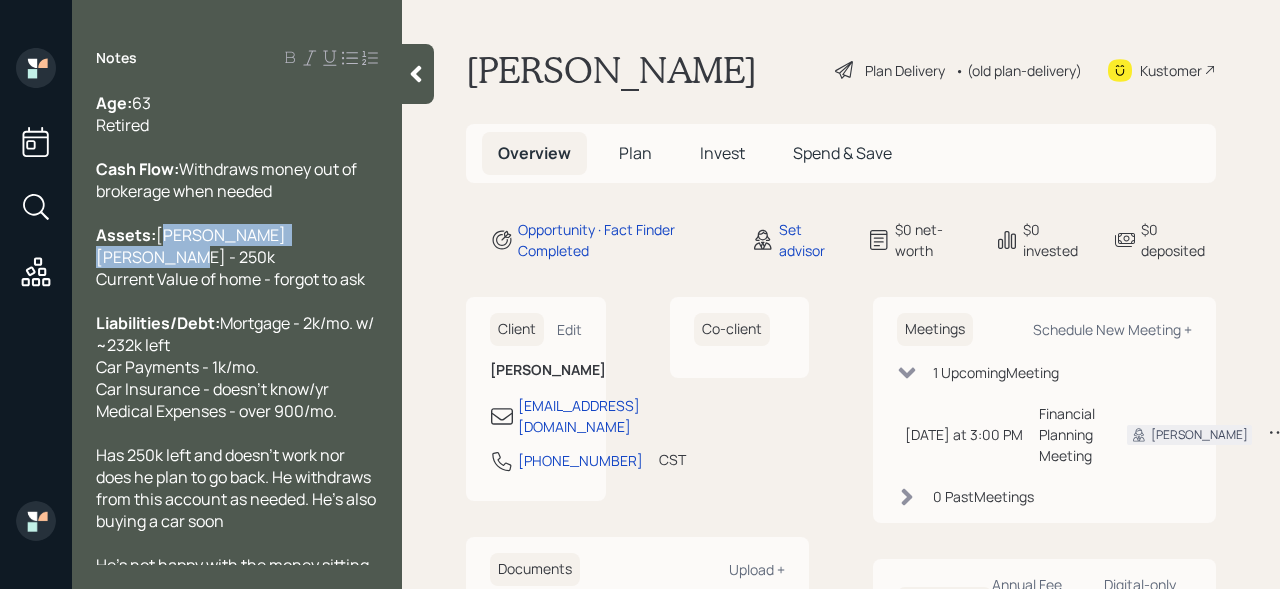 click on "[PERSON_NAME] [PERSON_NAME] - 250k
Current Value of home - forgot to ask" at bounding box center (230, 257) 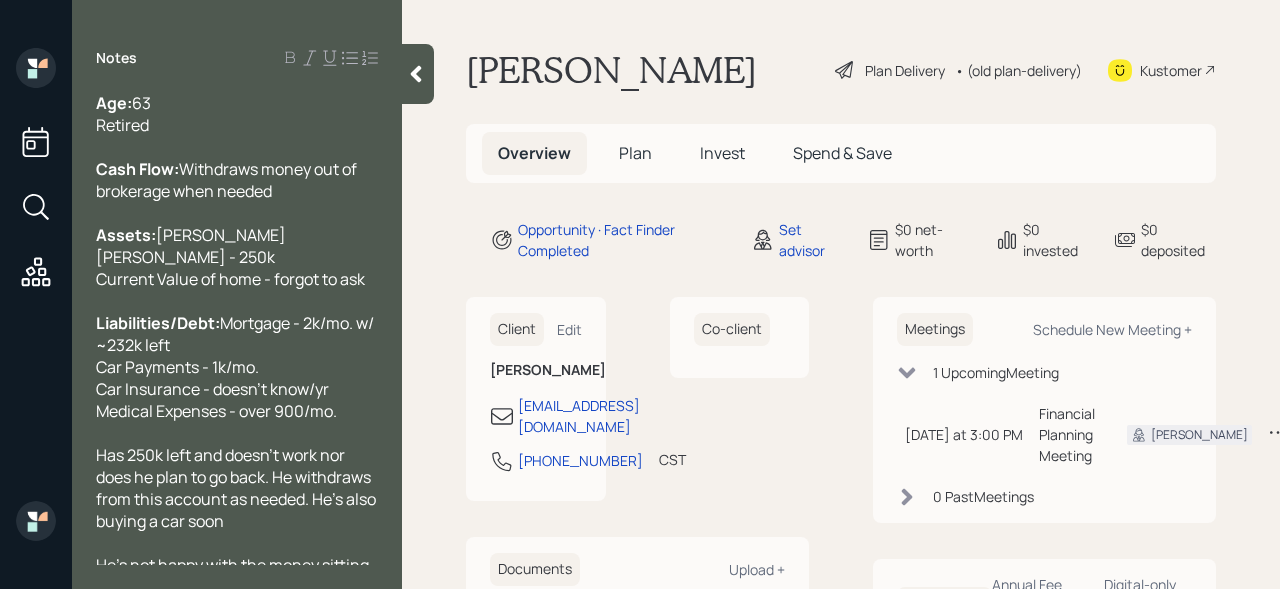 click 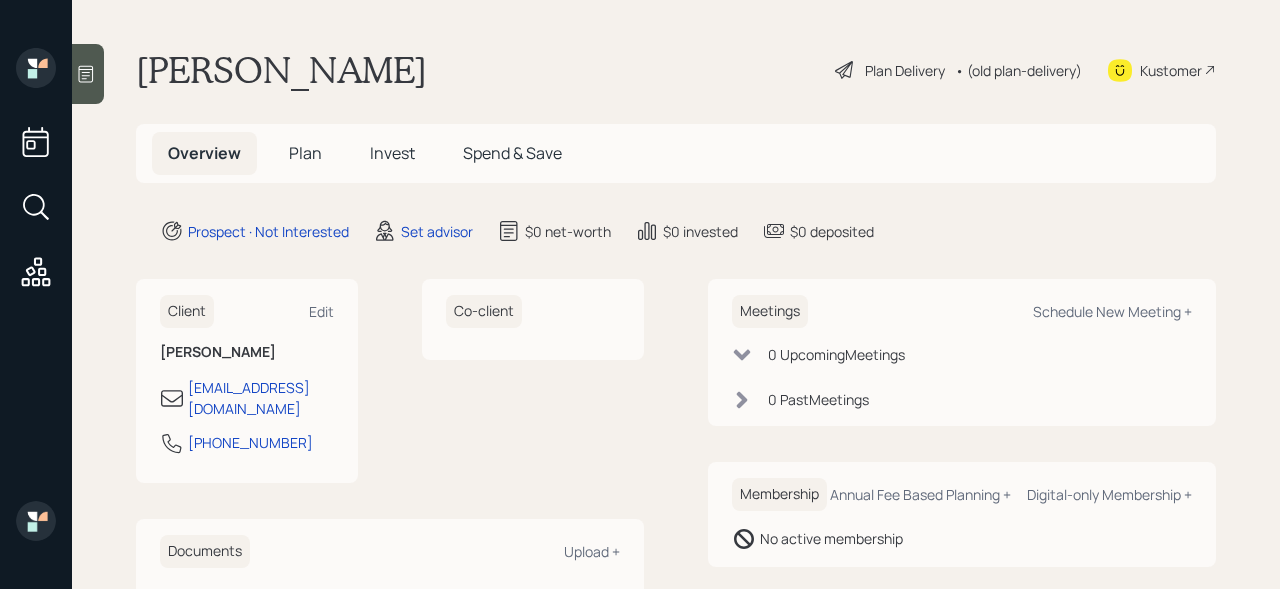 scroll, scrollTop: 0, scrollLeft: 0, axis: both 